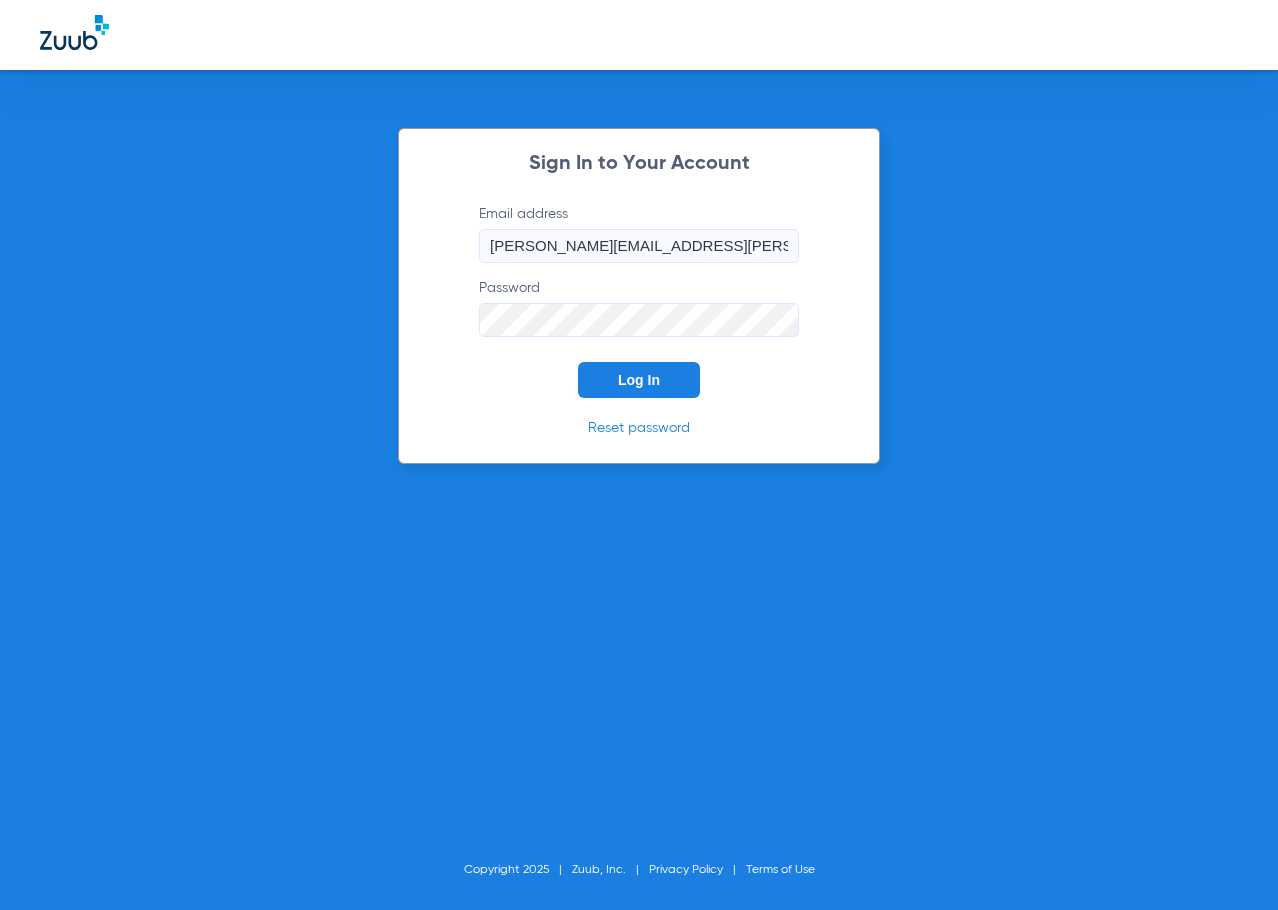 scroll, scrollTop: 0, scrollLeft: 0, axis: both 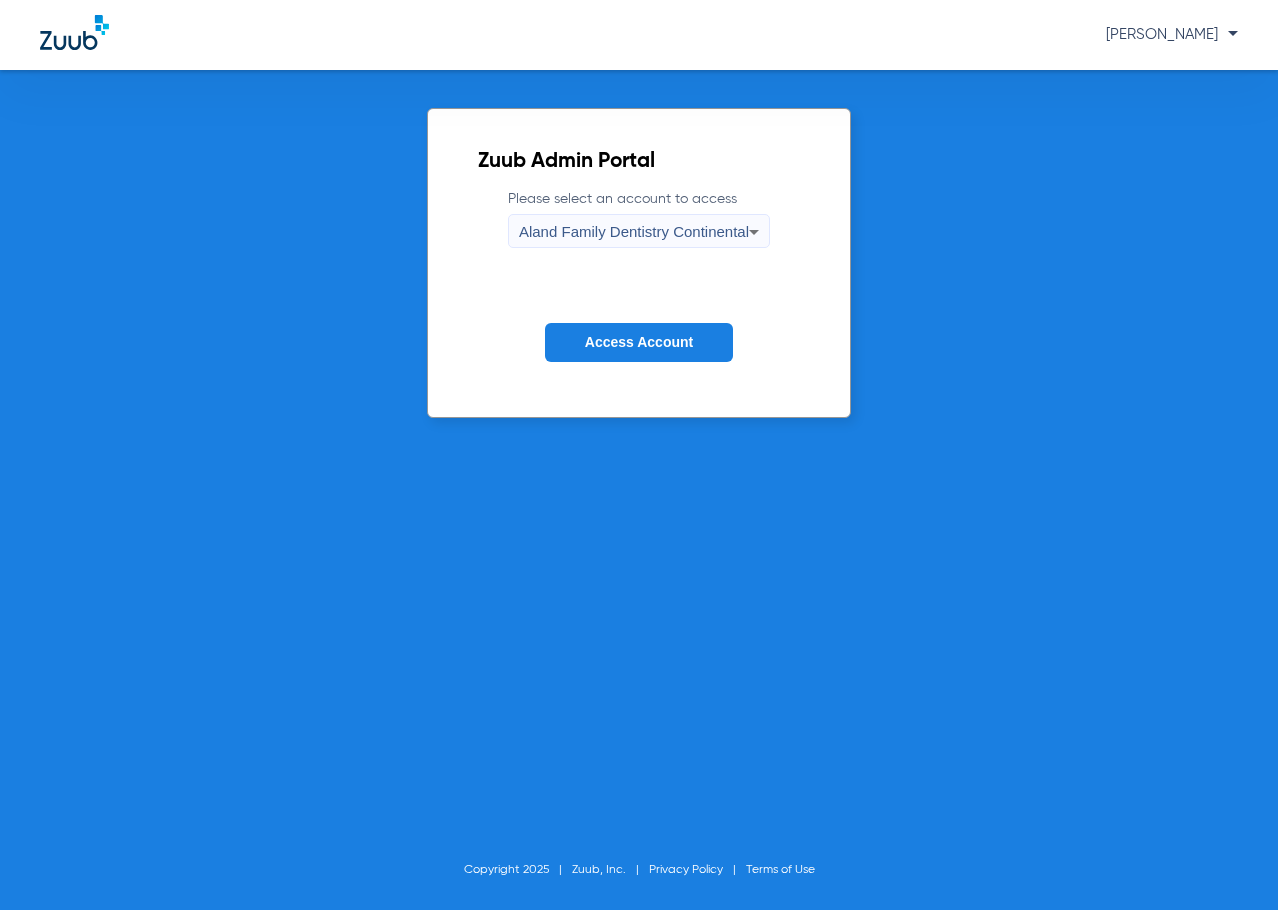 click on "Aland Family Dentistry Continental" at bounding box center [634, 232] 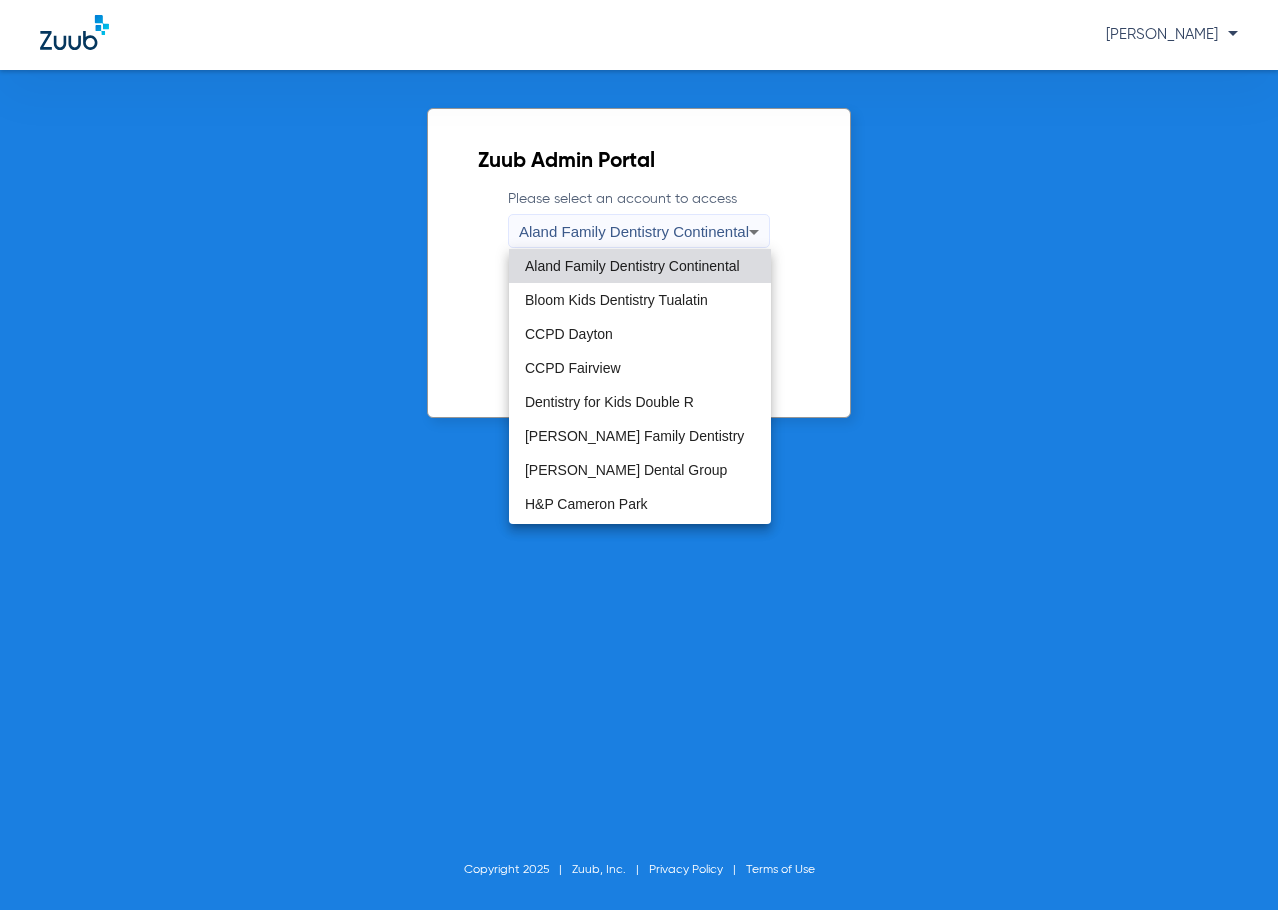 click at bounding box center (639, 455) 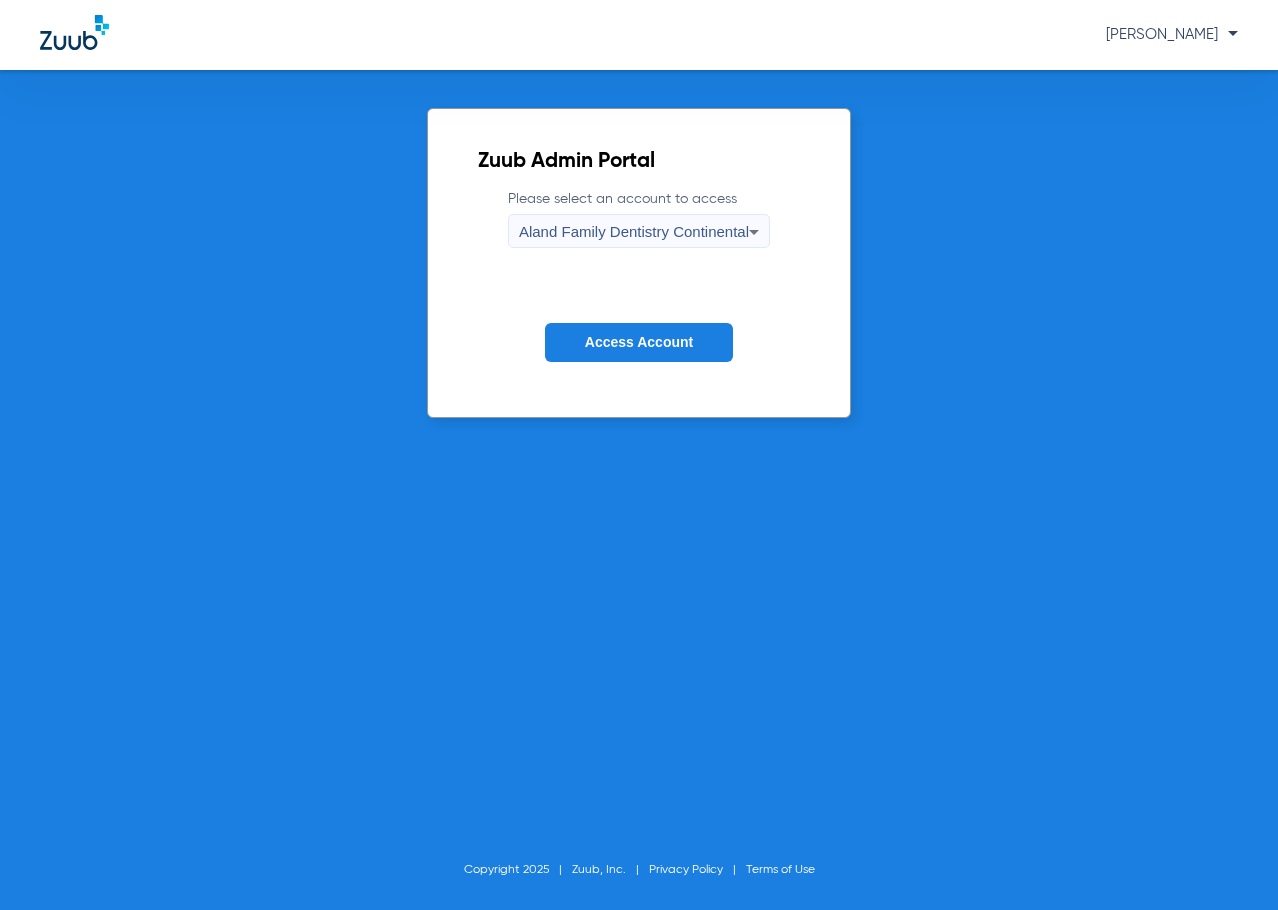 click on "Please select an account to access  Aland Family Dentistry Continental Access Account" 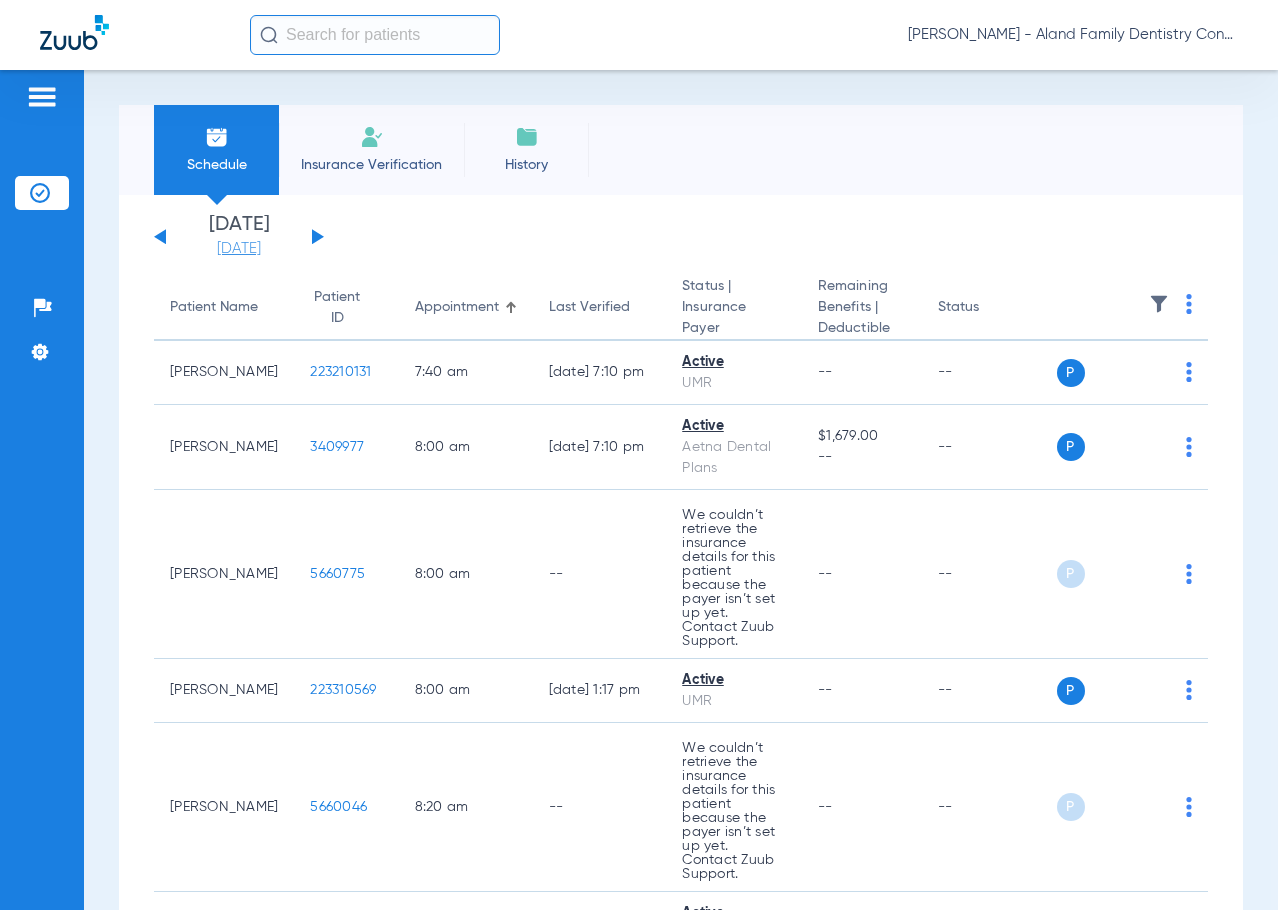 click on "[DATE]" 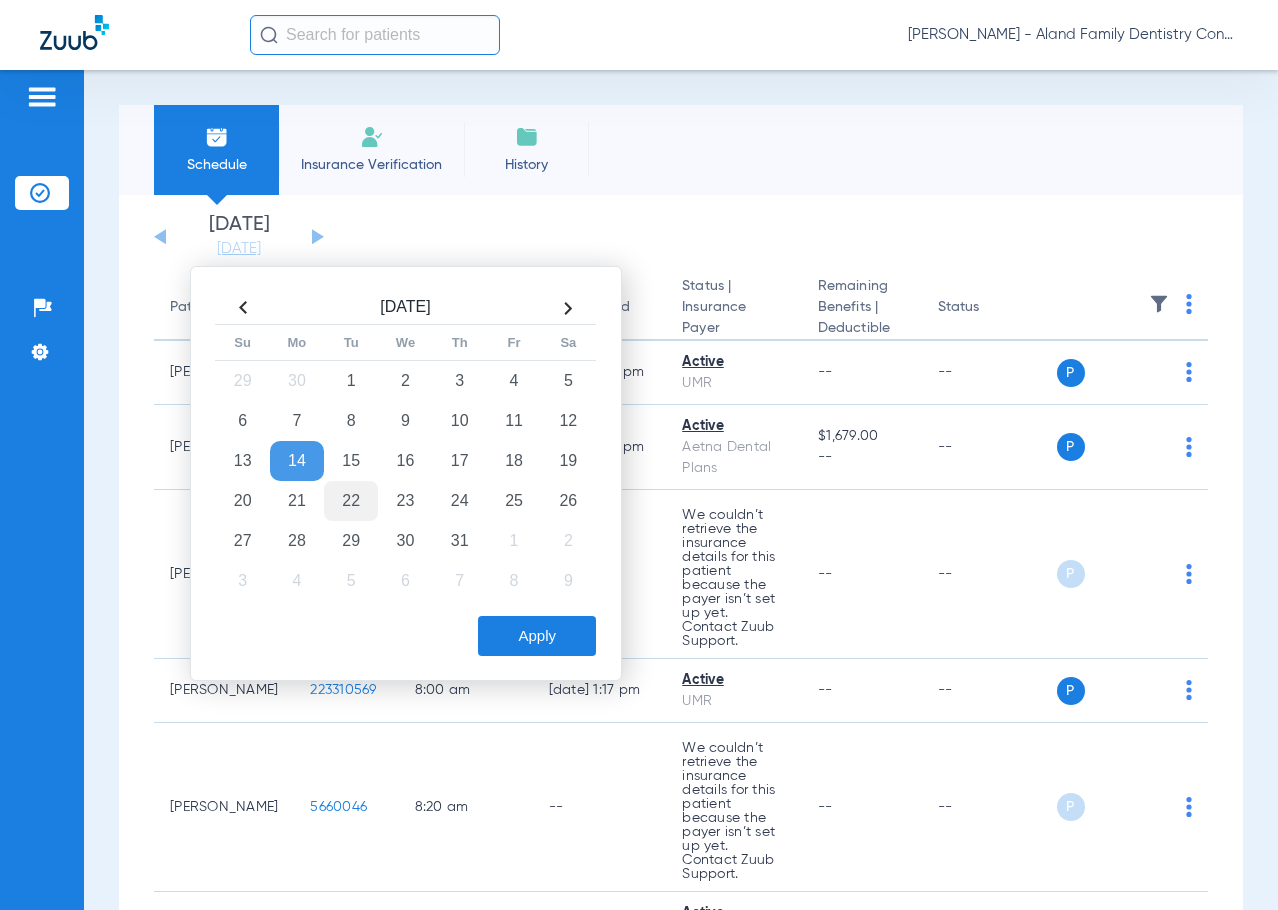 click on "22" 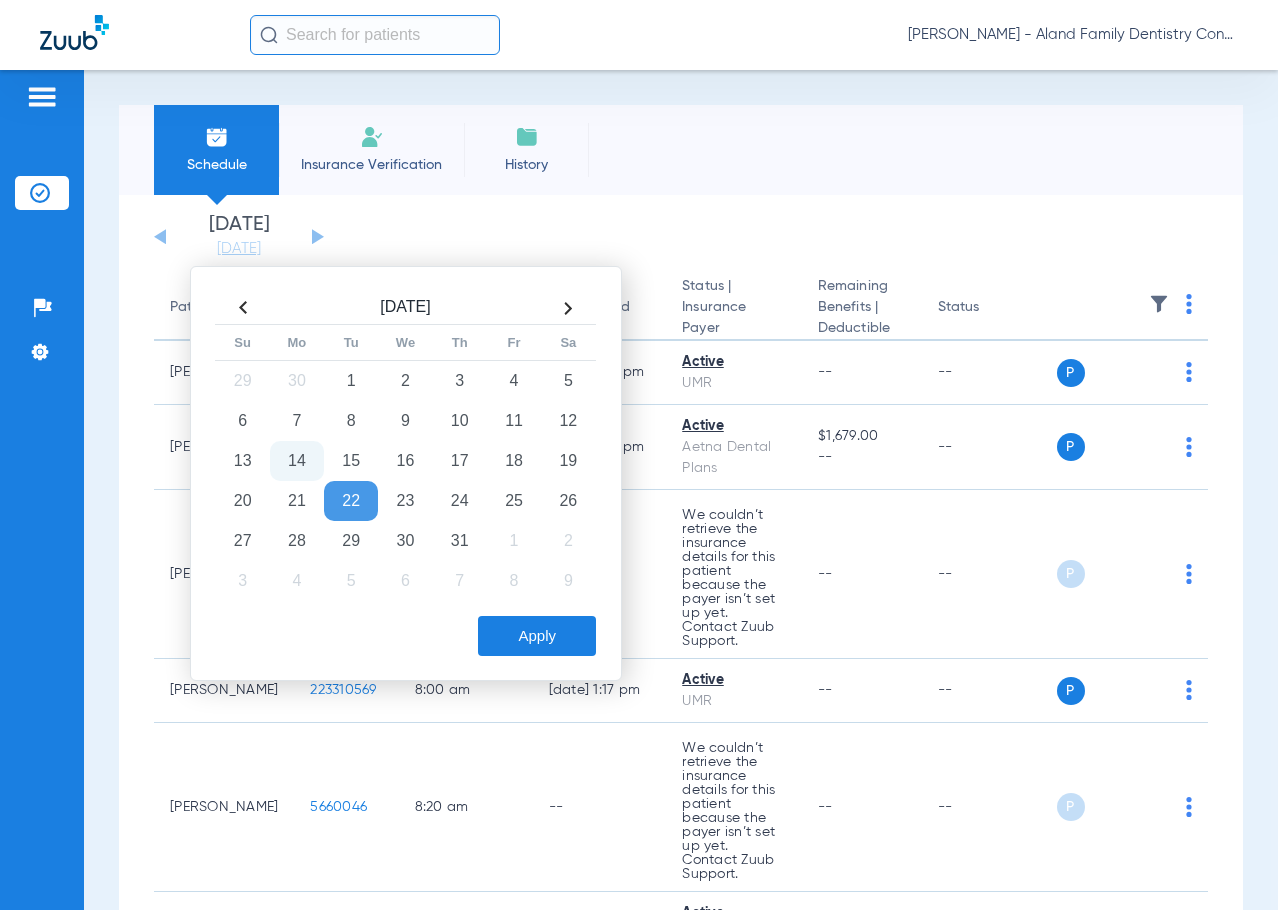 click on "[DATE]  Su Mo Tu We Th Fr Sa 29 30 1 2 3 4 5 6 7 8 9 10 11 12 13 14 15 16 17 18 19 20 21 22 23 24 25 26 27 28 29 30 31 1 2 3 4 5 6 7 8 9  Apply" 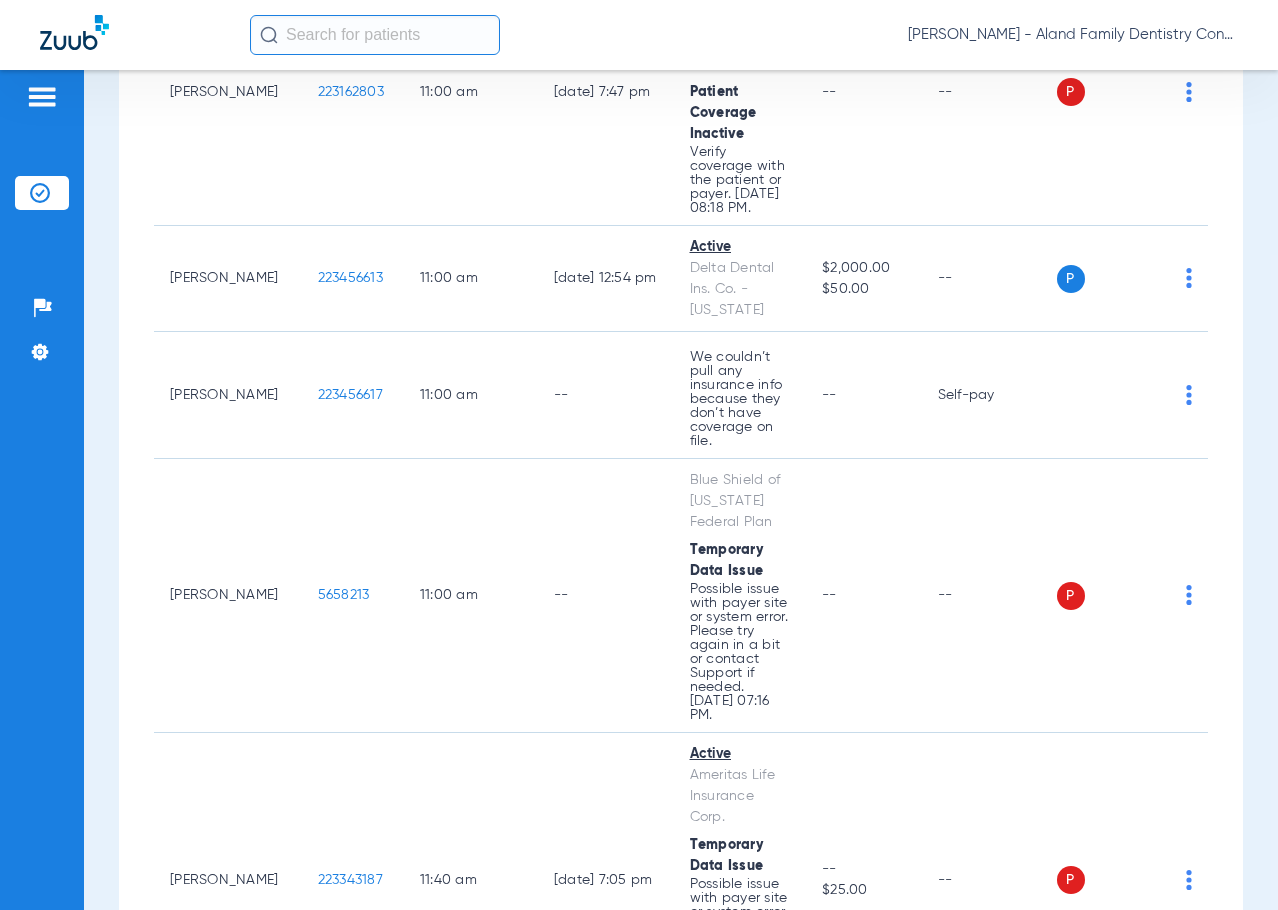scroll, scrollTop: 1700, scrollLeft: 0, axis: vertical 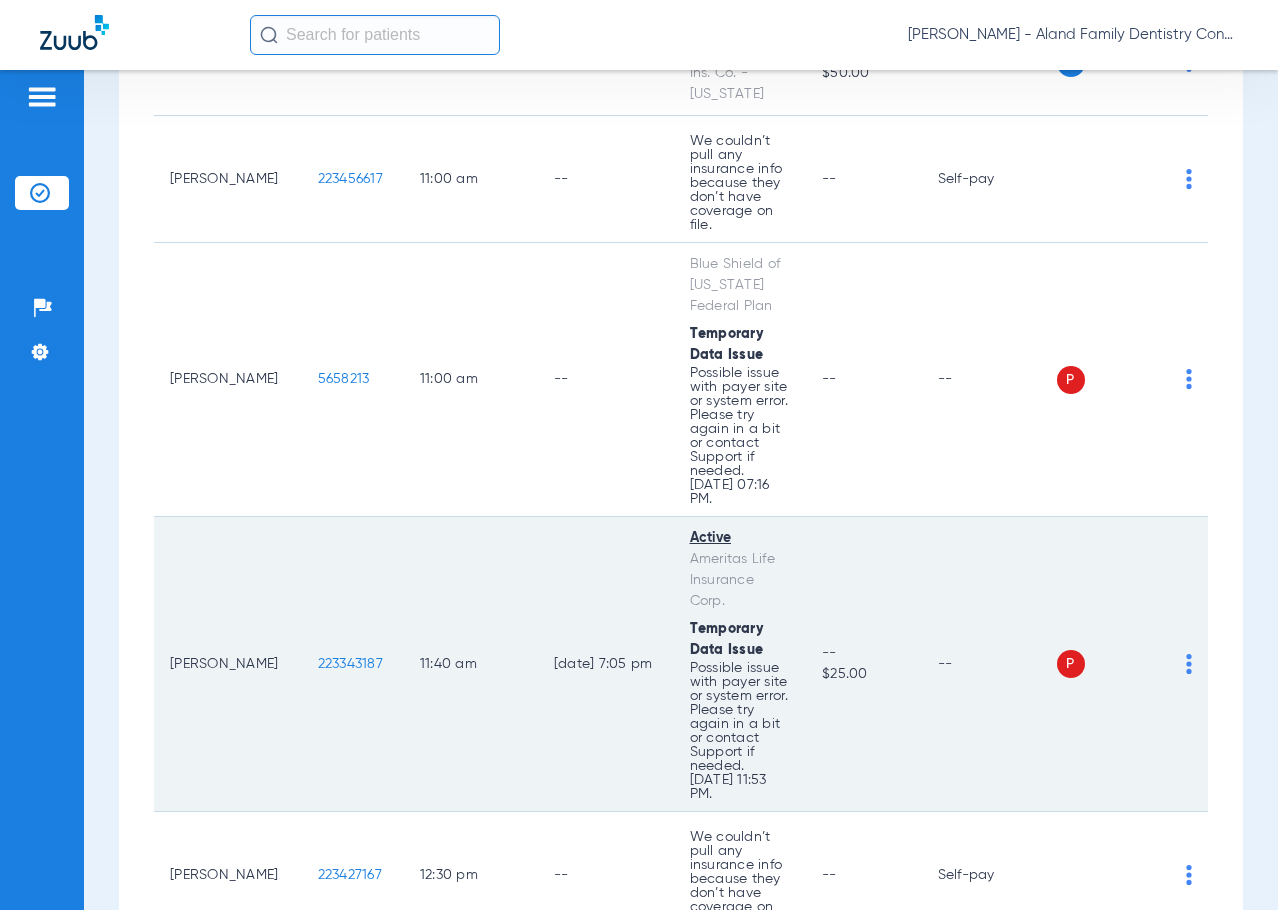 click on "223343187" 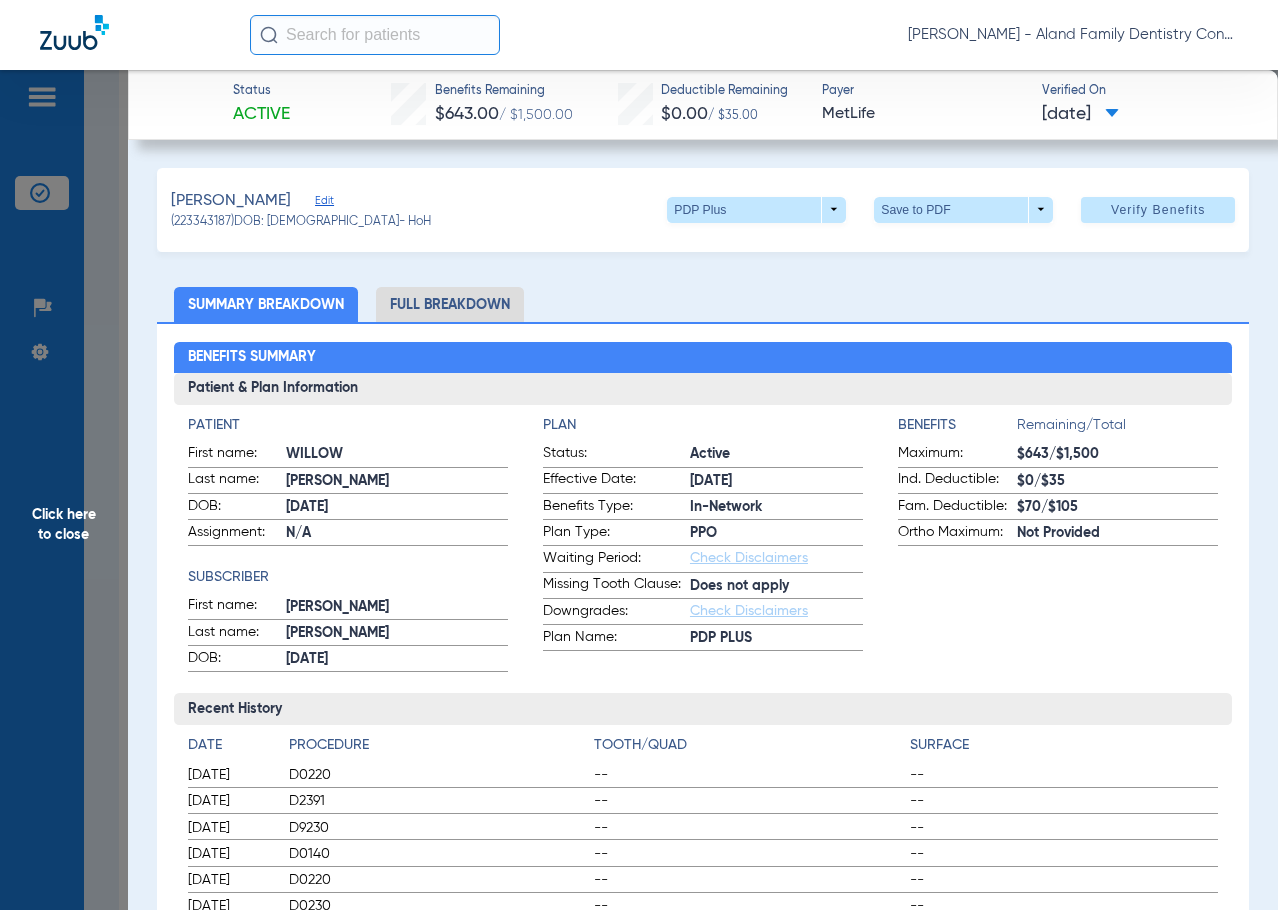 click on "Edit" 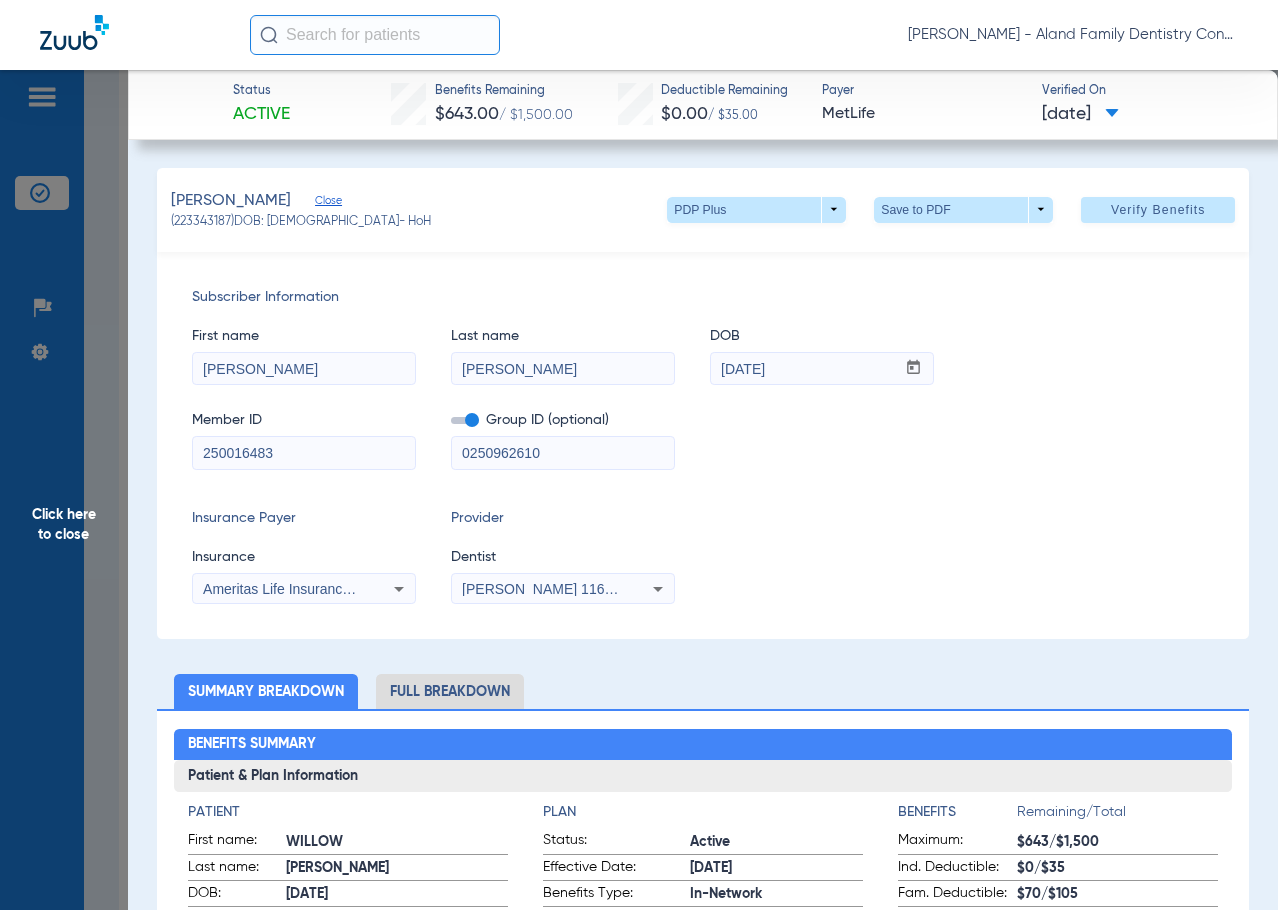 drag, startPoint x: 492, startPoint y: 367, endPoint x: 430, endPoint y: 369, distance: 62.03225 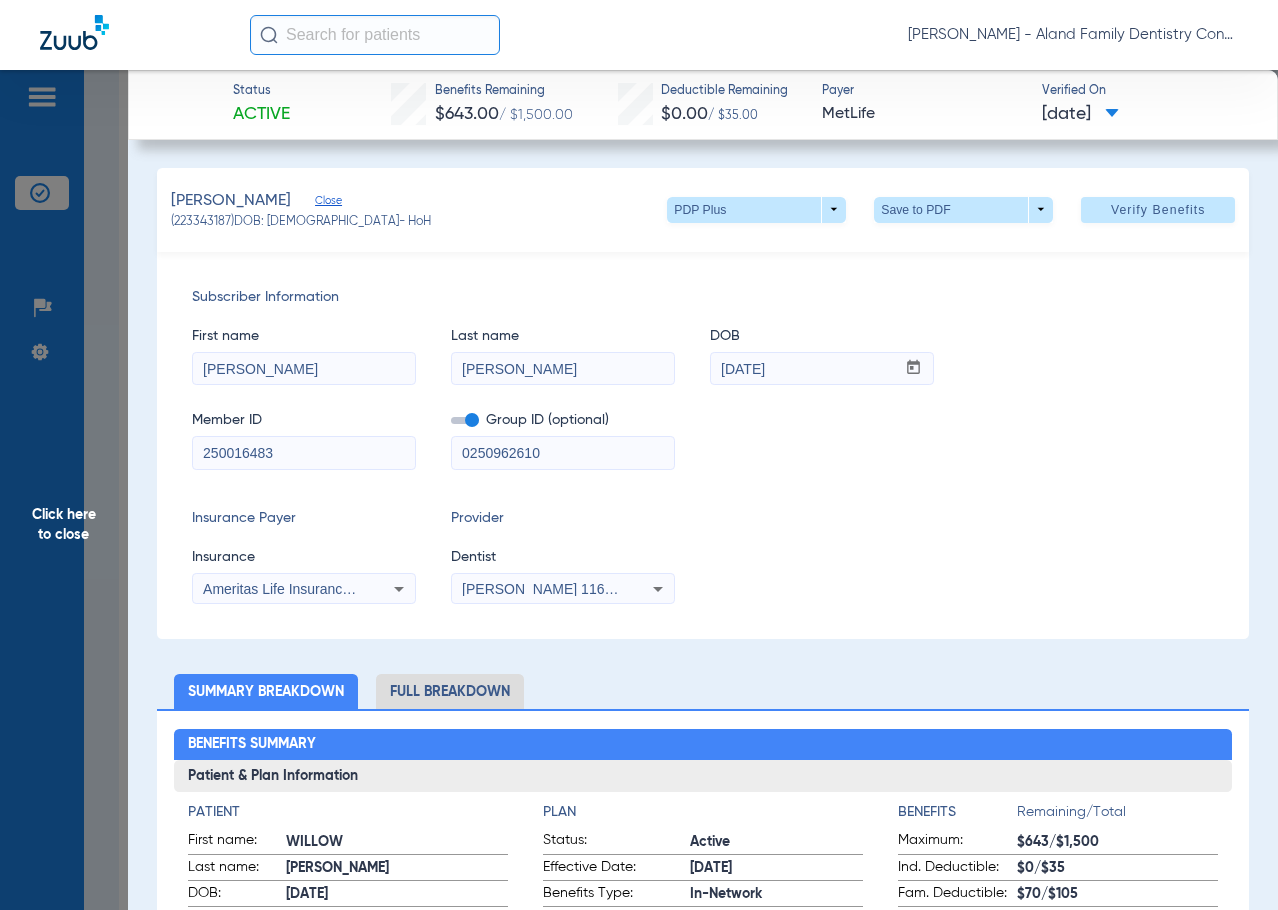 click on "First name  Amy  Last name  Tully  DOB  mm / dd / yyyy 07/16/1988" 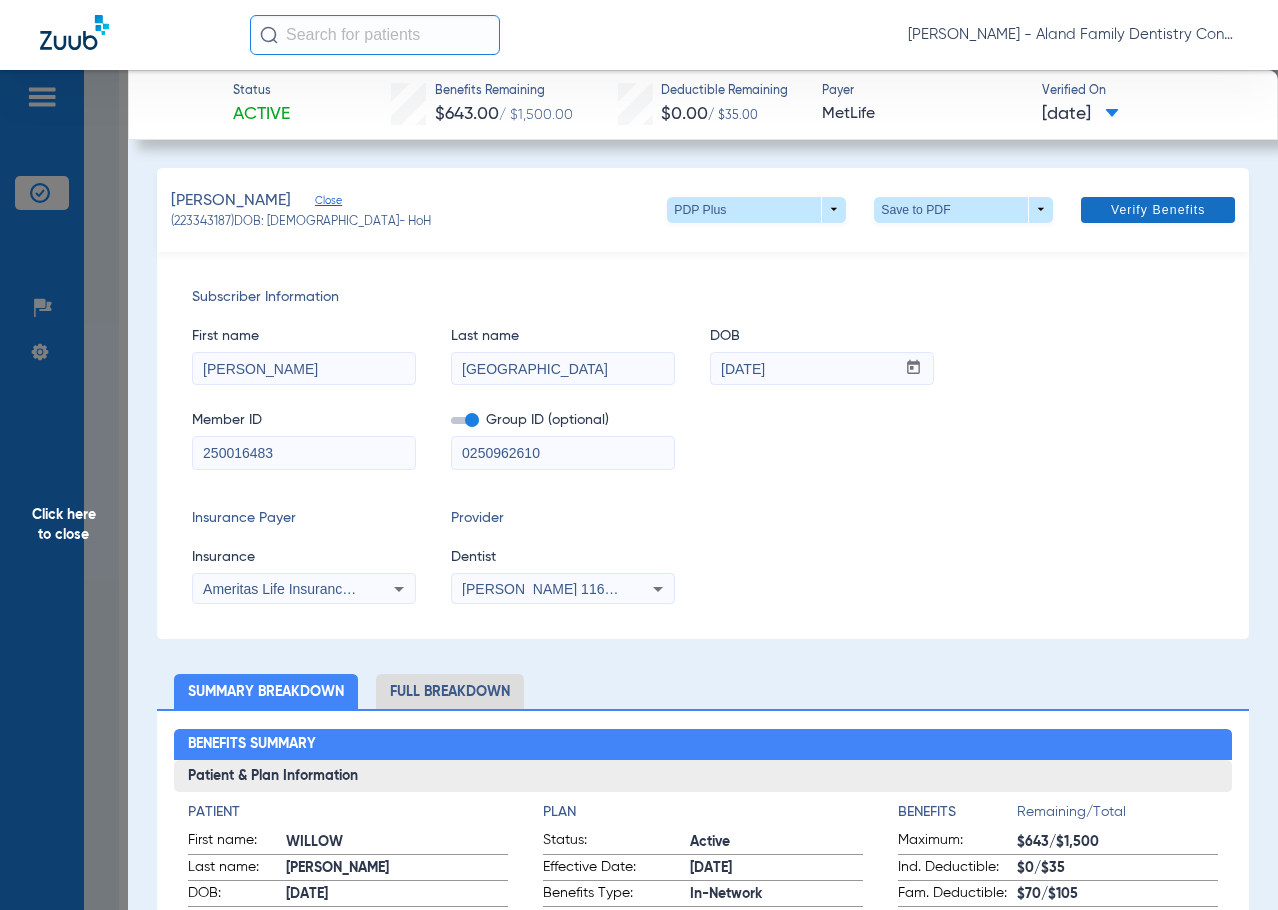 type on "BURGOS" 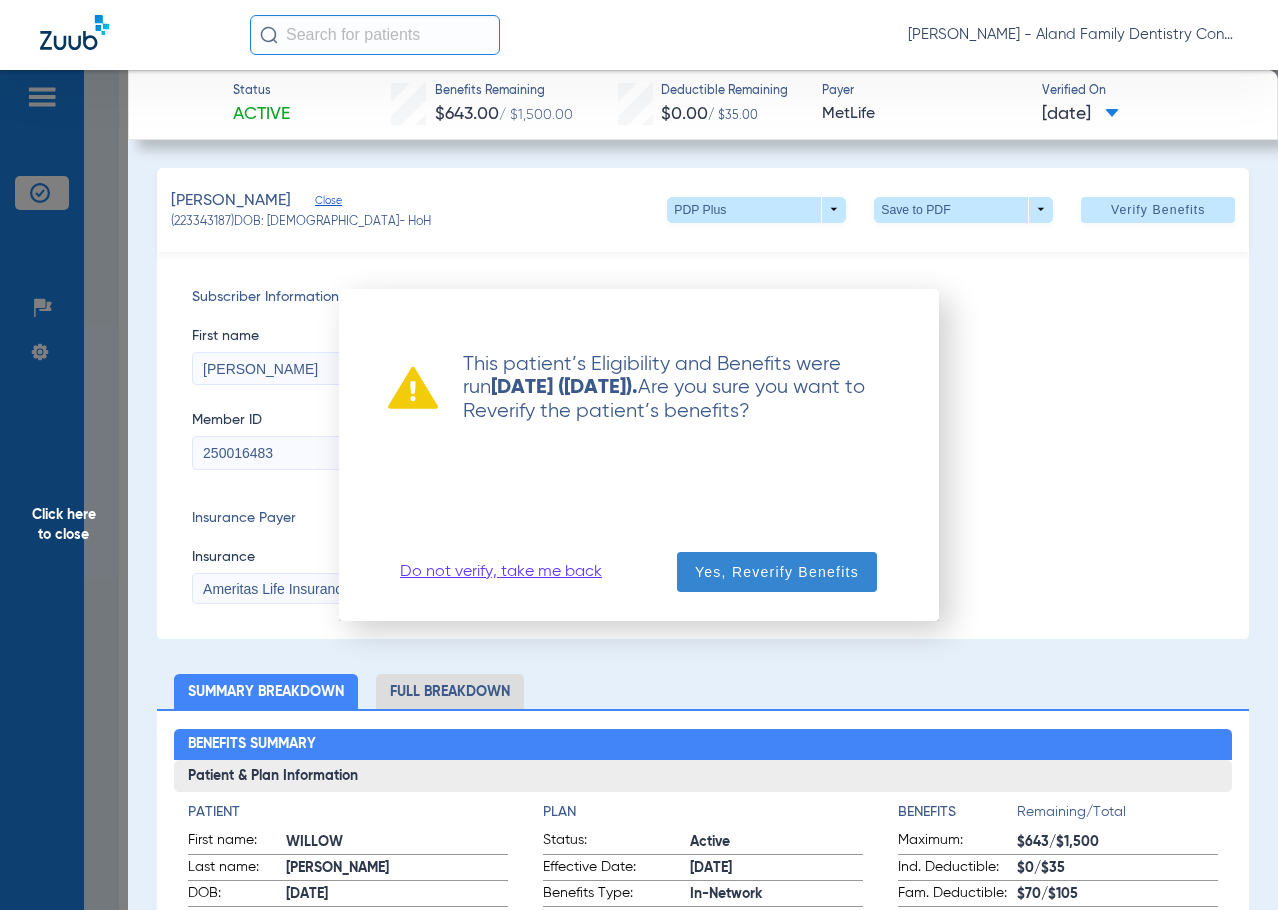 click on "Yes, Reverify Benefits" at bounding box center (777, 572) 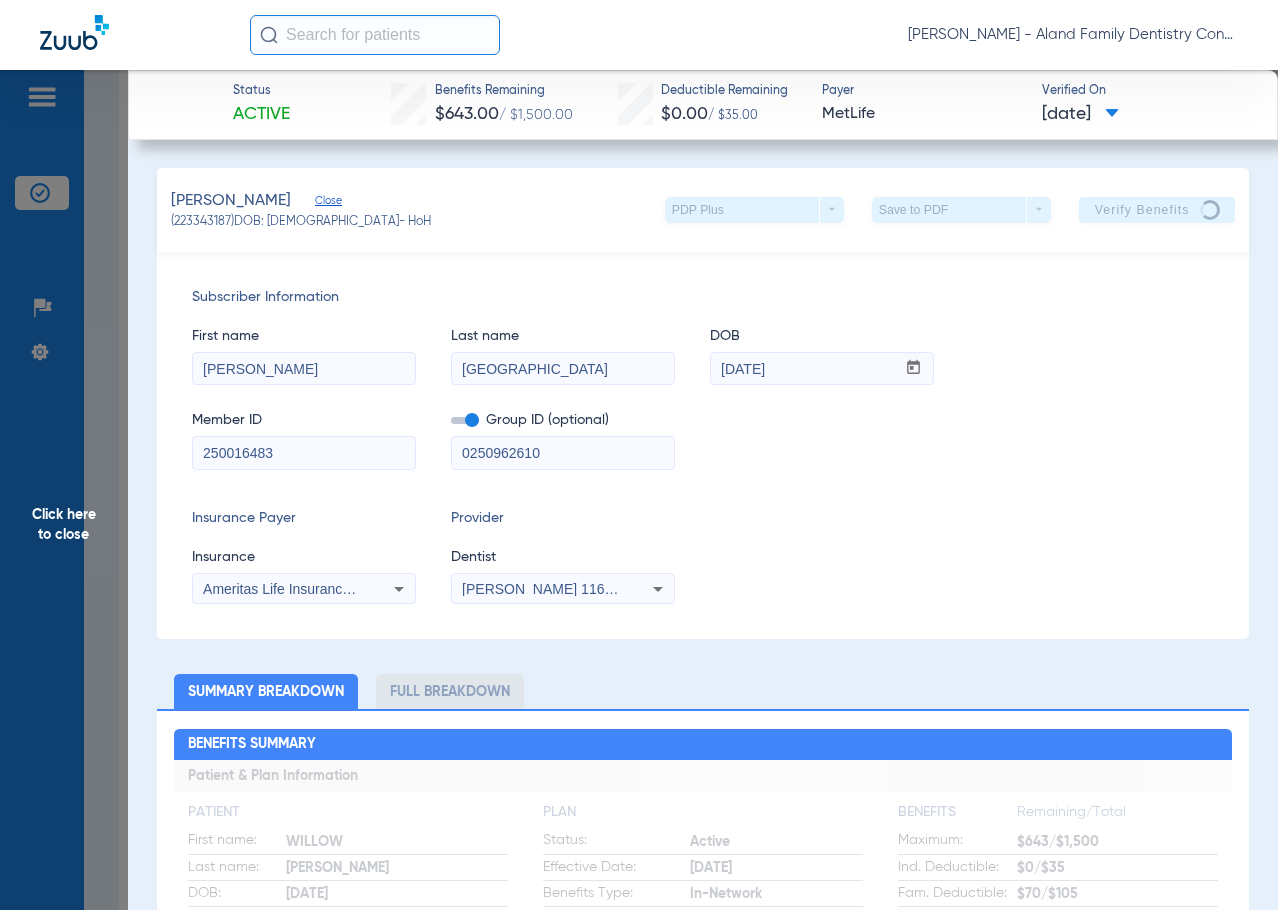 drag, startPoint x: 548, startPoint y: 446, endPoint x: 443, endPoint y: 452, distance: 105.17129 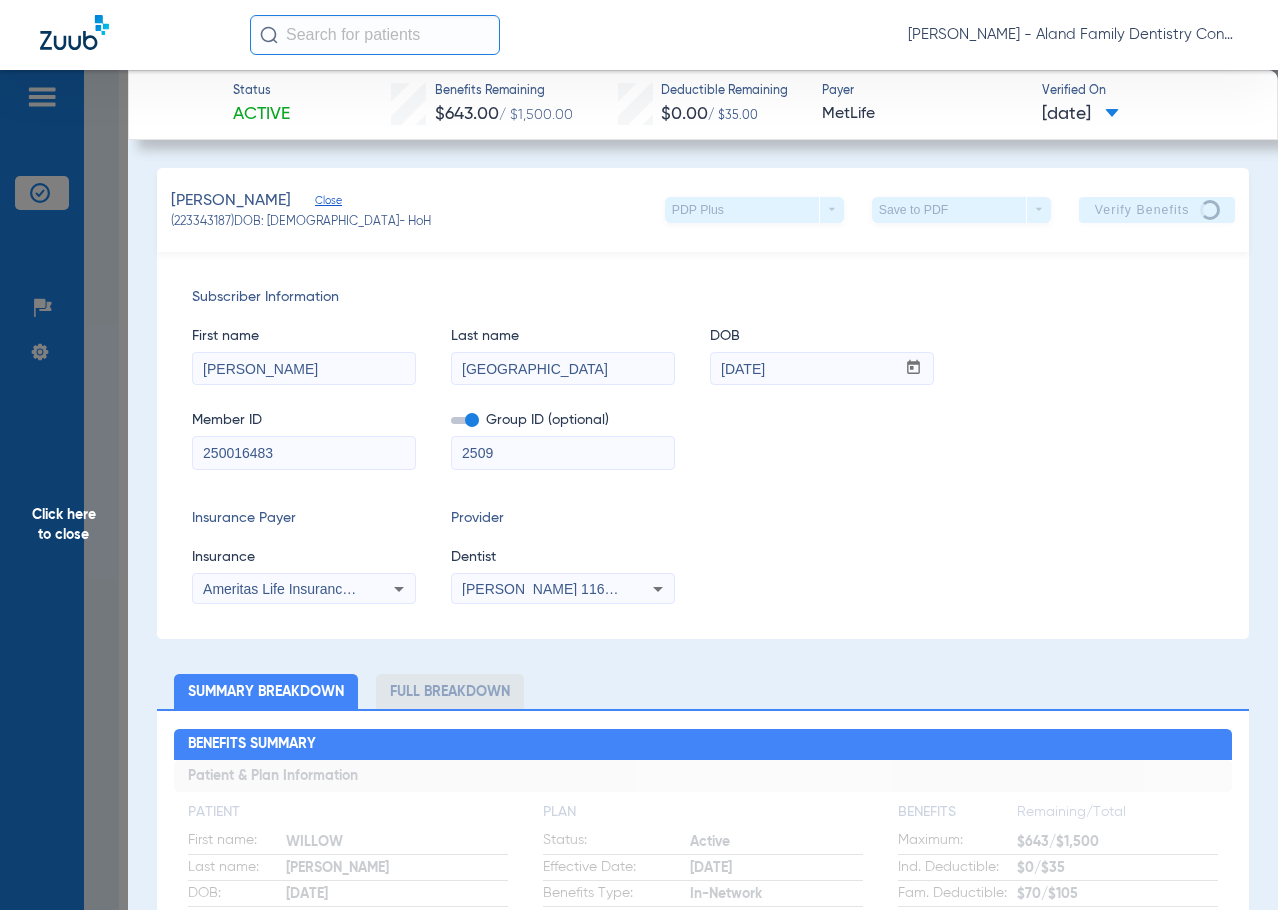 click on "Member ID  250016483  Group ID (optional)  2509" 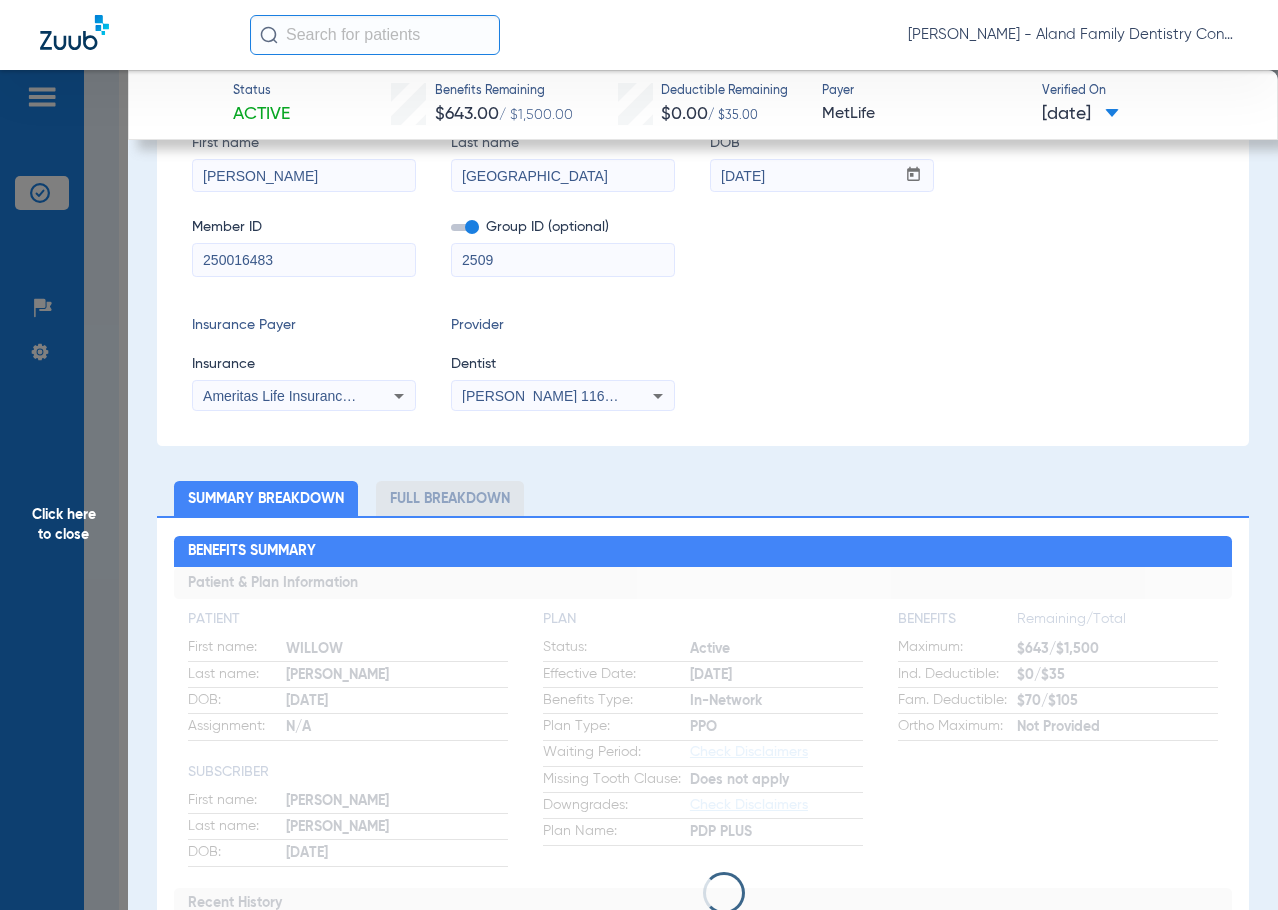scroll, scrollTop: 0, scrollLeft: 0, axis: both 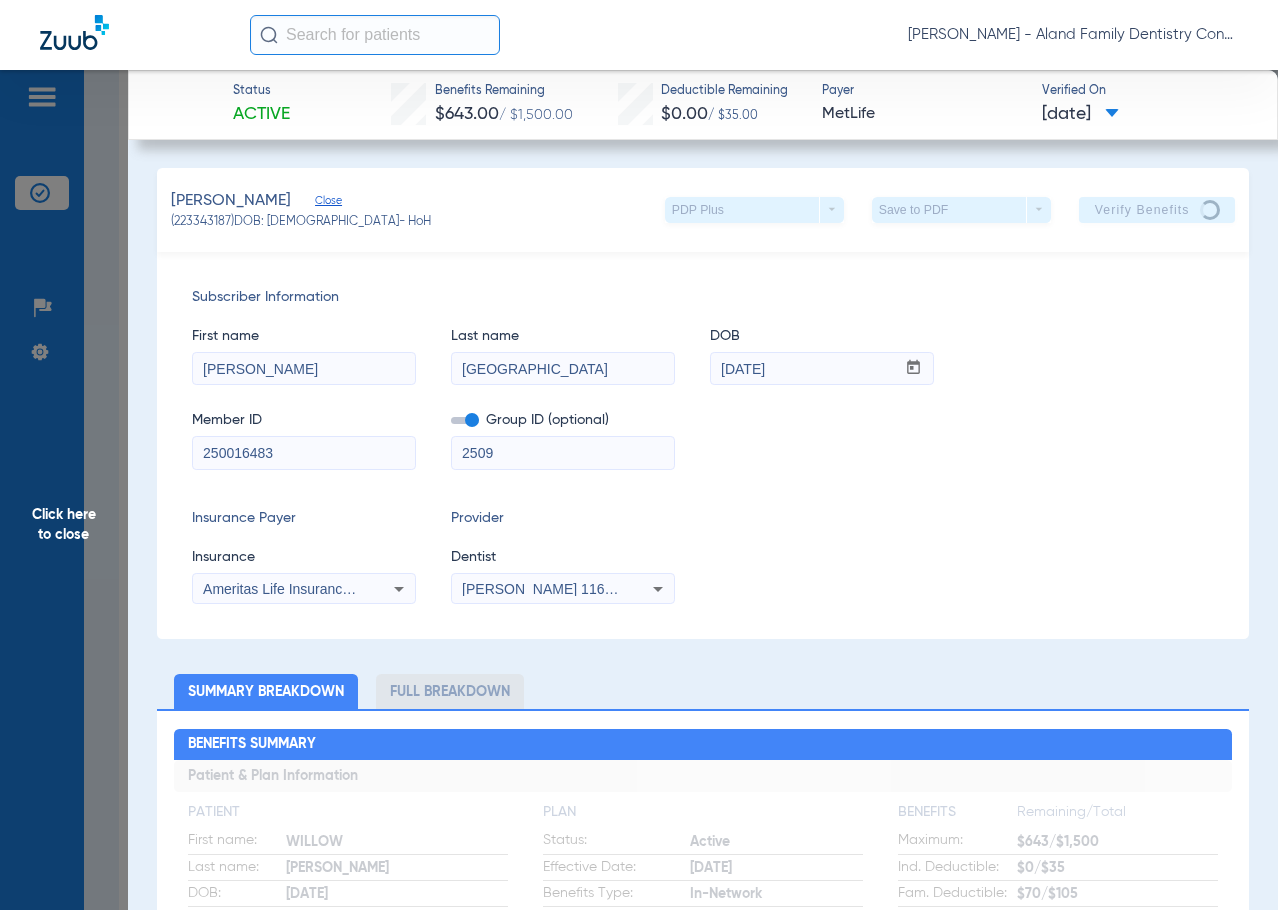 drag, startPoint x: 545, startPoint y: 456, endPoint x: 457, endPoint y: 444, distance: 88.814415 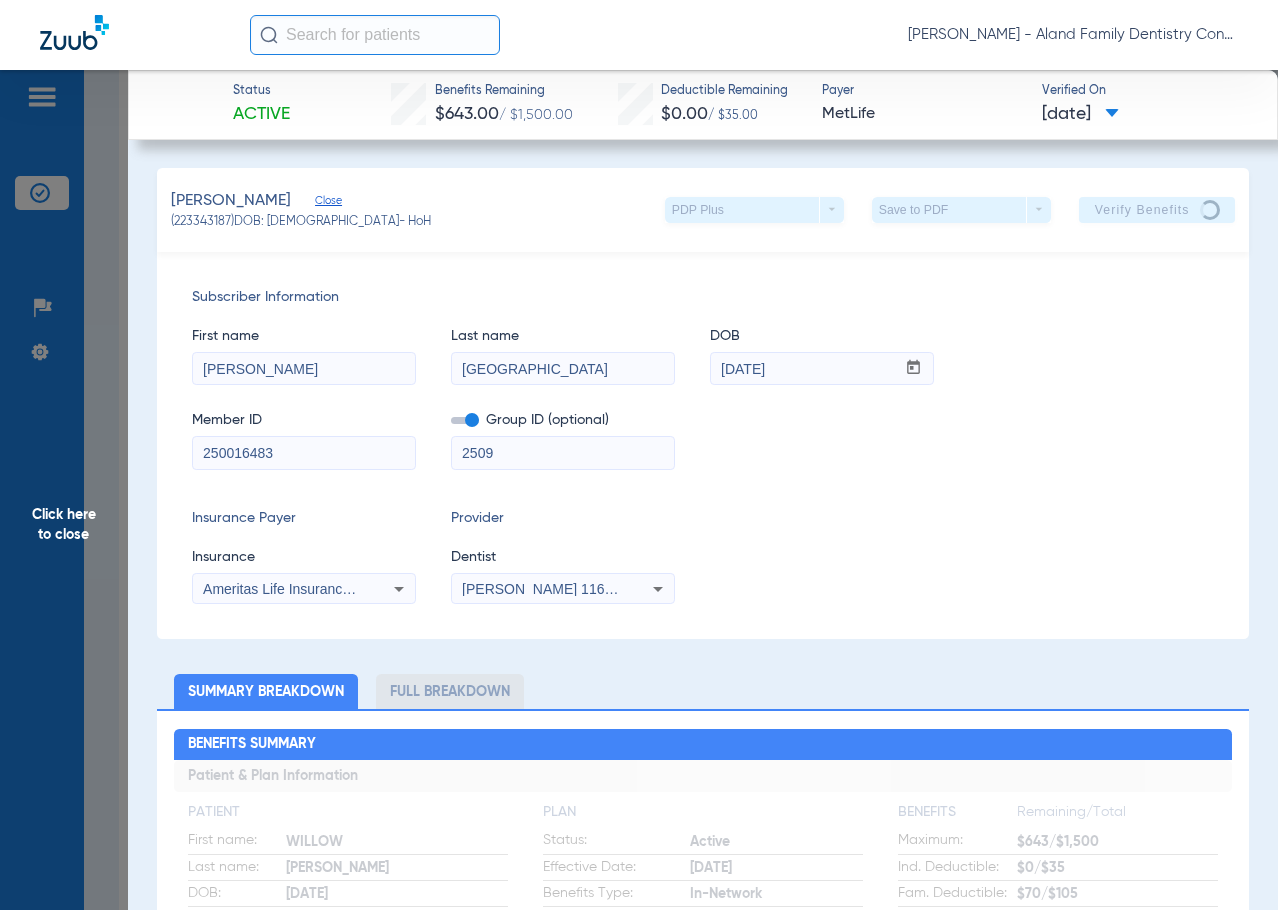 click on "2509" at bounding box center [563, 453] 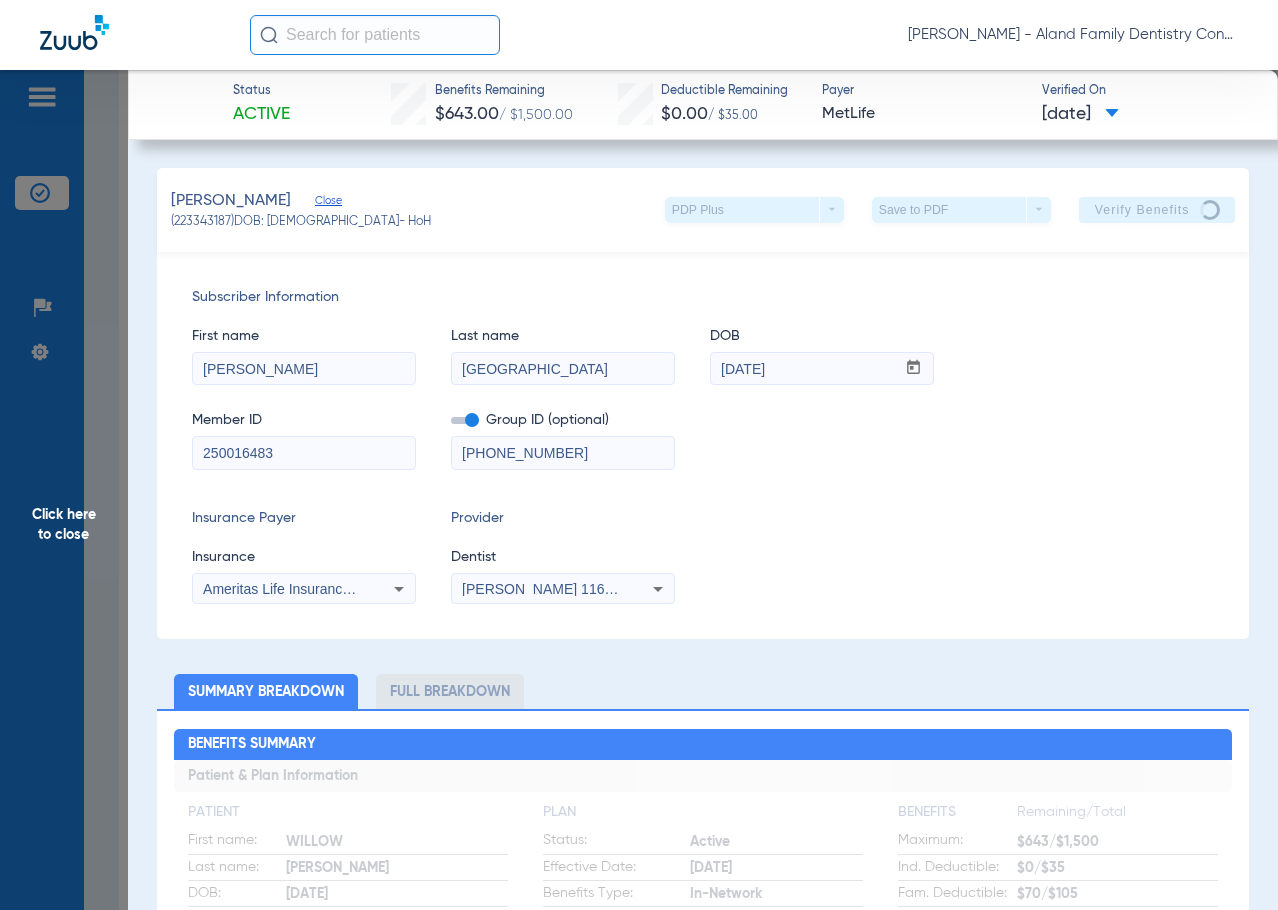 click on "0-2509-62610" at bounding box center (563, 453) 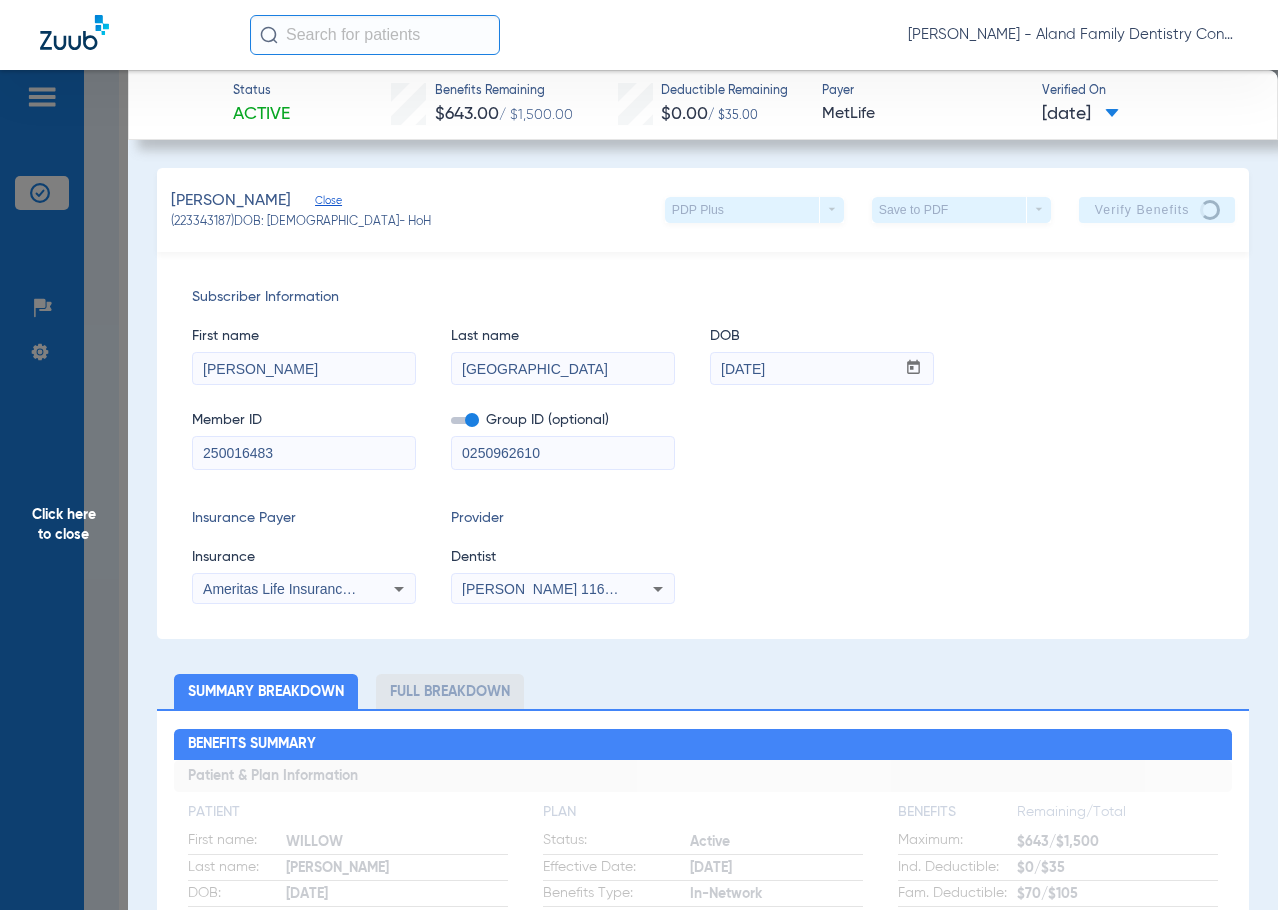 type on "0250962610" 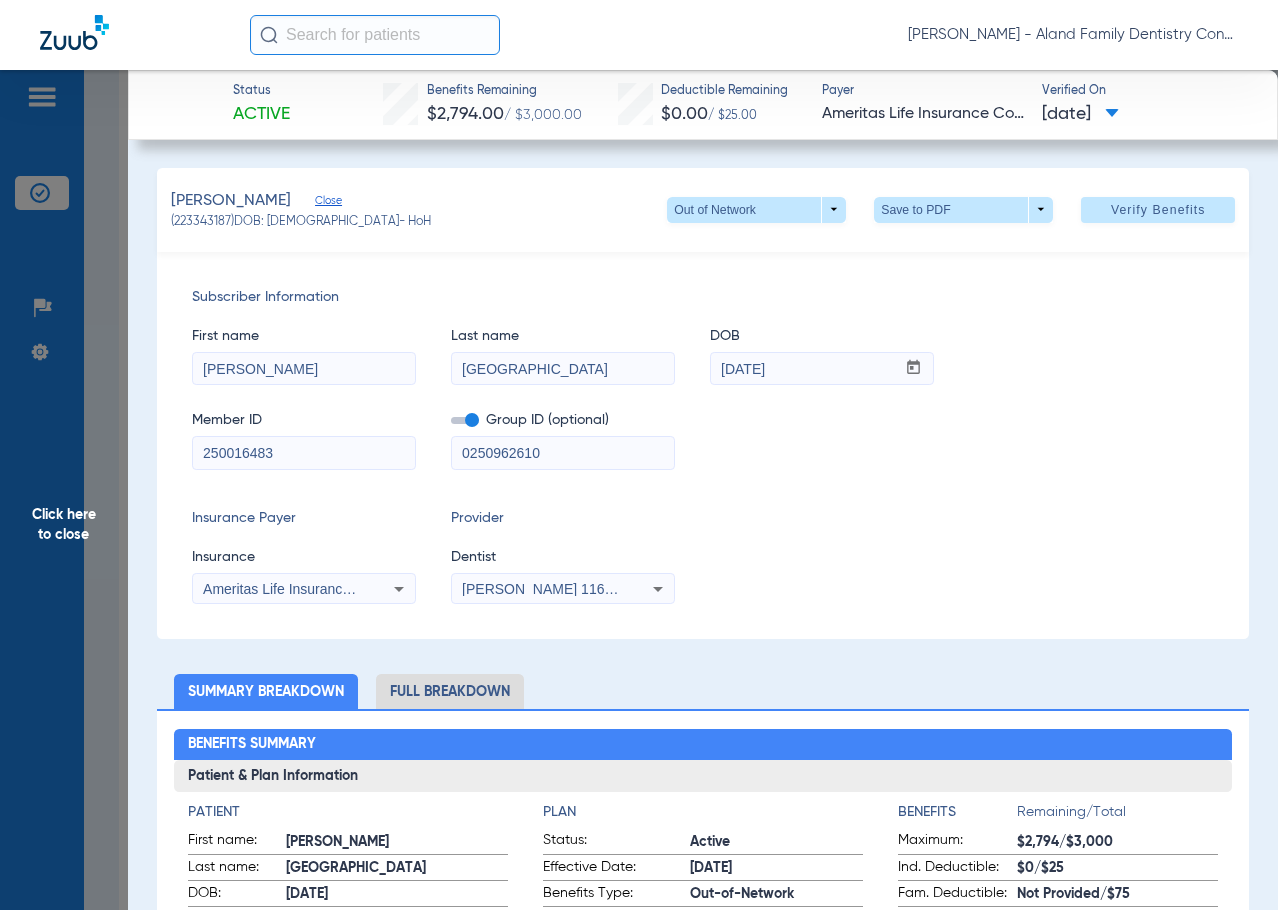 click on "Click here to close" 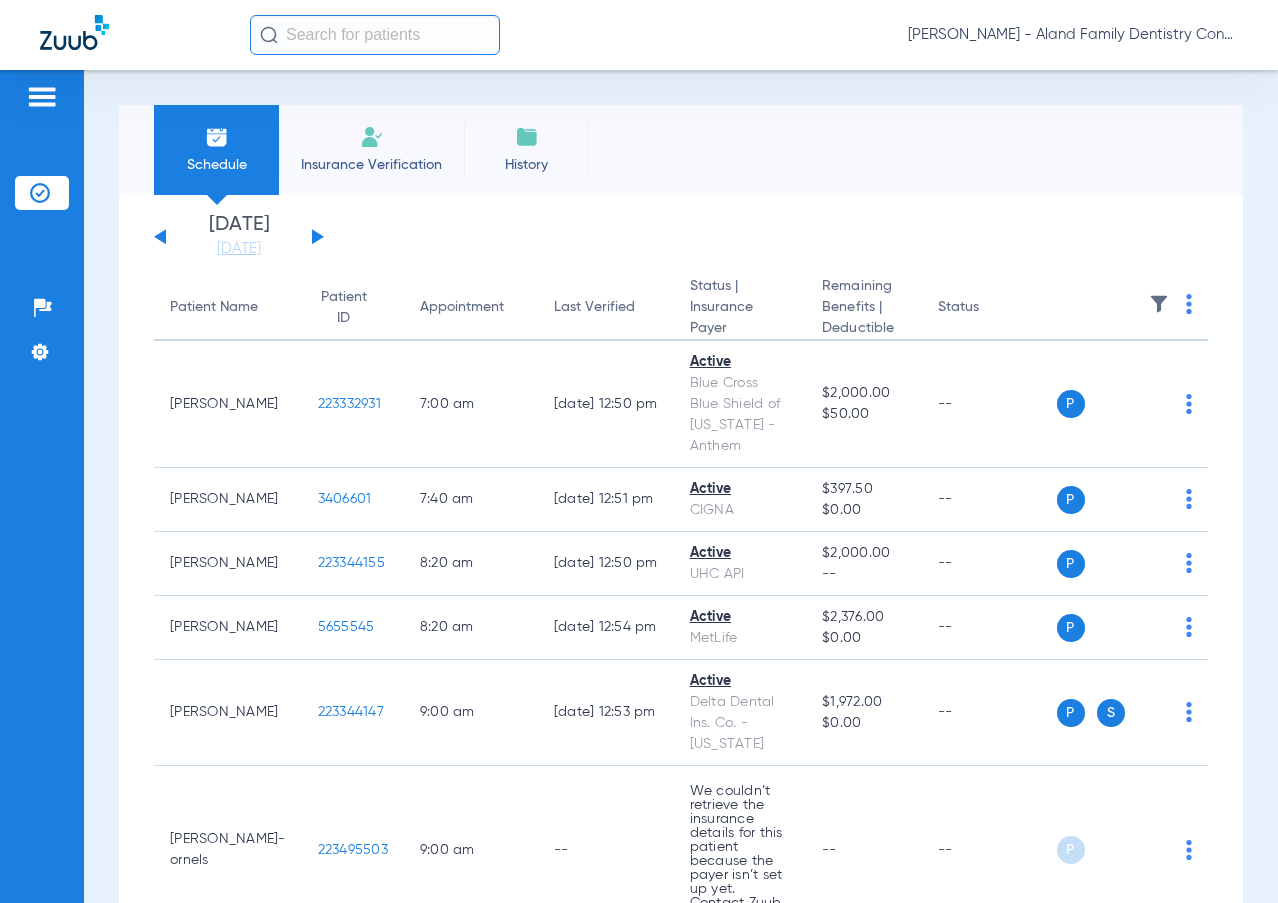 scroll, scrollTop: 0, scrollLeft: 0, axis: both 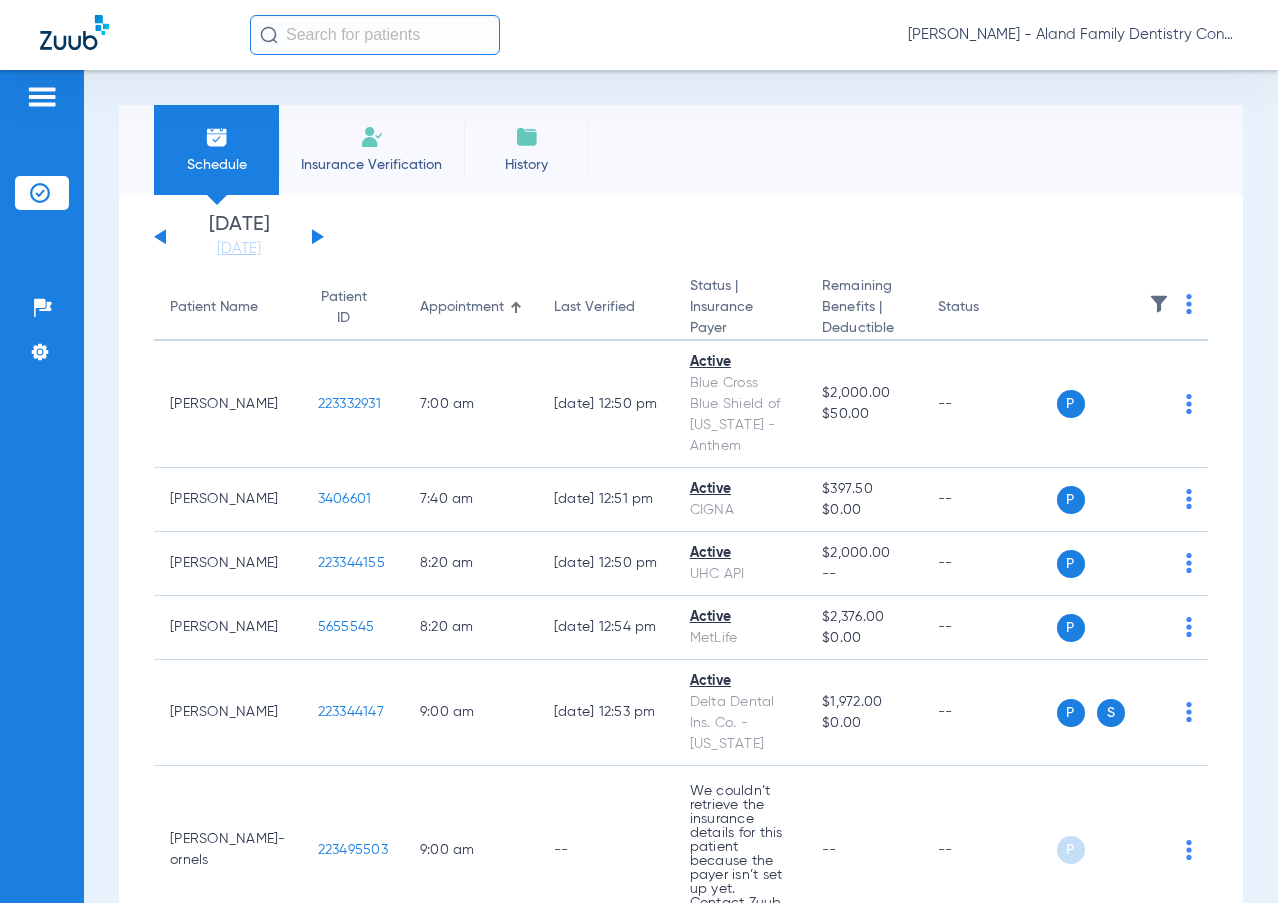 click on "[PERSON_NAME] - Aland Family Dentistry Continental" 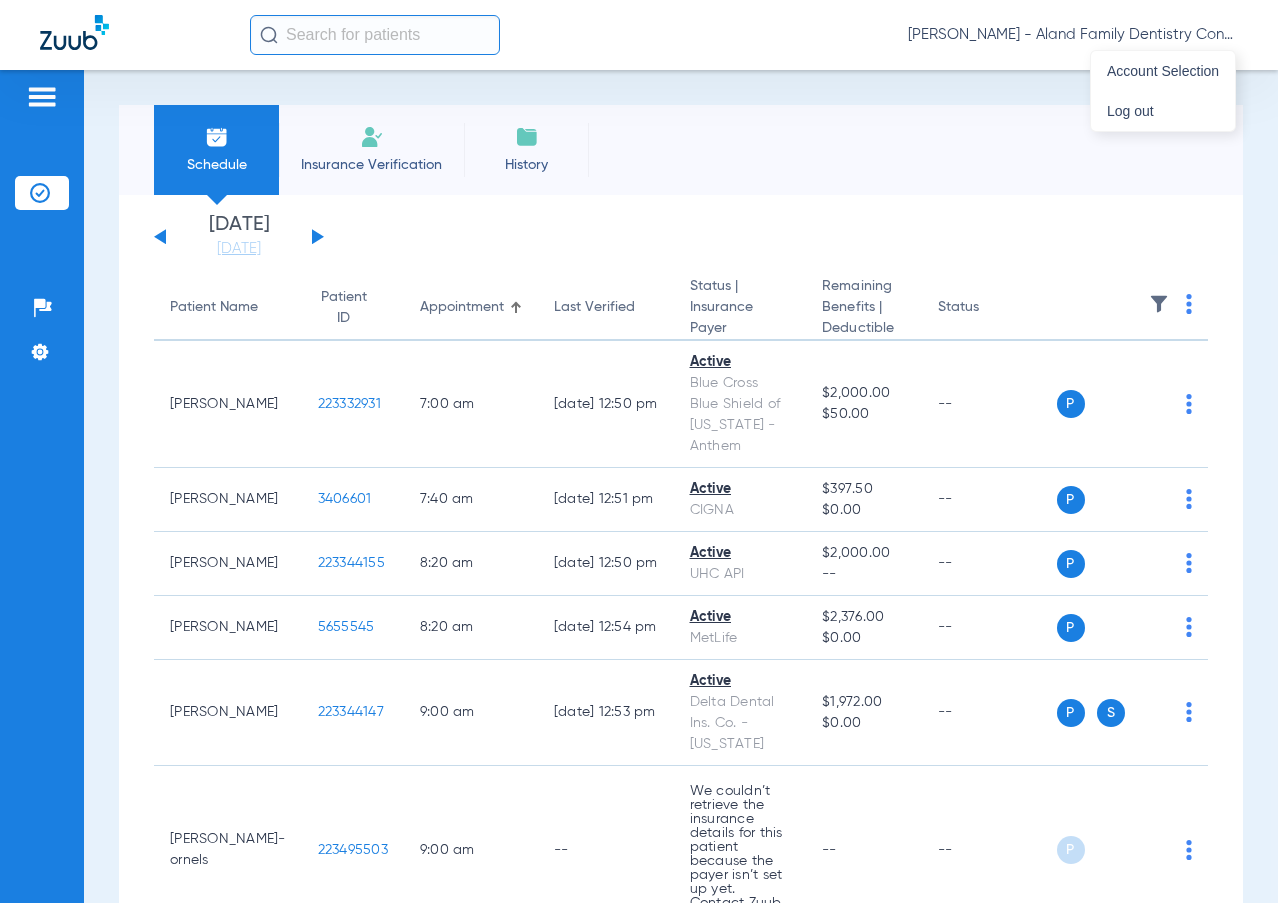 click at bounding box center (639, 451) 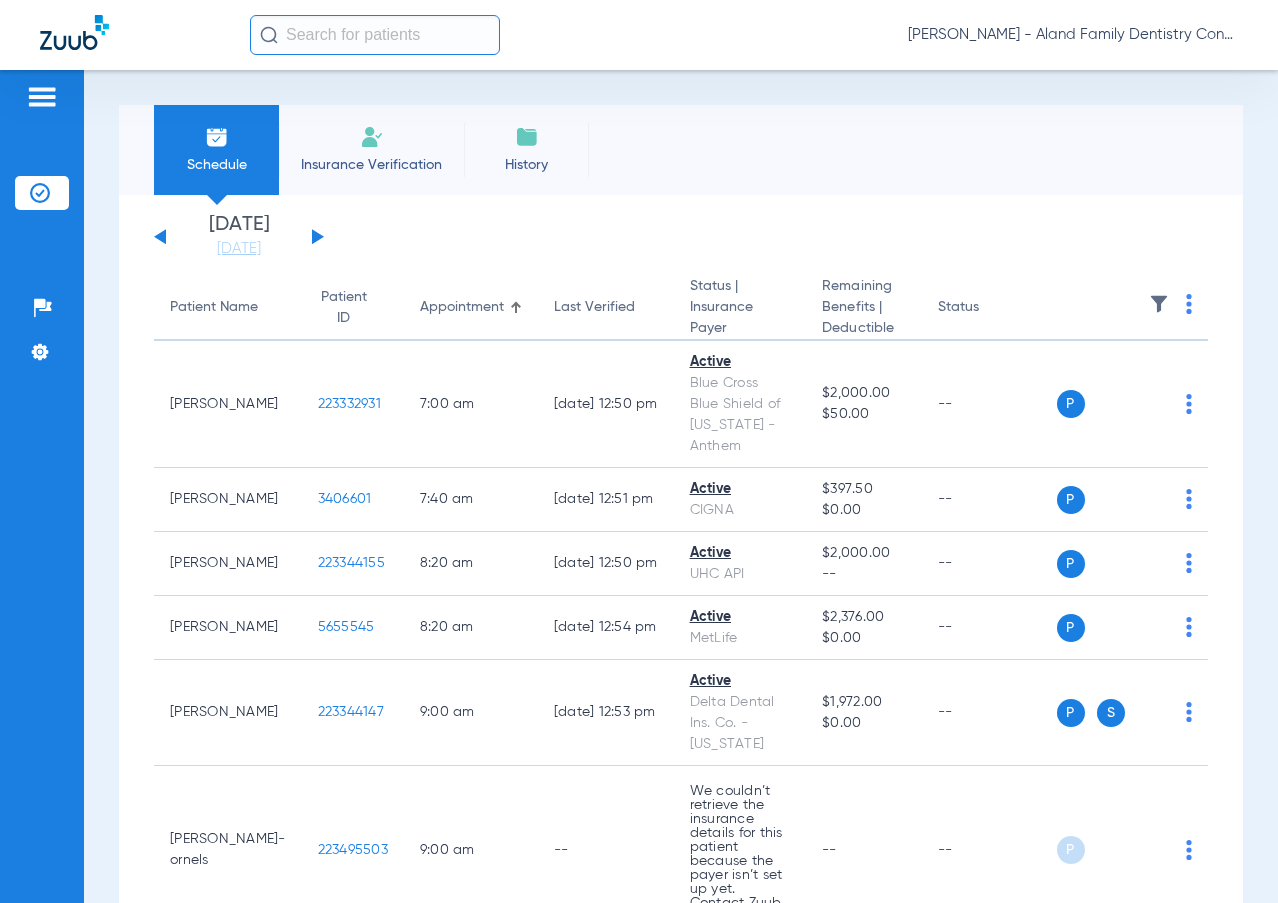 click on "[PERSON_NAME] - Aland Family Dentistry Continental" 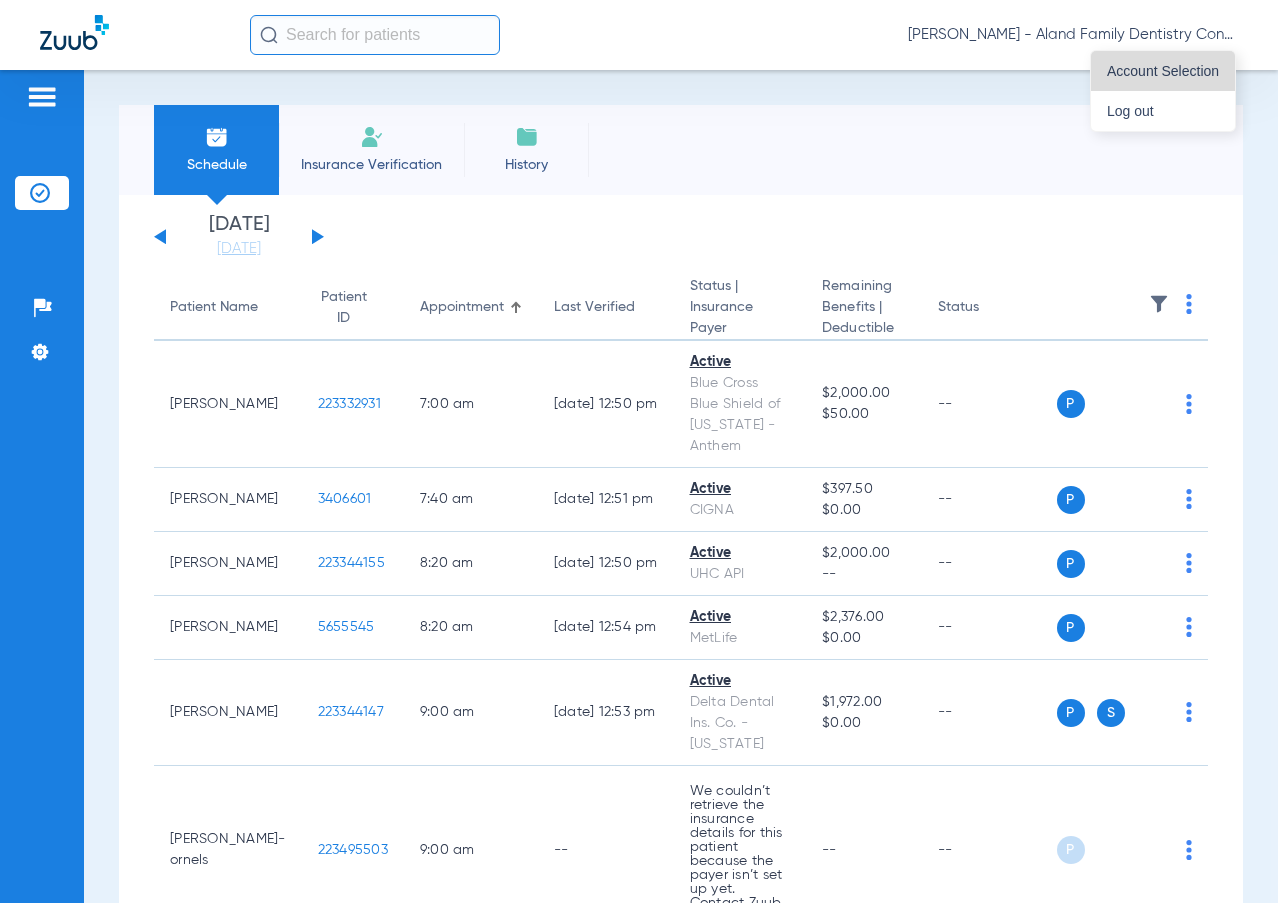 click on "Account Selection" at bounding box center [1163, 71] 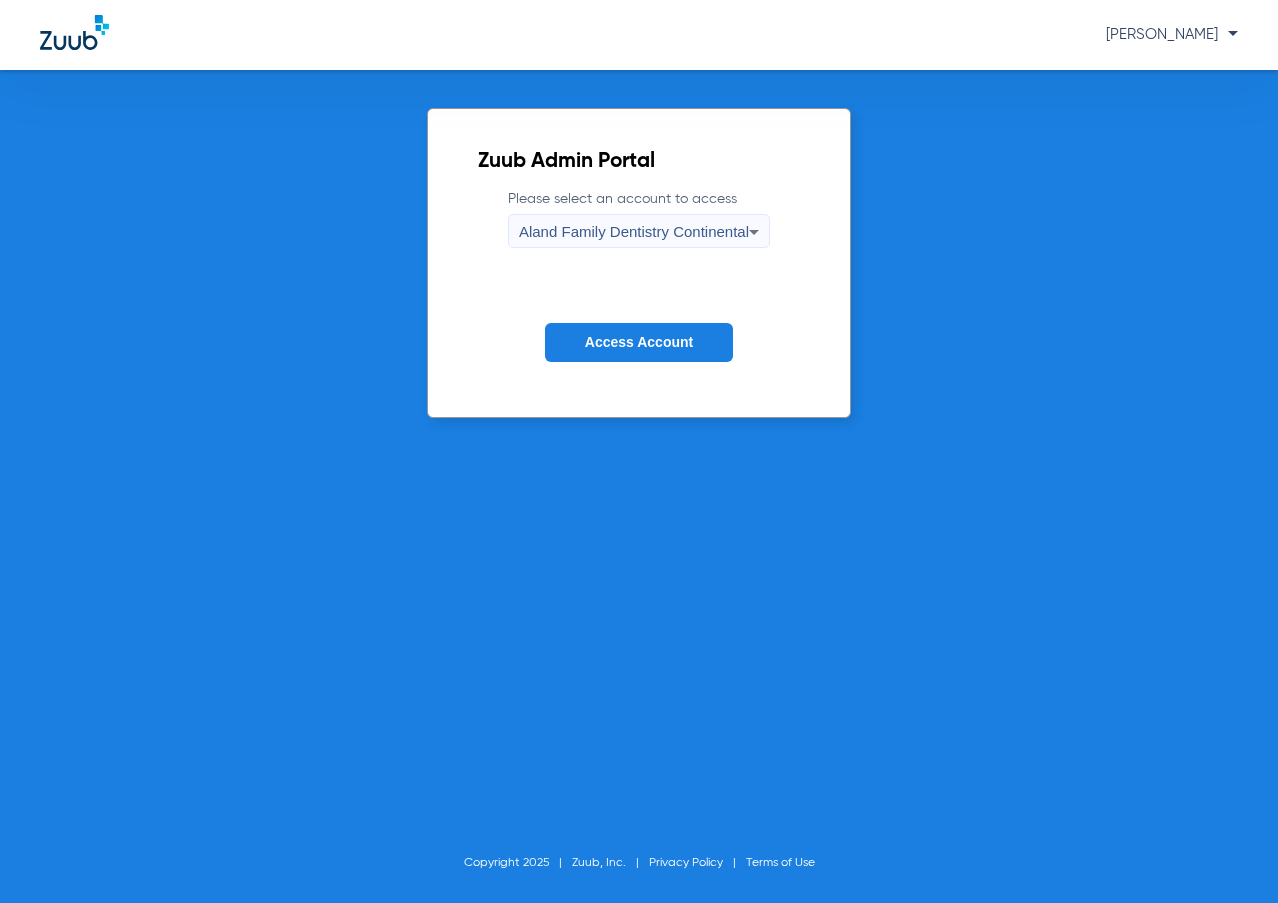 click on "Aland Family Dentistry Continental" at bounding box center (634, 232) 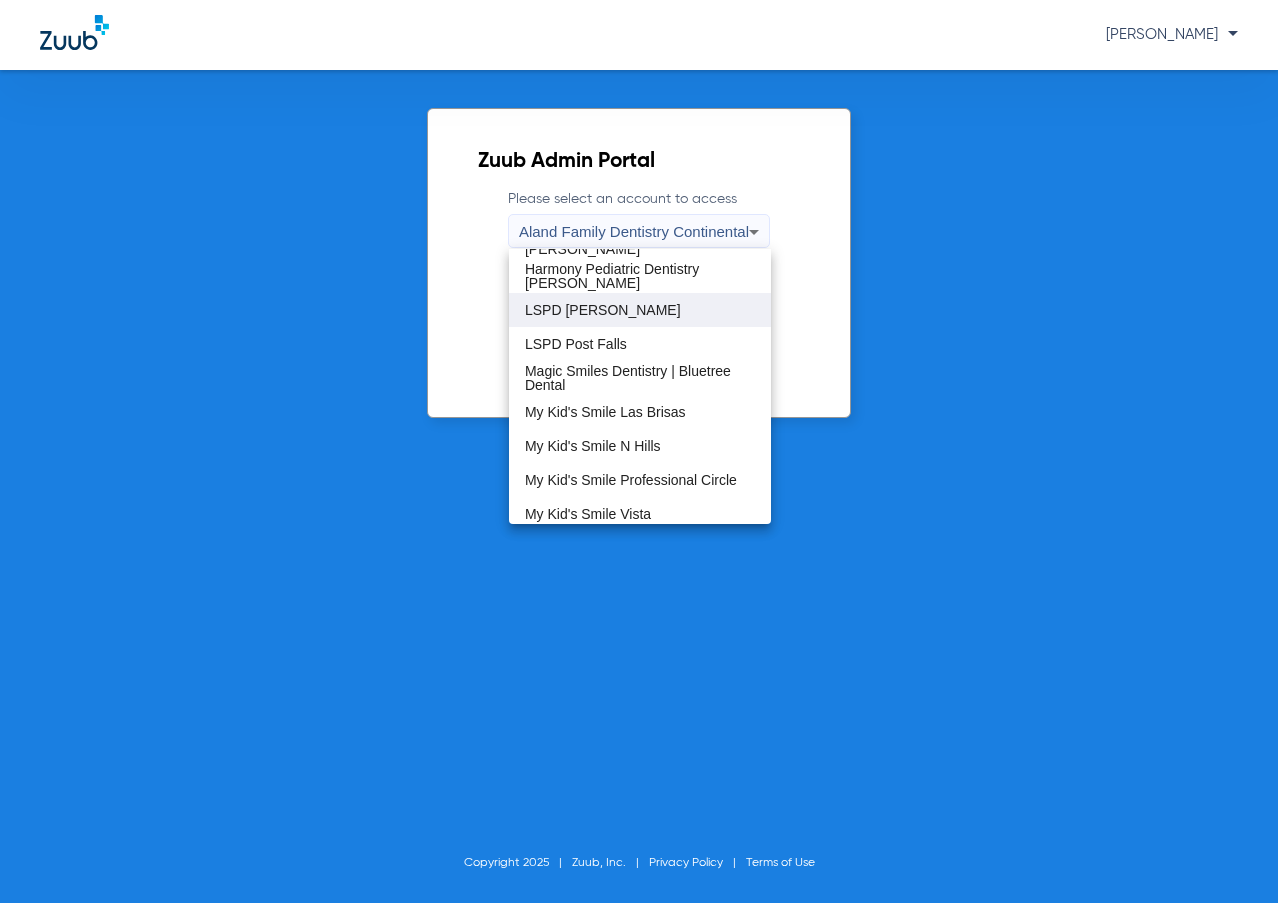 scroll, scrollTop: 575, scrollLeft: 0, axis: vertical 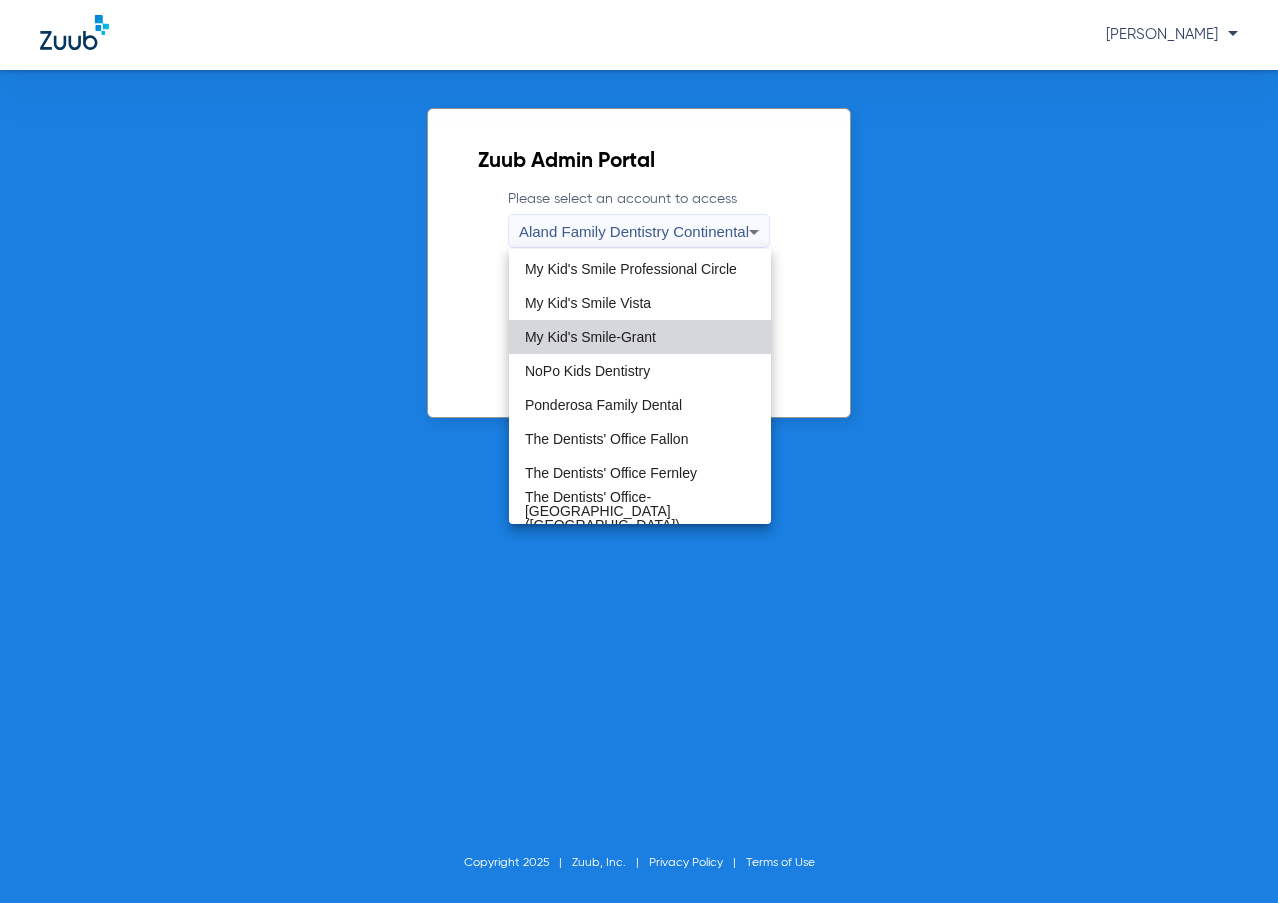 click on "My Kid's Smile-Grant" at bounding box center [640, 337] 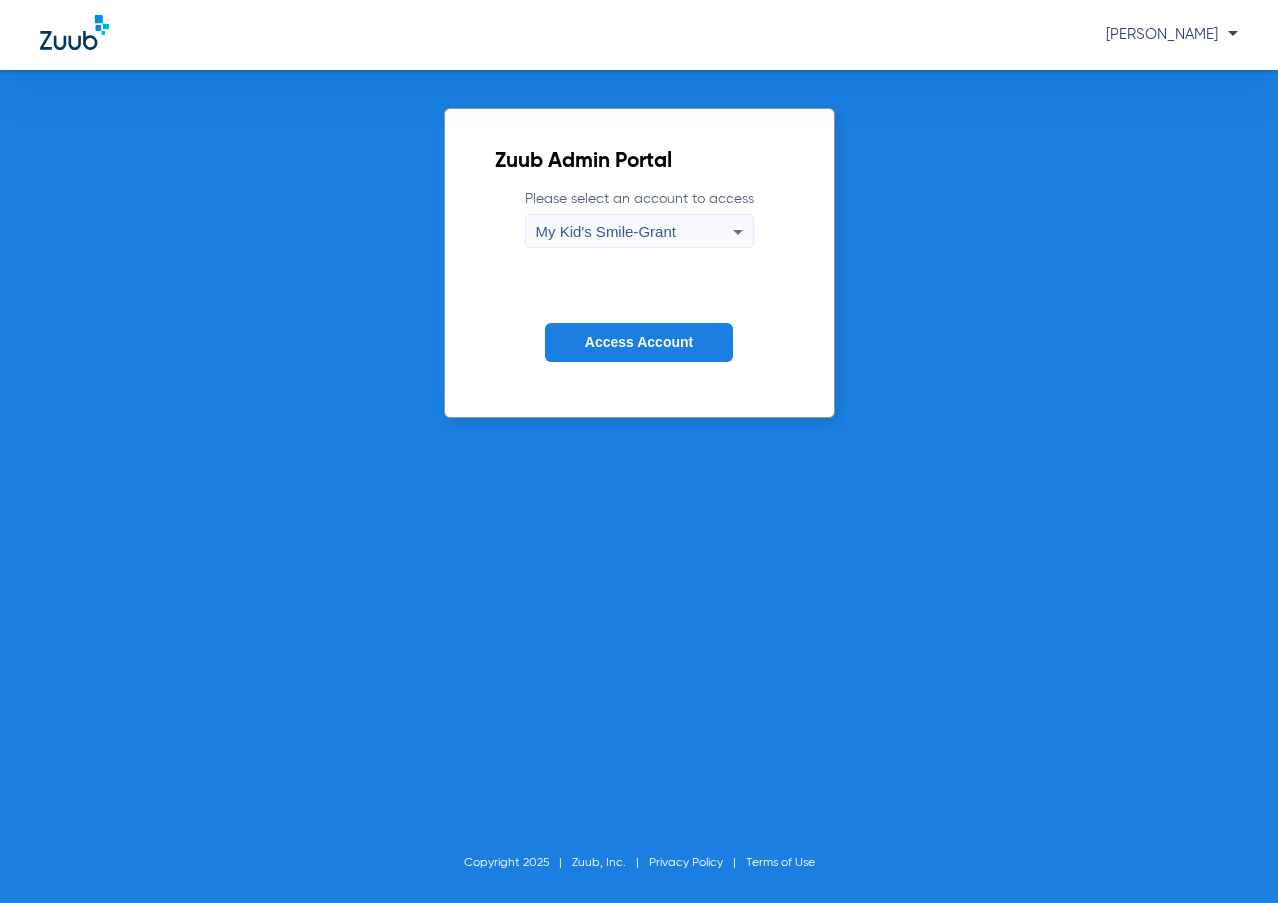 click on "Access Account" 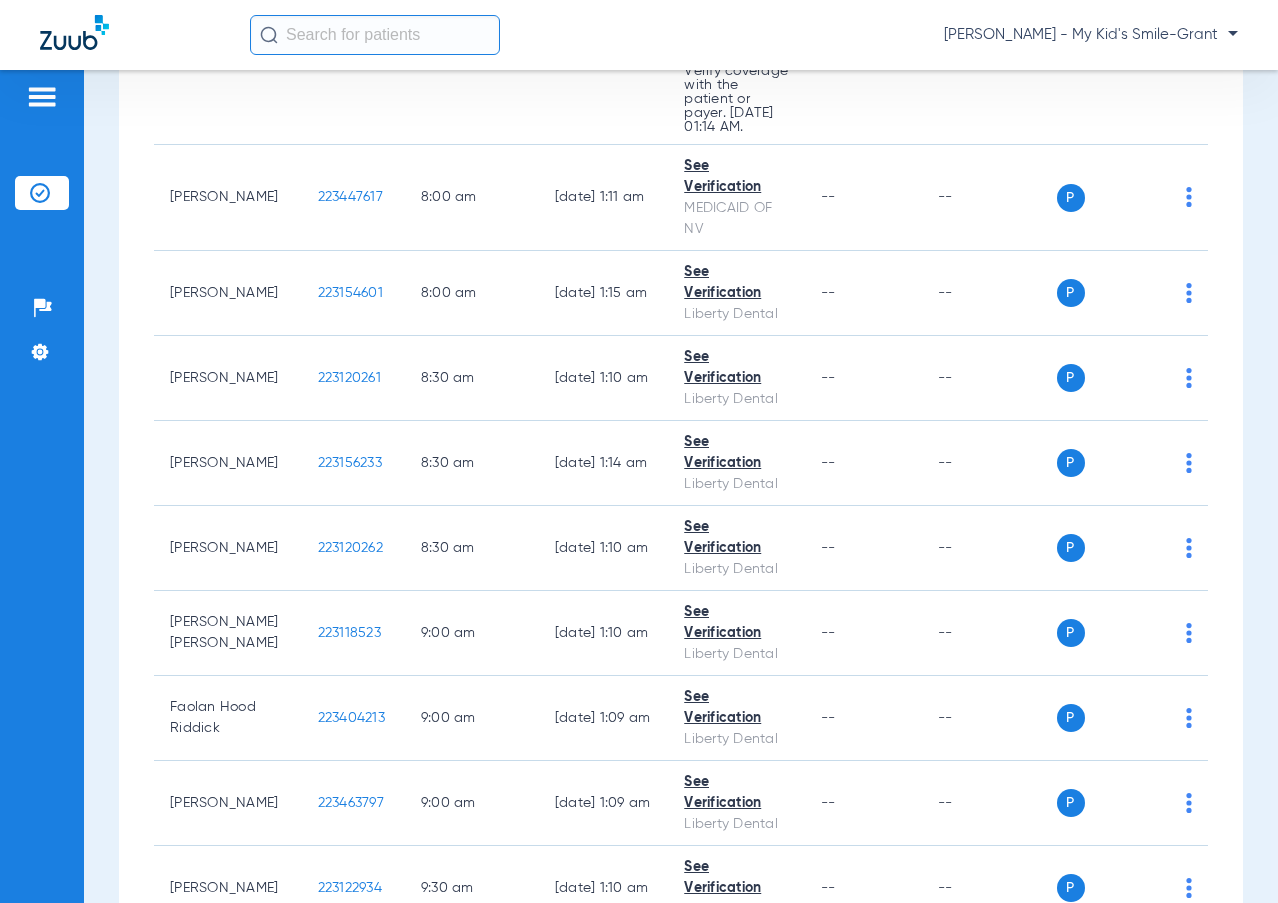 scroll, scrollTop: 0, scrollLeft: 0, axis: both 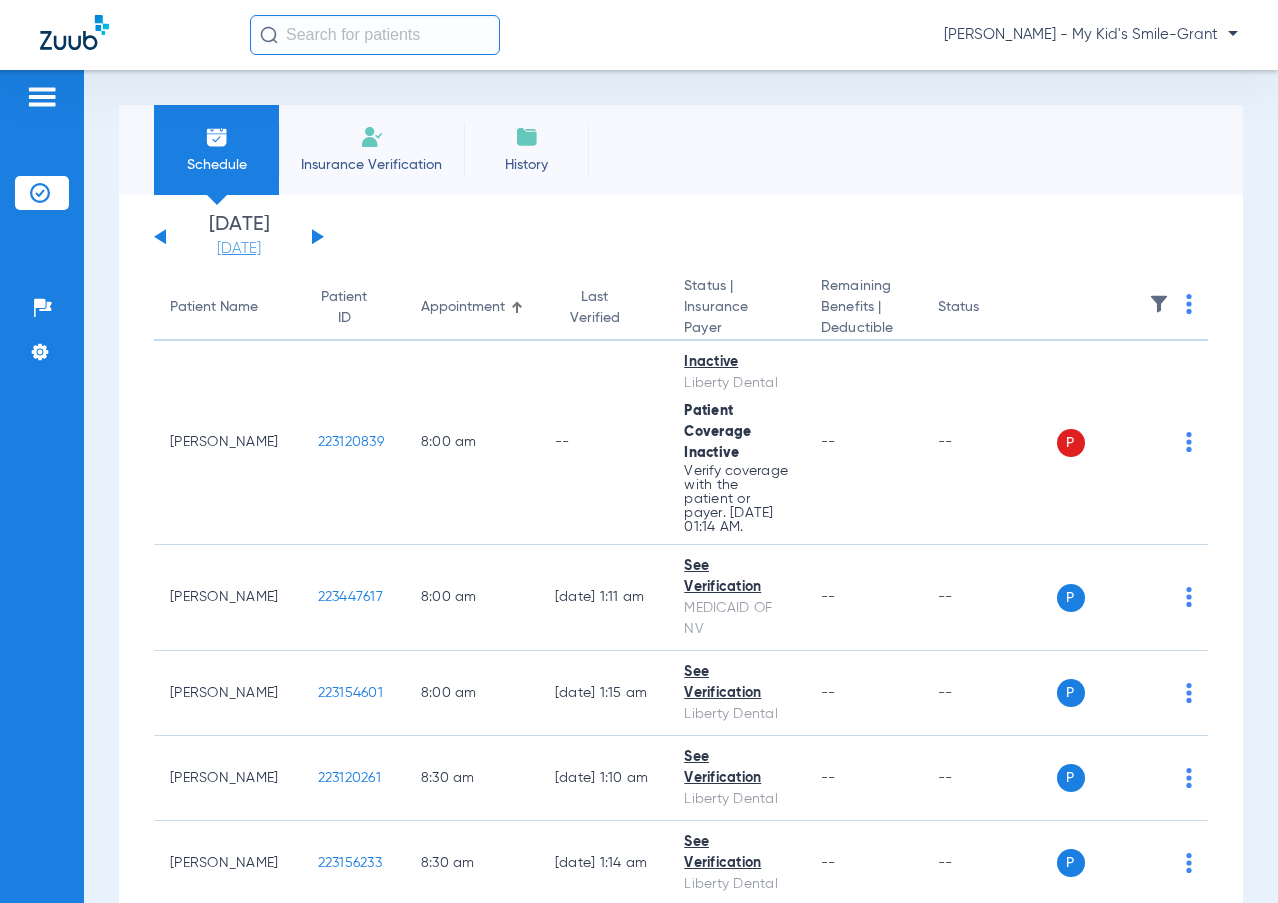 click on "[DATE]" 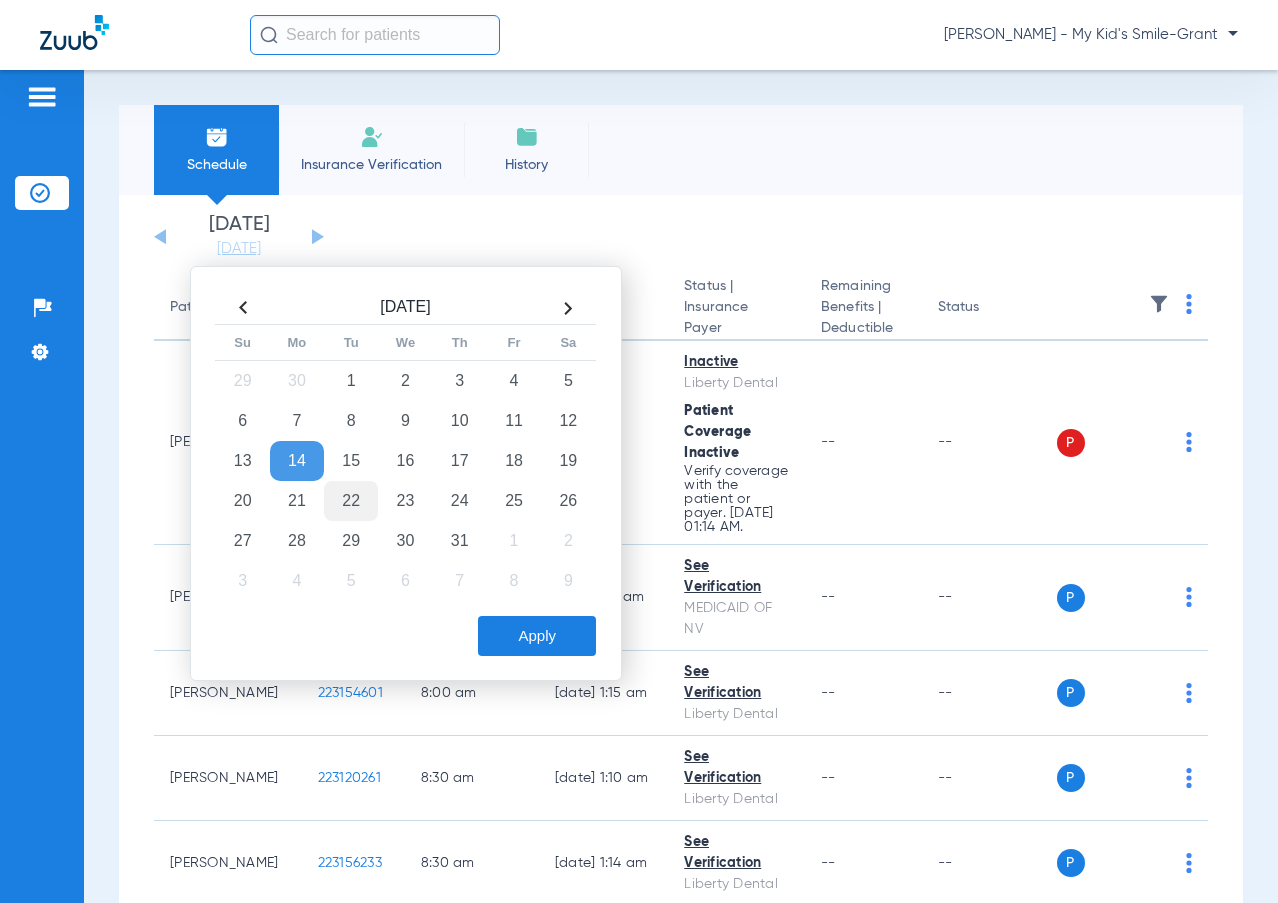 click on "22" 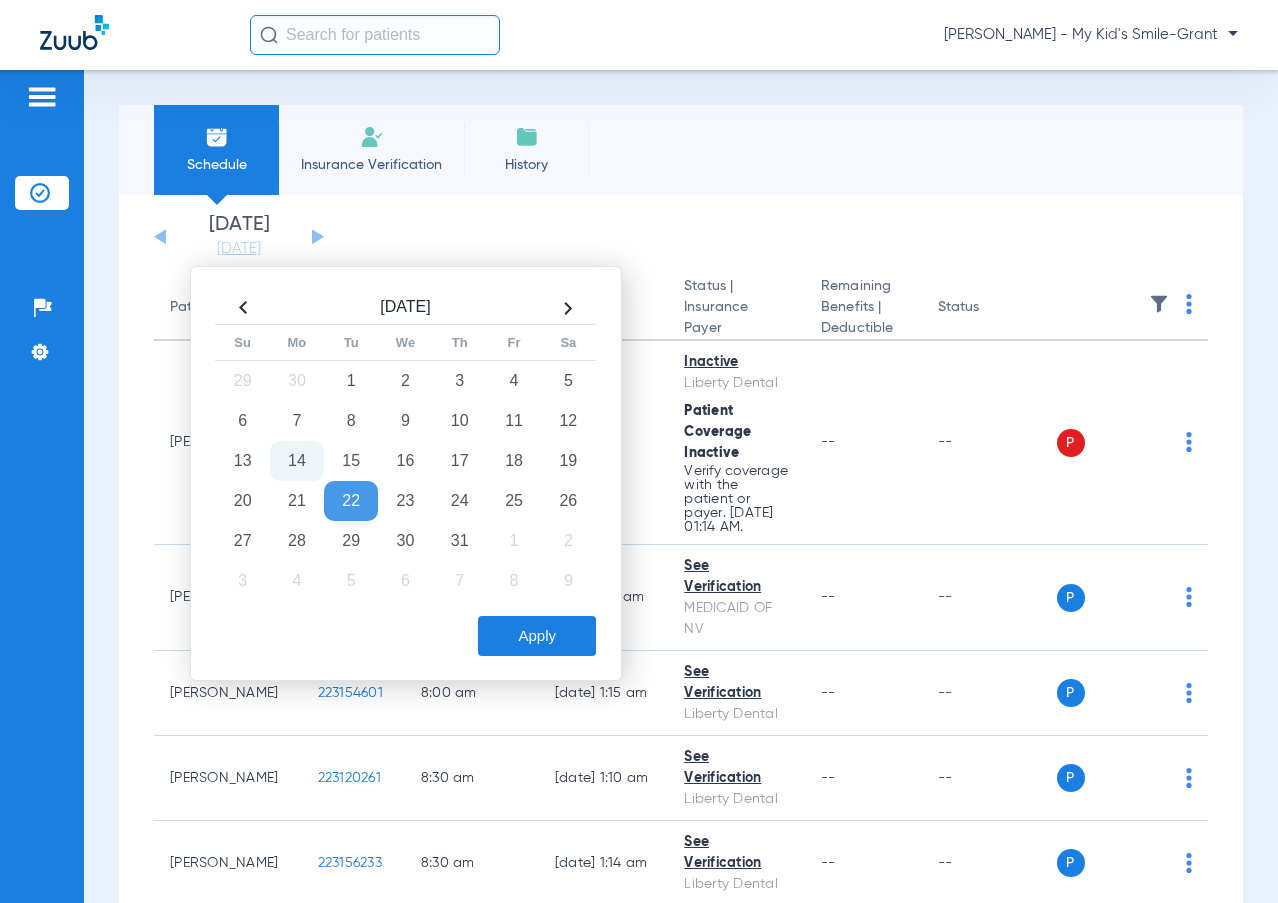click on "Apply" 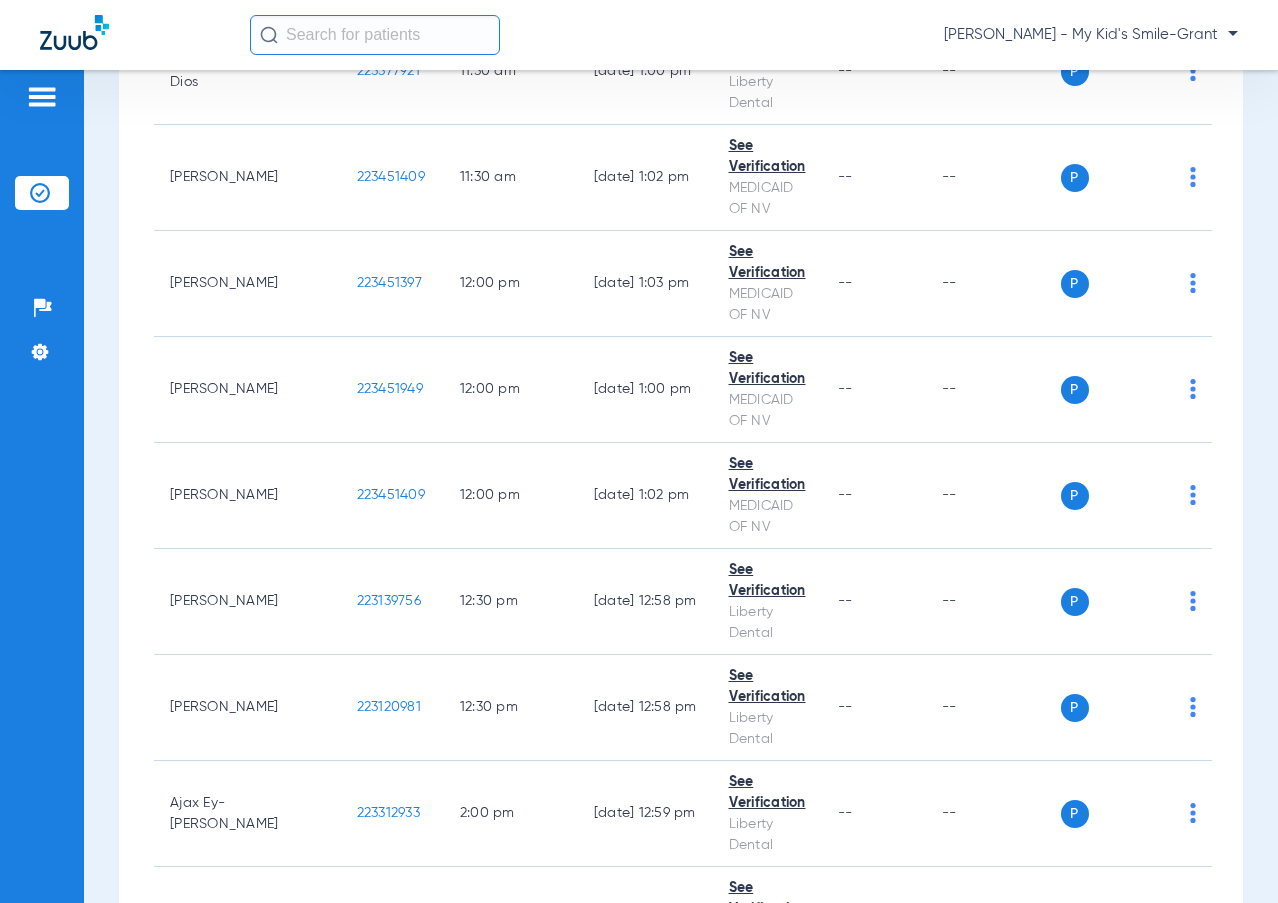 scroll, scrollTop: 2096, scrollLeft: 0, axis: vertical 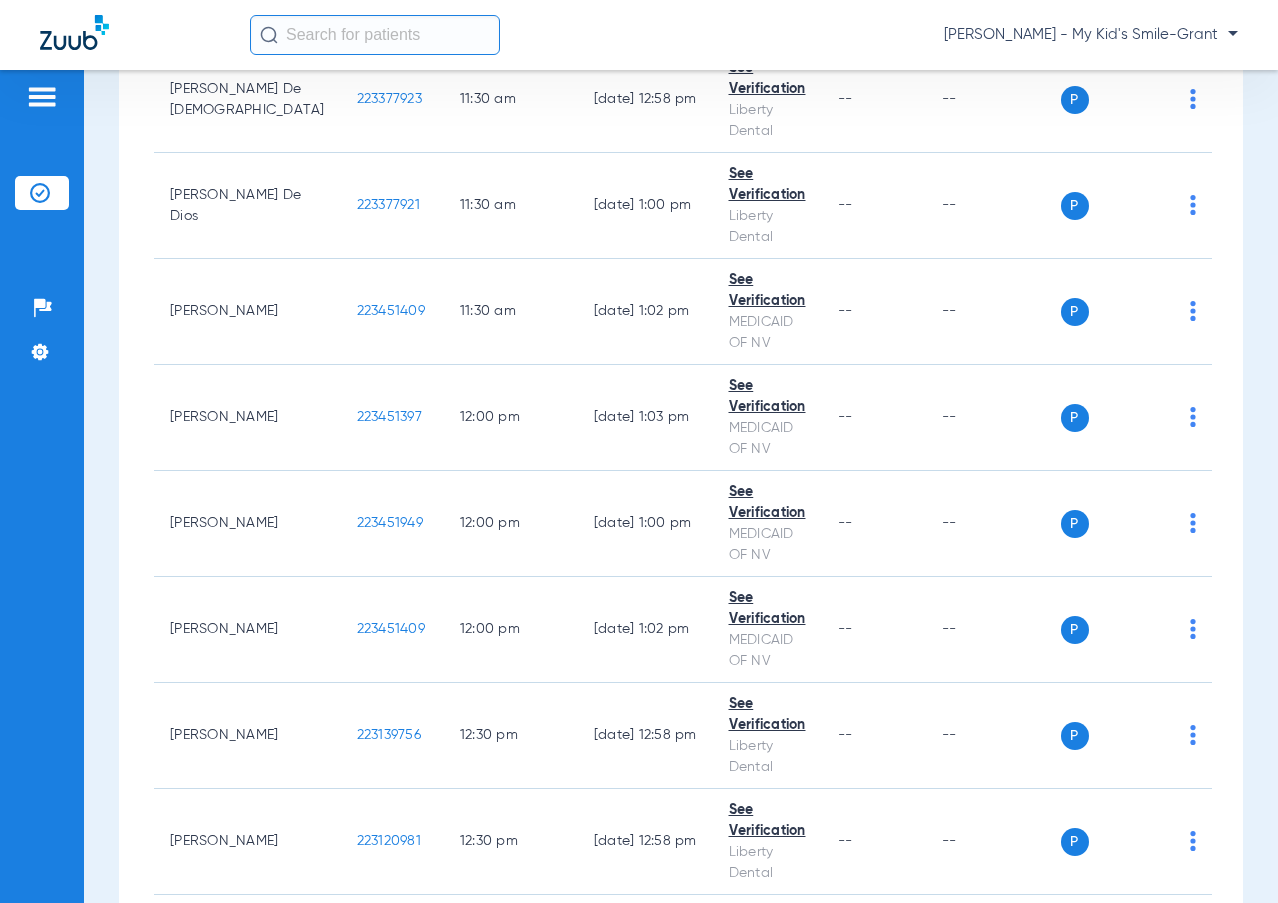 click on "[PERSON_NAME] - My Kid's Smile-Grant" 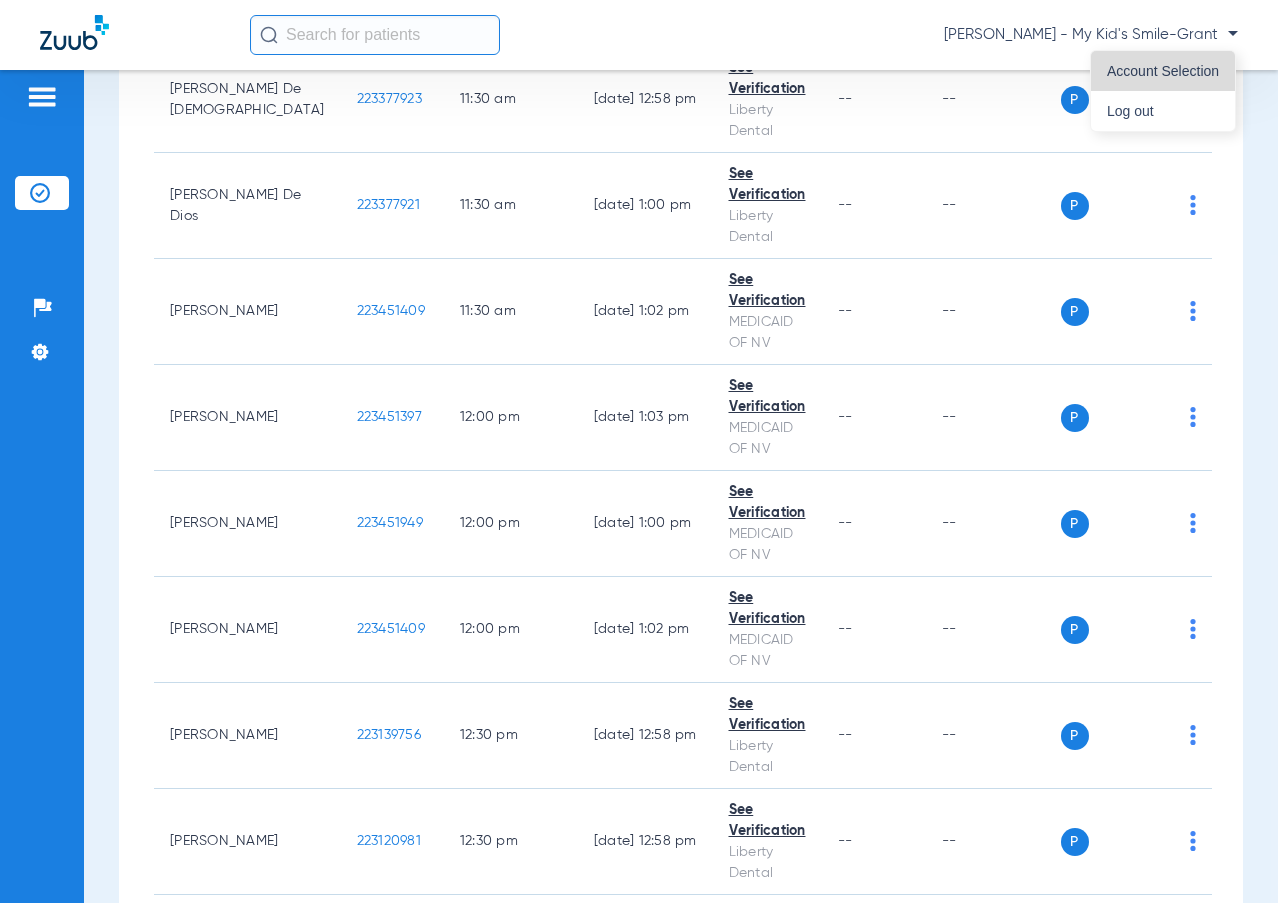 click on "Account Selection" at bounding box center [1163, 71] 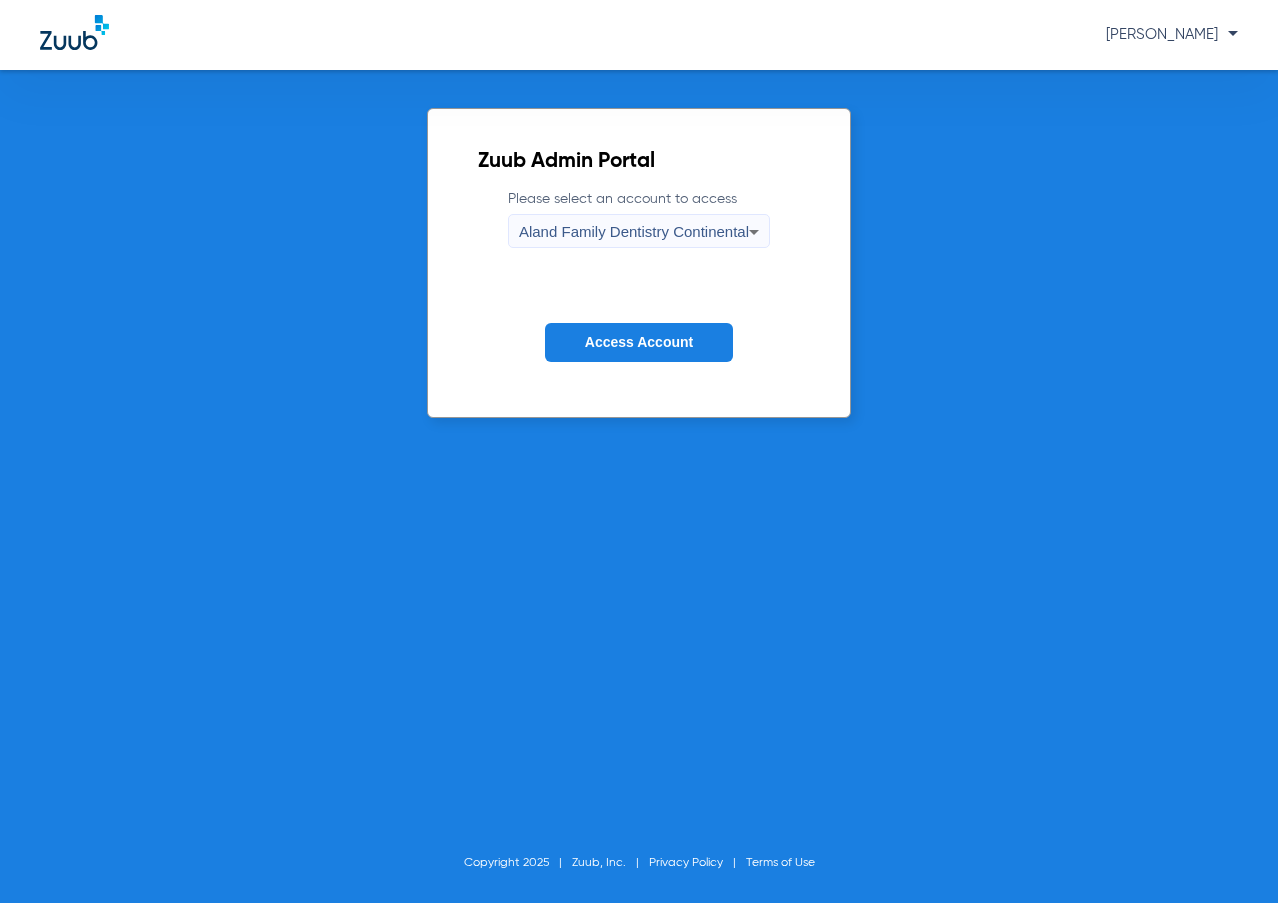 click on "Aland Family Dentistry Continental" at bounding box center (634, 231) 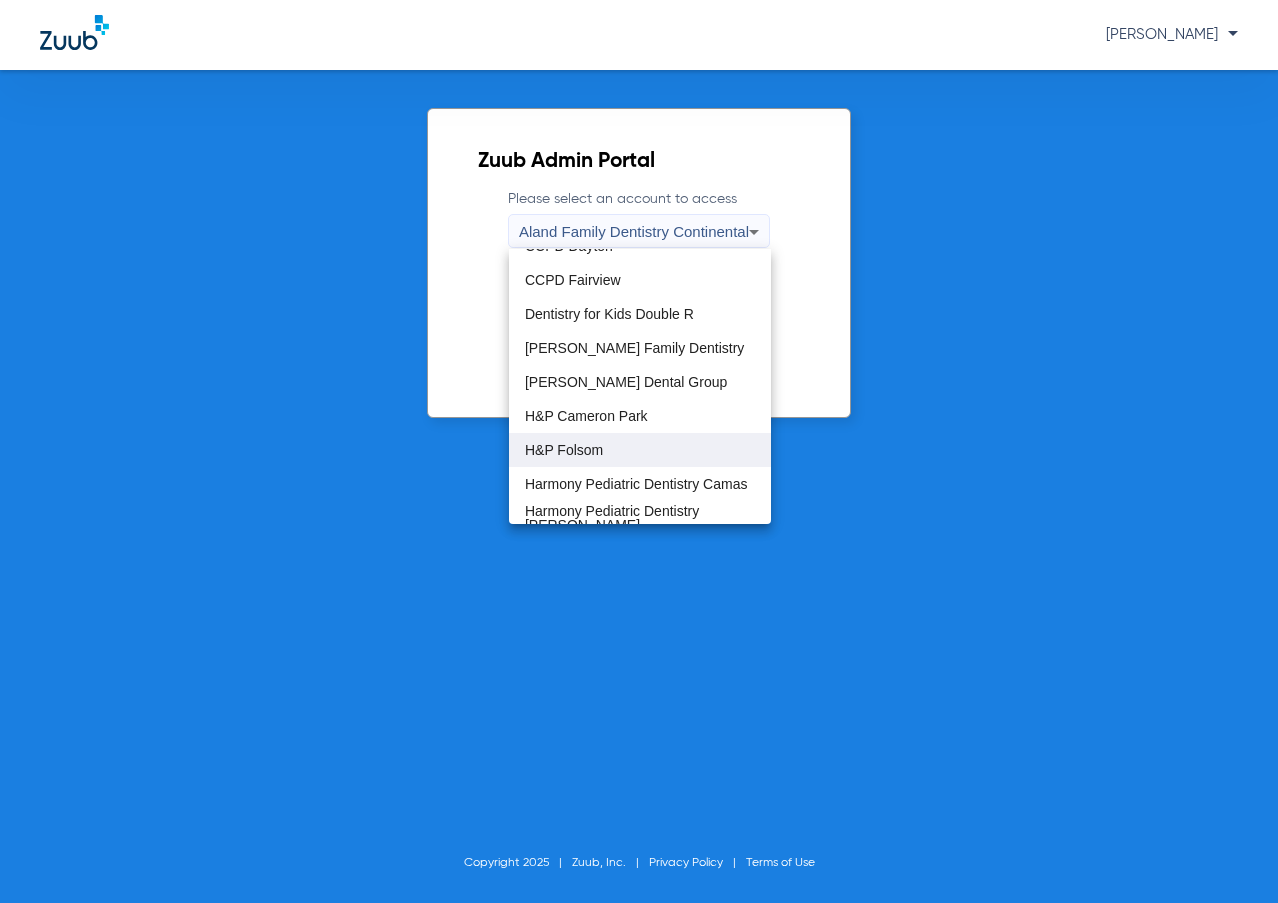 scroll, scrollTop: 400, scrollLeft: 0, axis: vertical 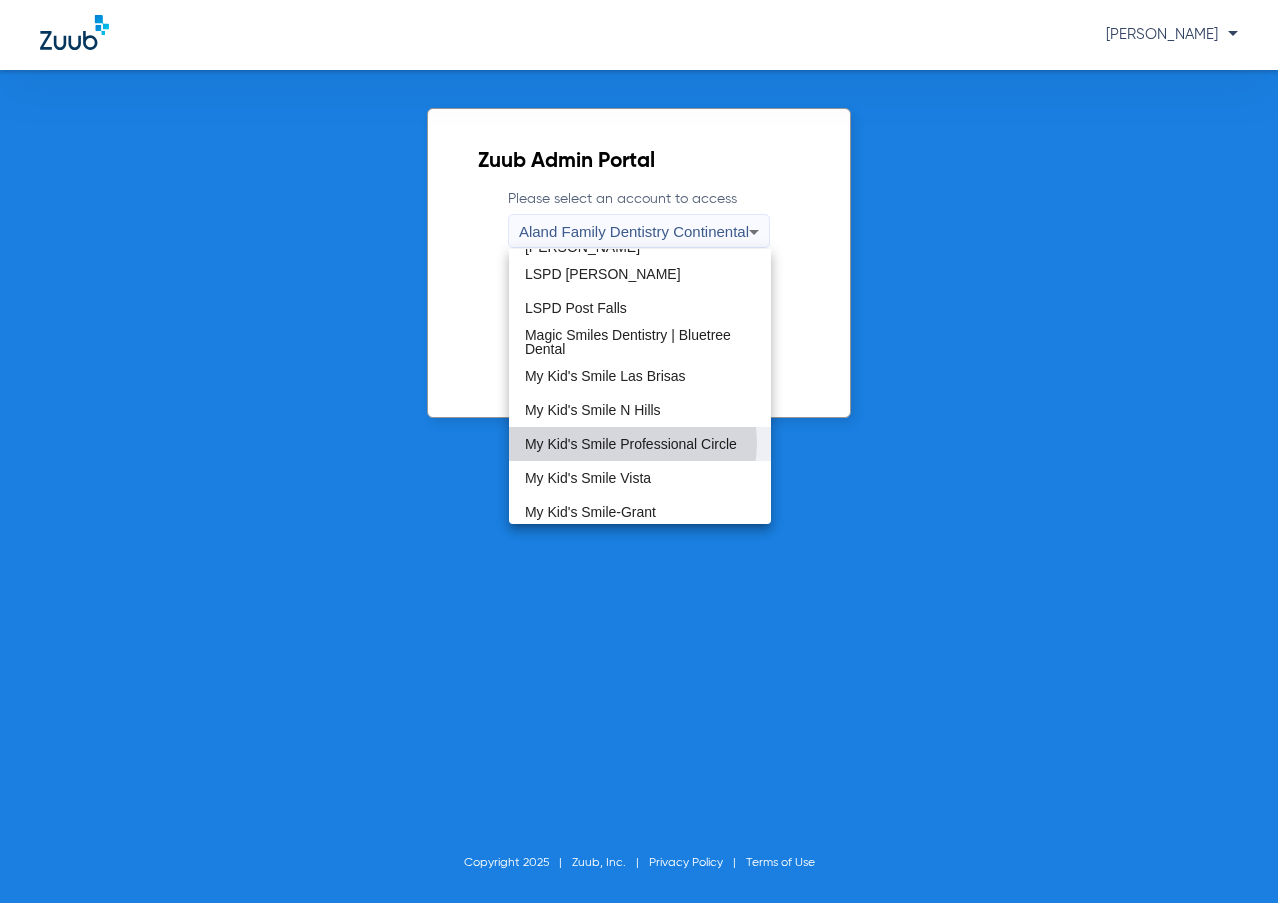 click on "My Kid's Smile Professional Circle" at bounding box center [631, 444] 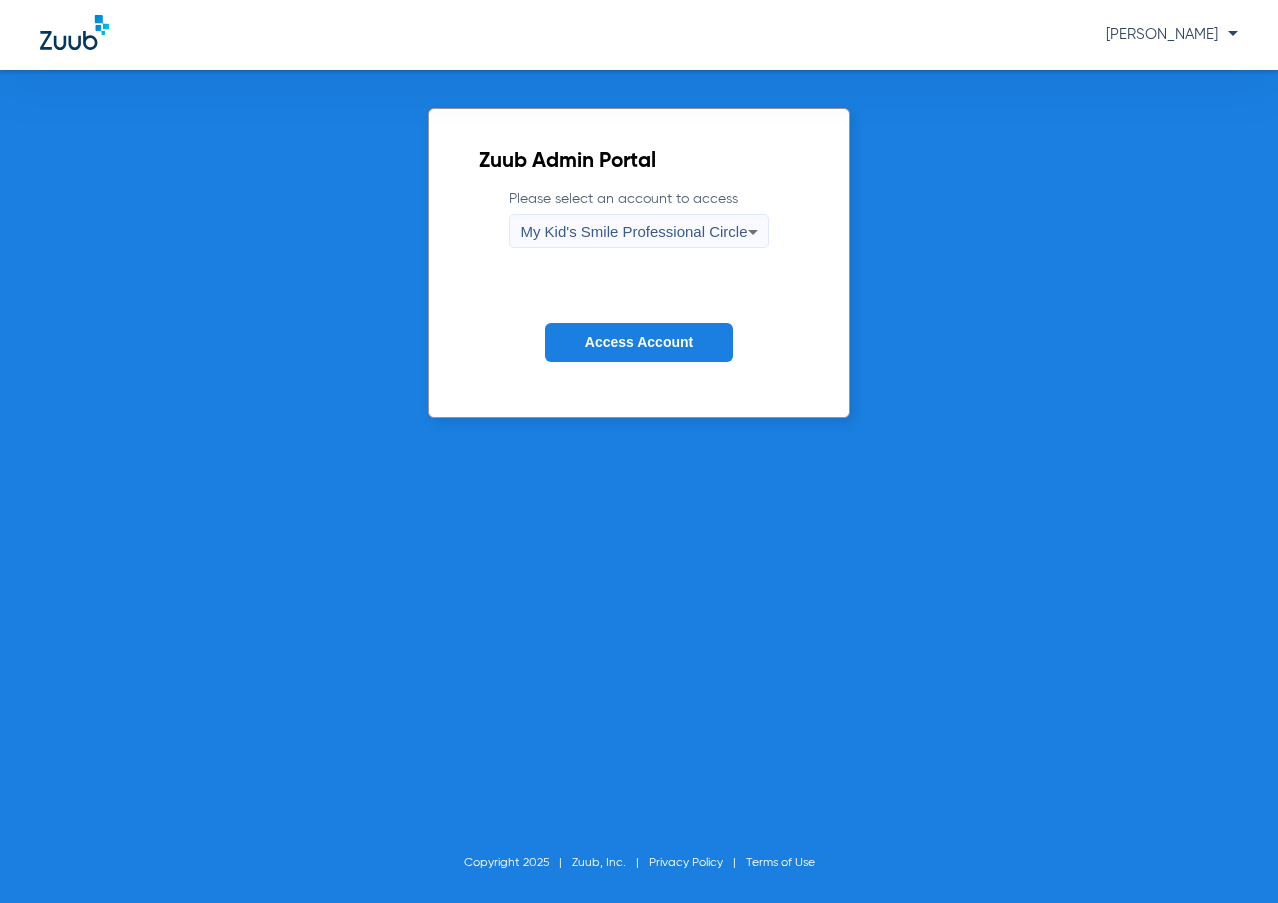 click on "Access Account" 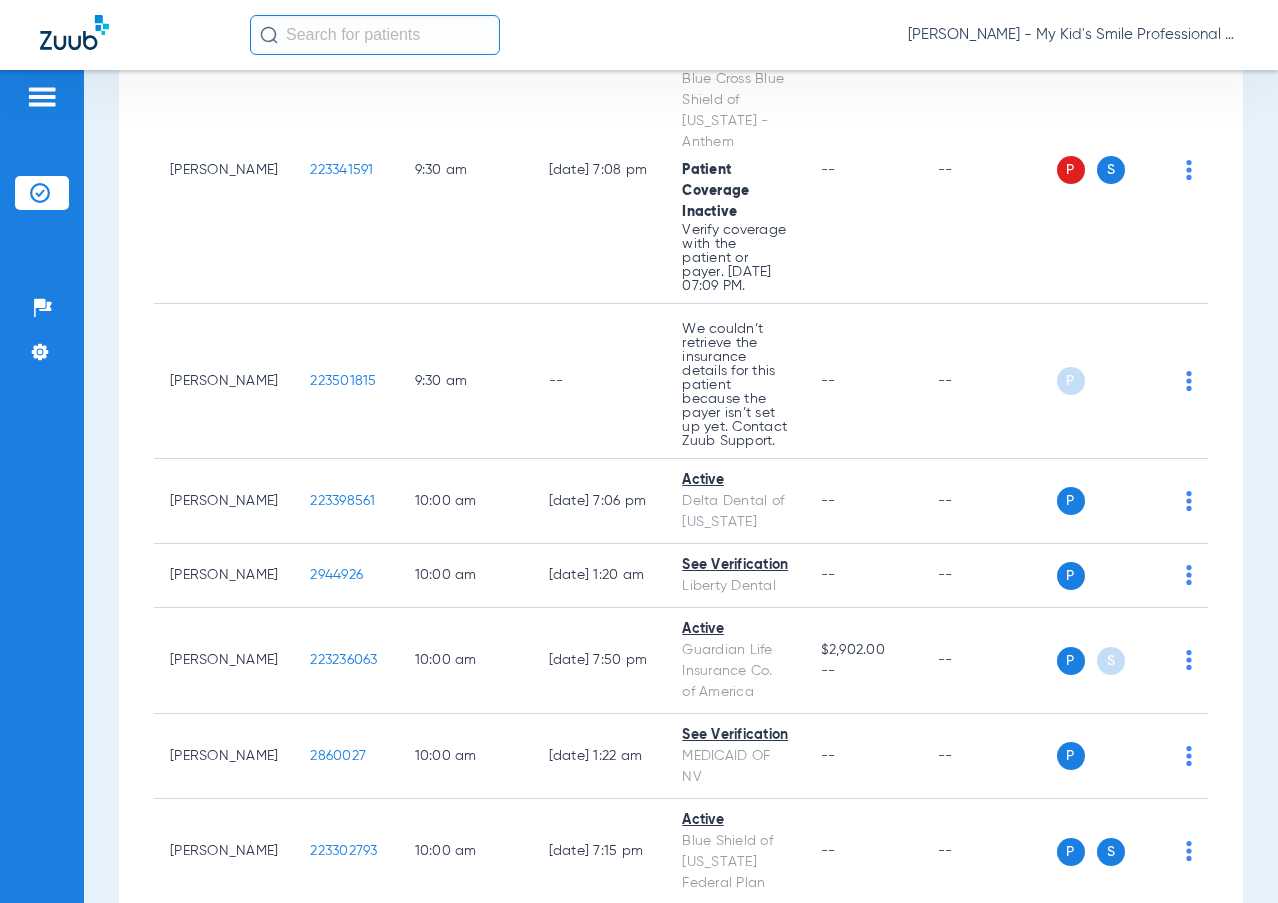 scroll, scrollTop: 1300, scrollLeft: 0, axis: vertical 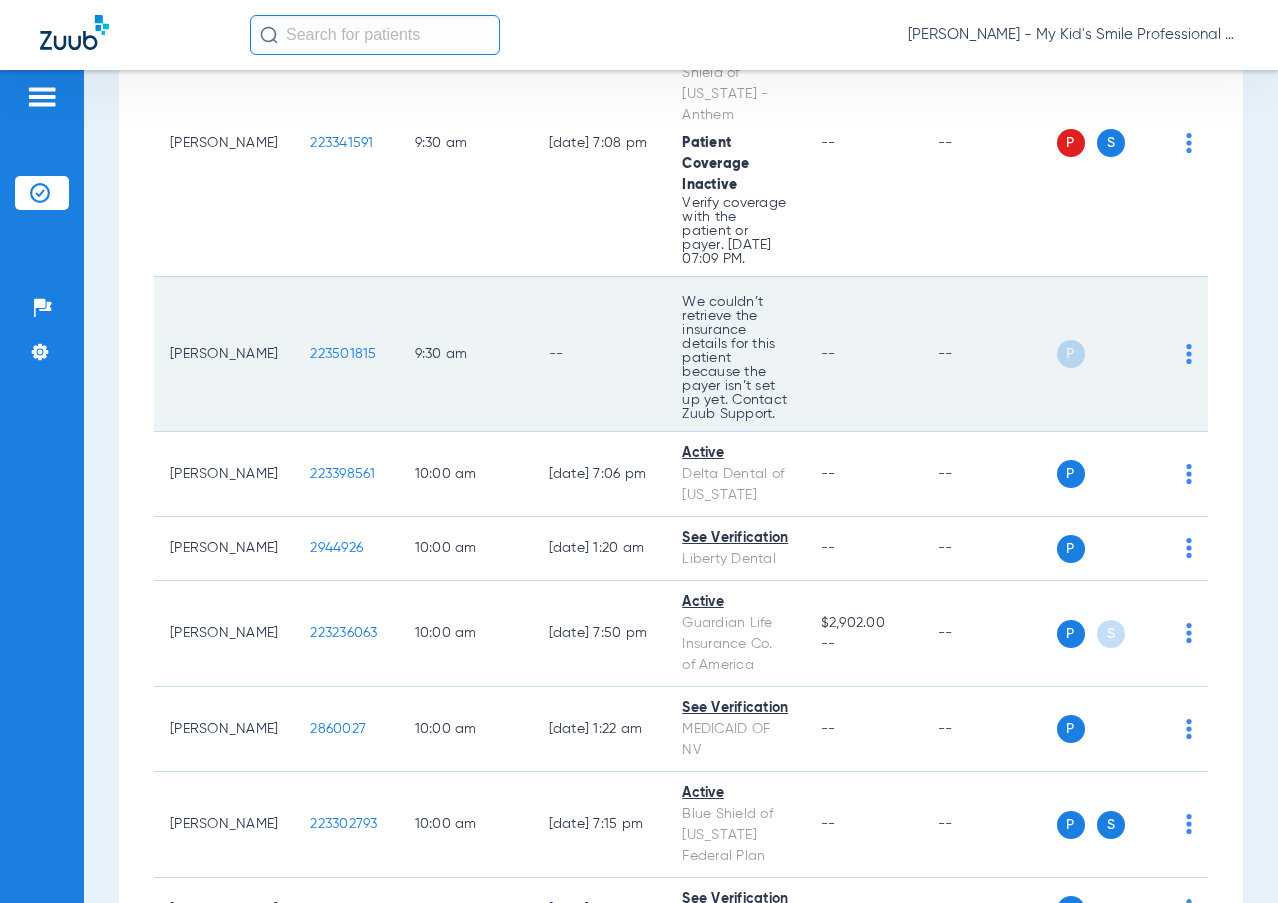 click on "223501815" 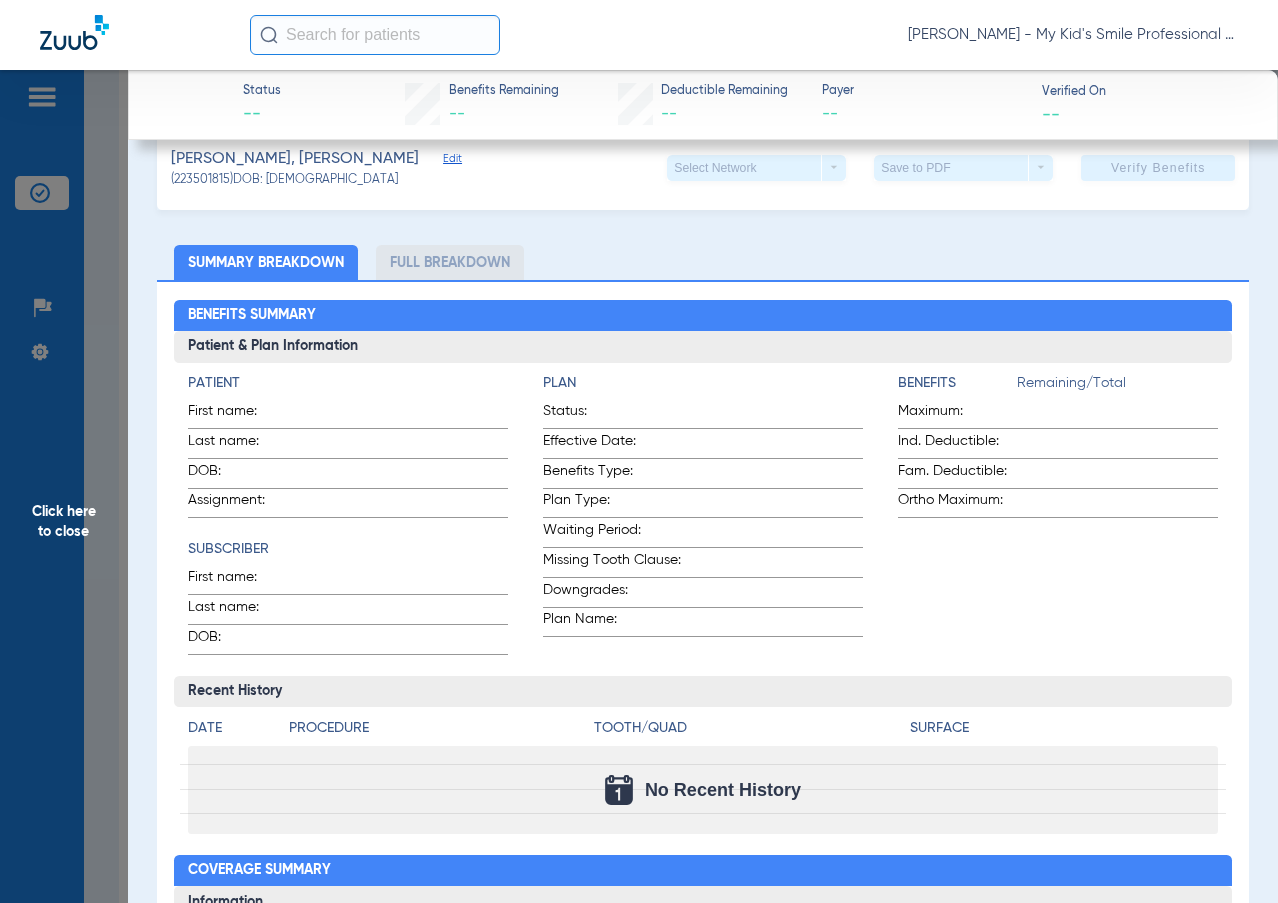 scroll, scrollTop: 200, scrollLeft: 0, axis: vertical 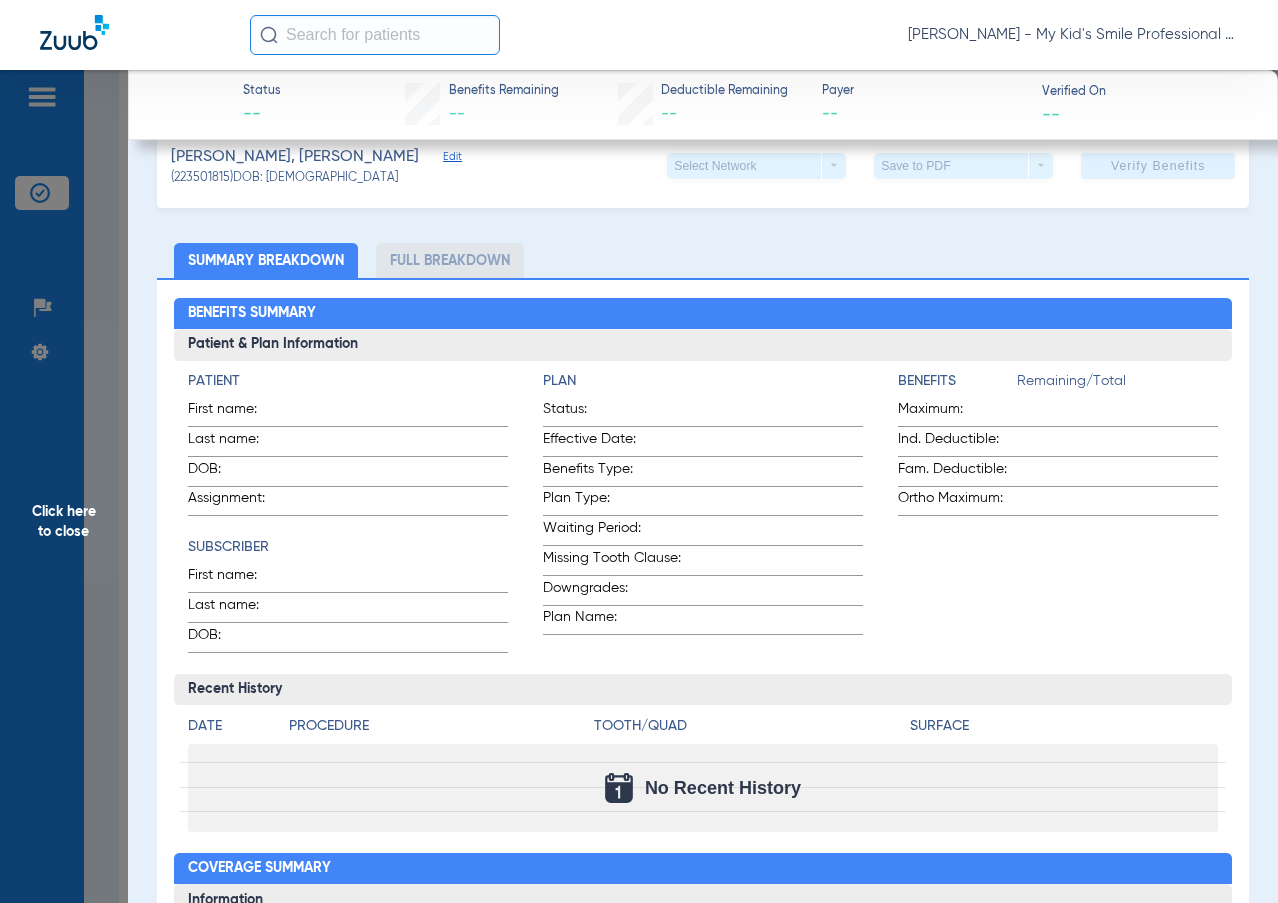 click on "Edit" 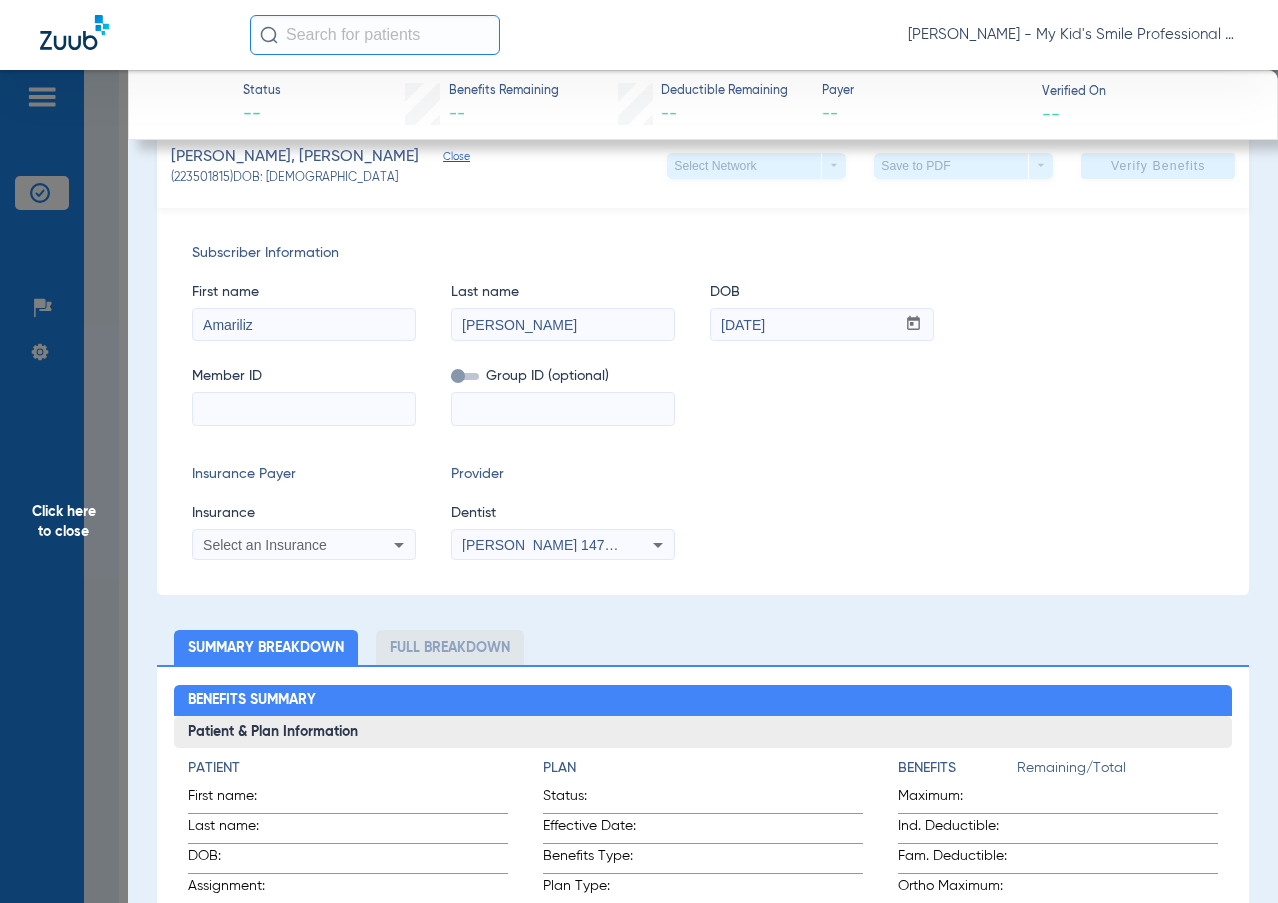 click at bounding box center [304, 409] 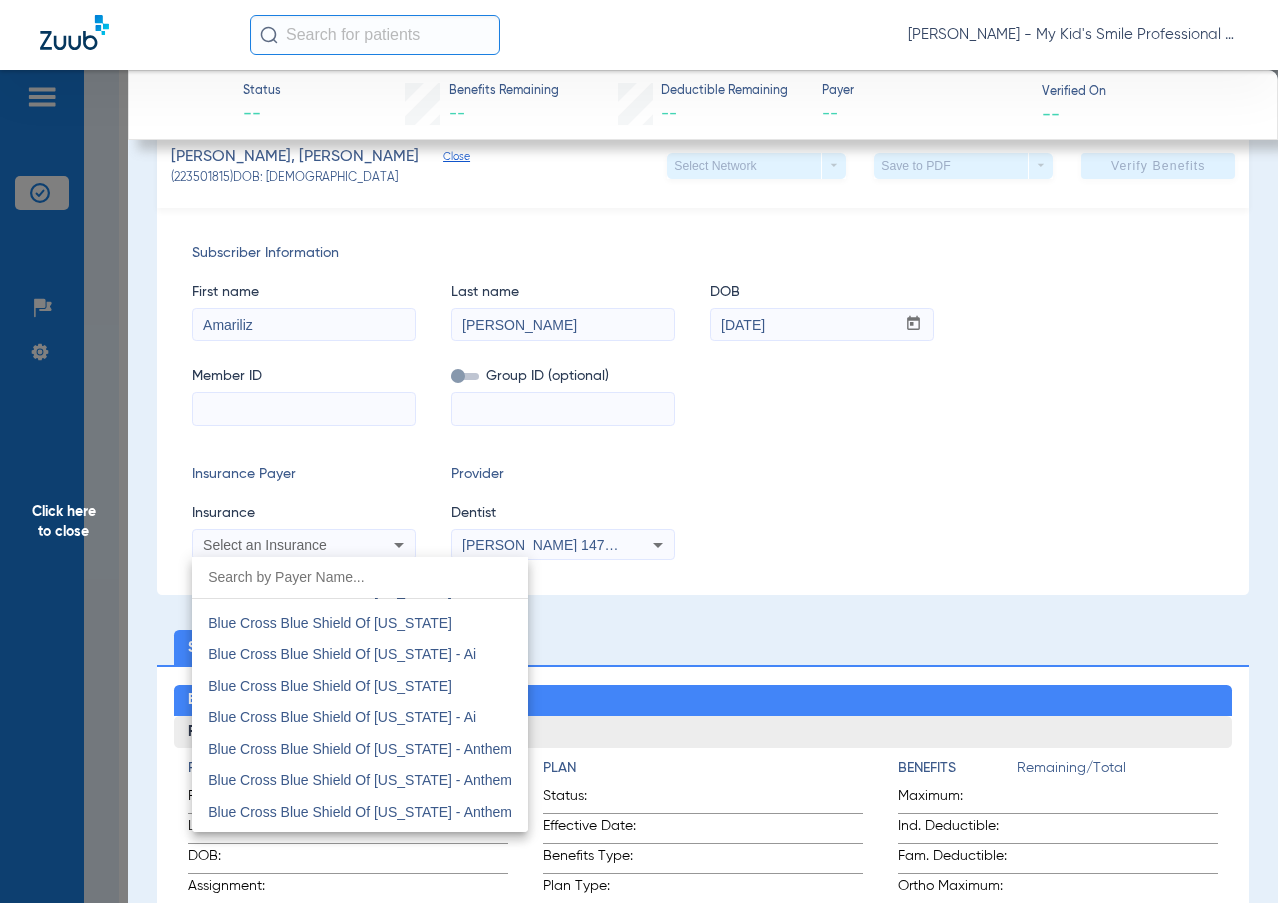 scroll, scrollTop: 1500, scrollLeft: 0, axis: vertical 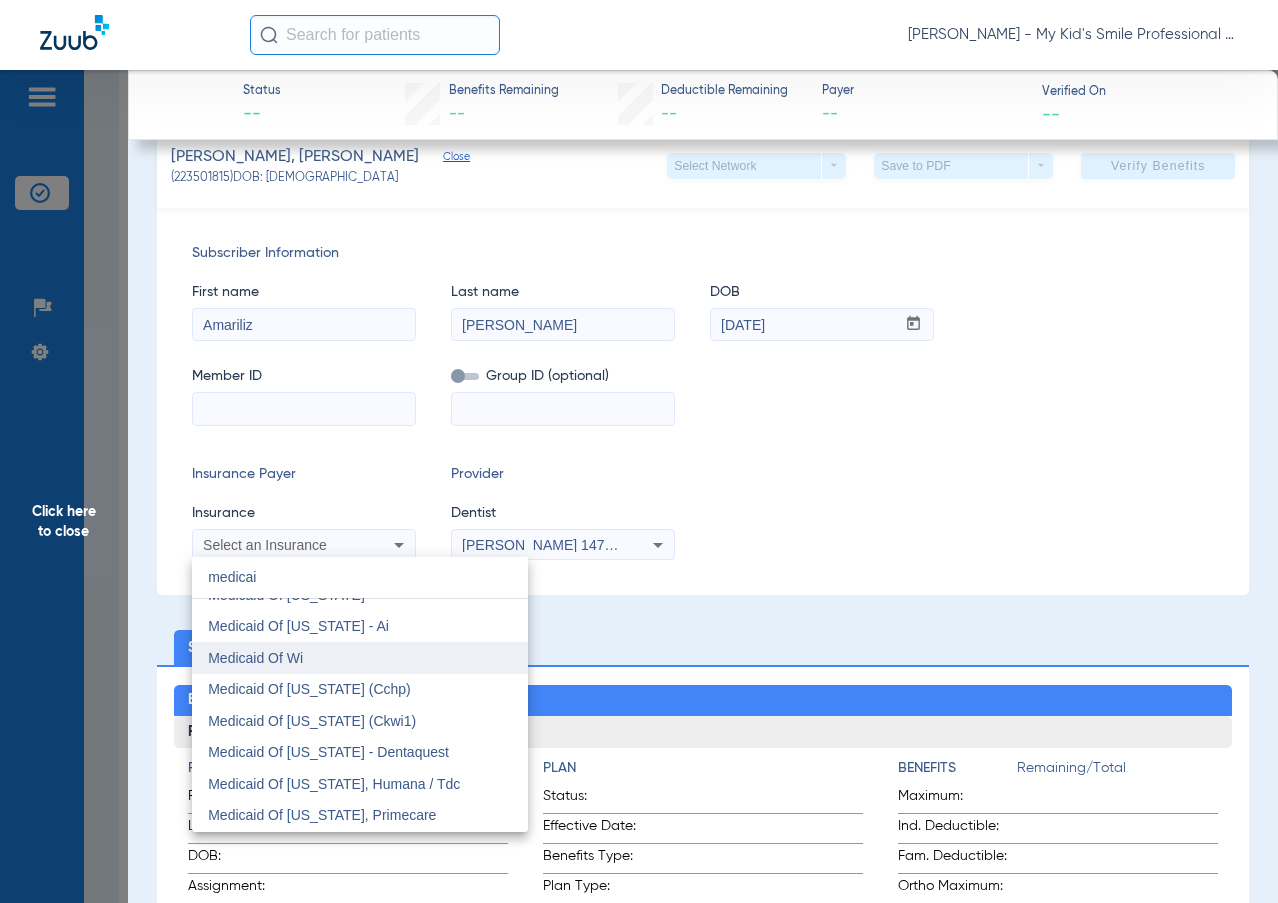 type on "medicaid" 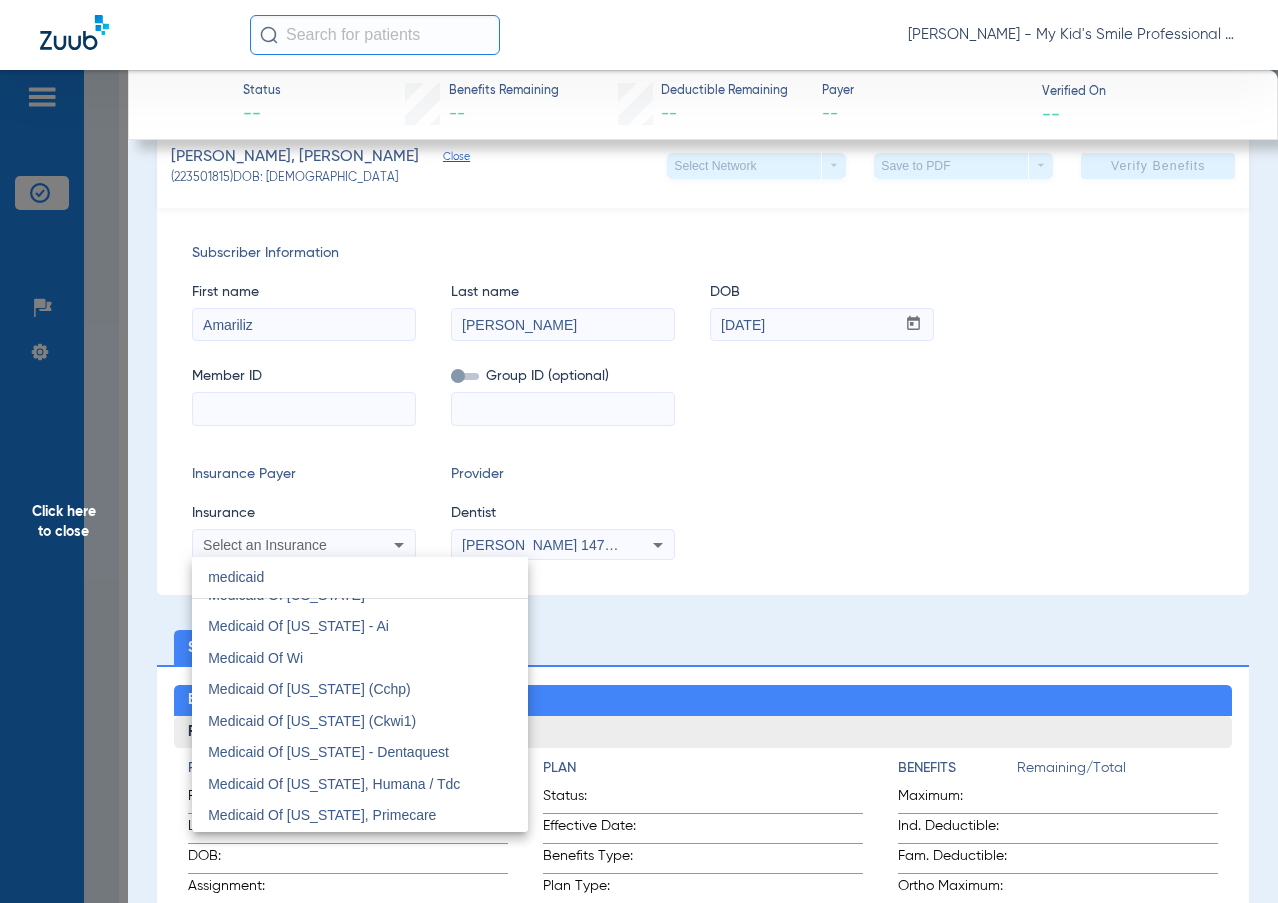 scroll, scrollTop: 1594, scrollLeft: 0, axis: vertical 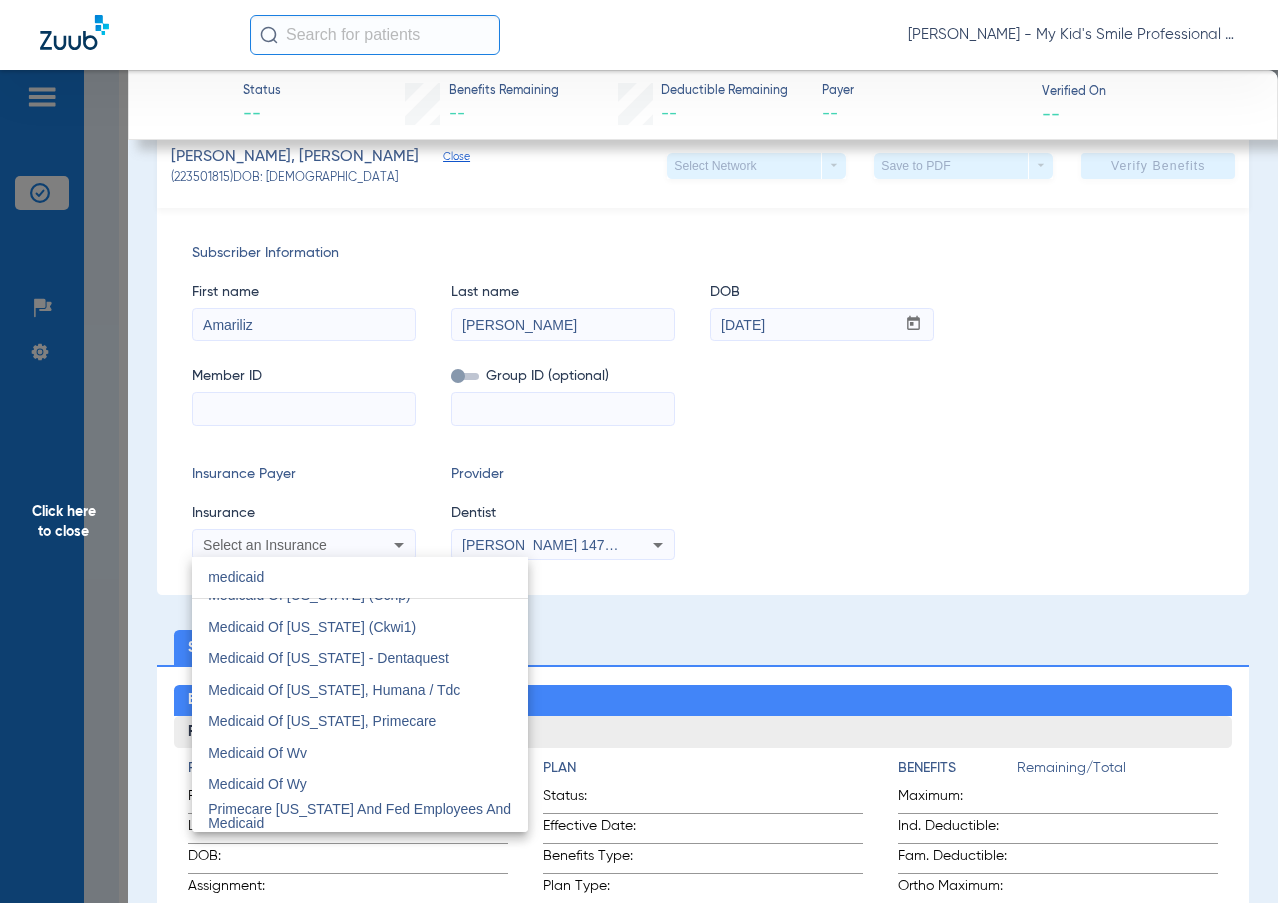 drag, startPoint x: 305, startPoint y: 572, endPoint x: 205, endPoint y: 577, distance: 100.12492 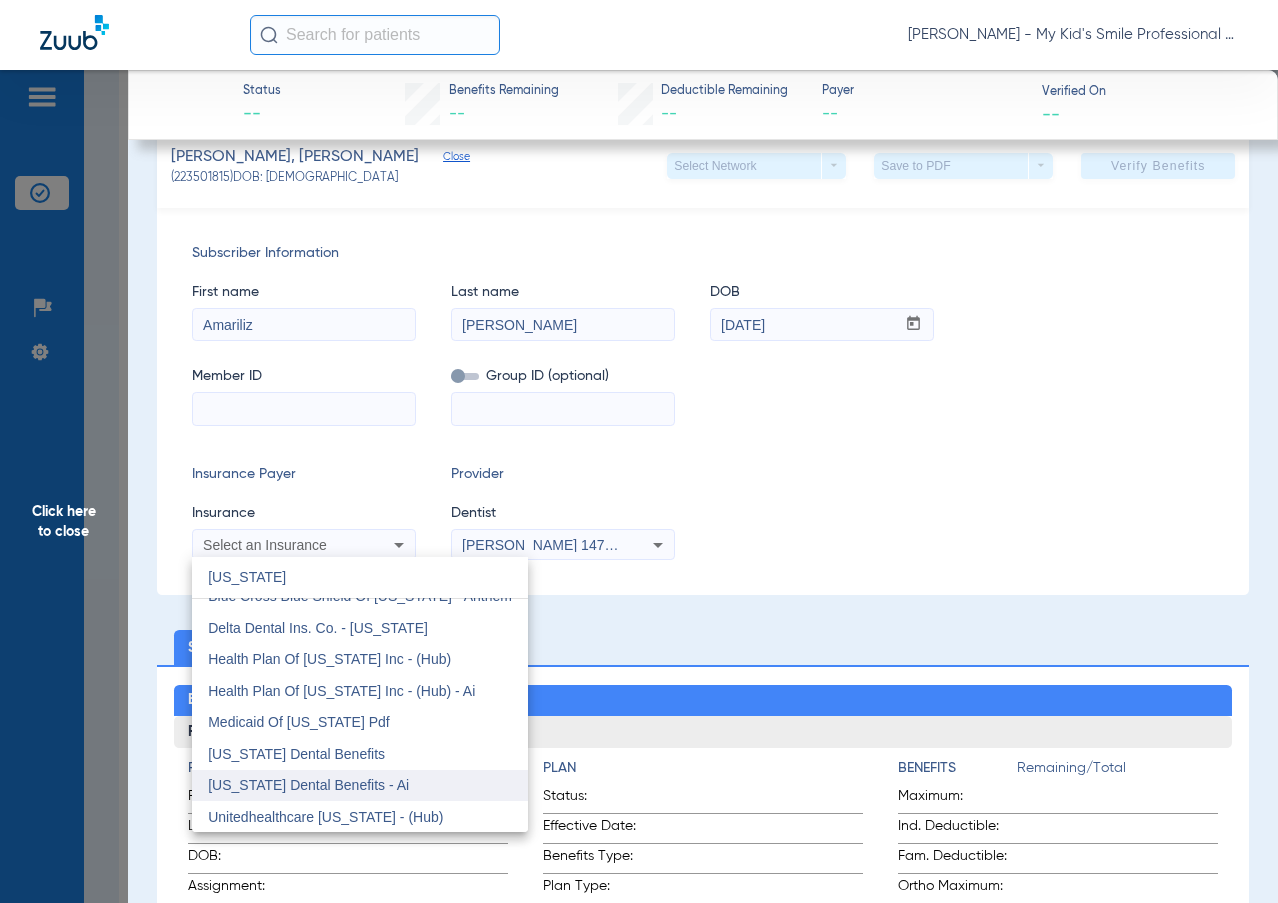 scroll, scrollTop: 0, scrollLeft: 0, axis: both 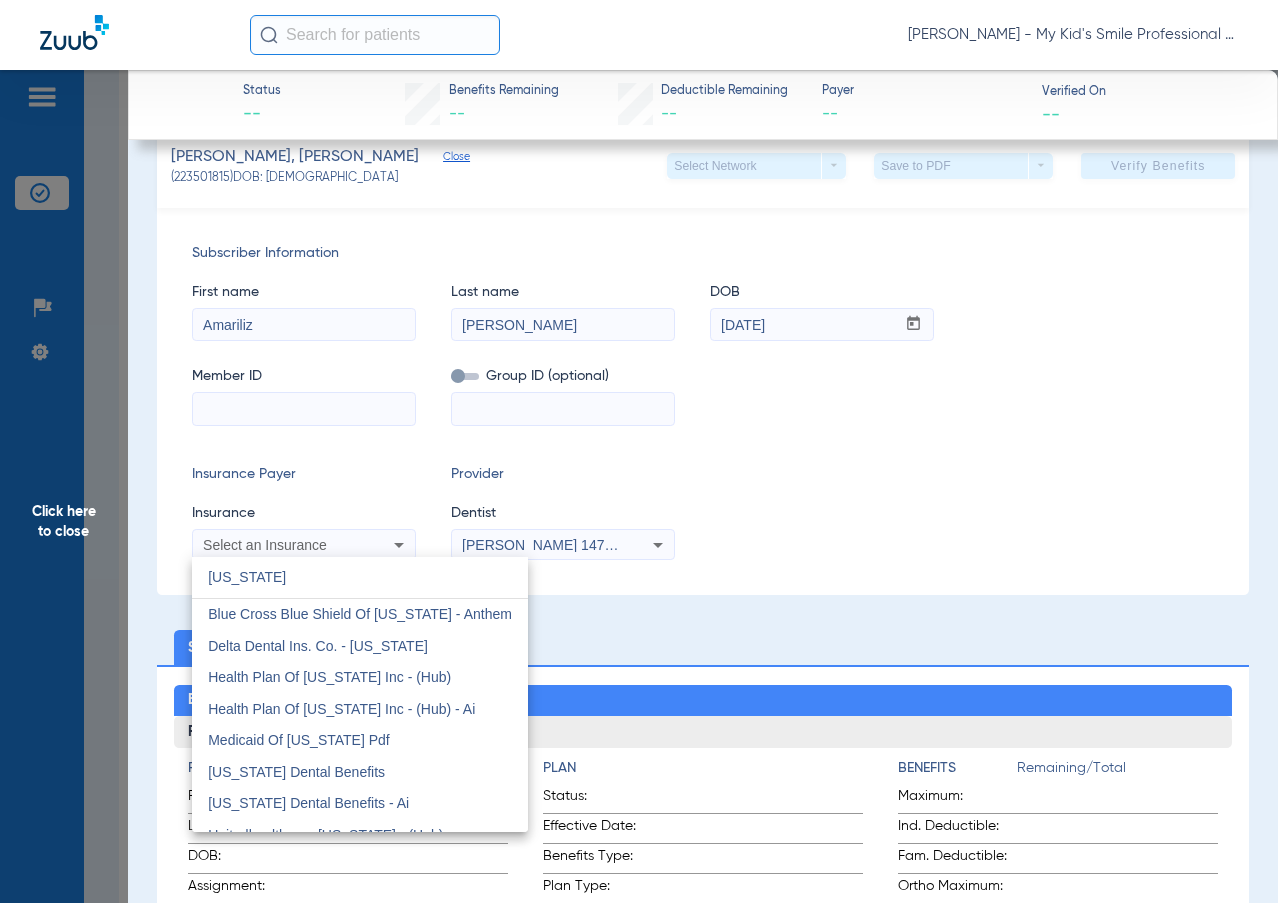 drag, startPoint x: 332, startPoint y: 581, endPoint x: 203, endPoint y: 577, distance: 129.062 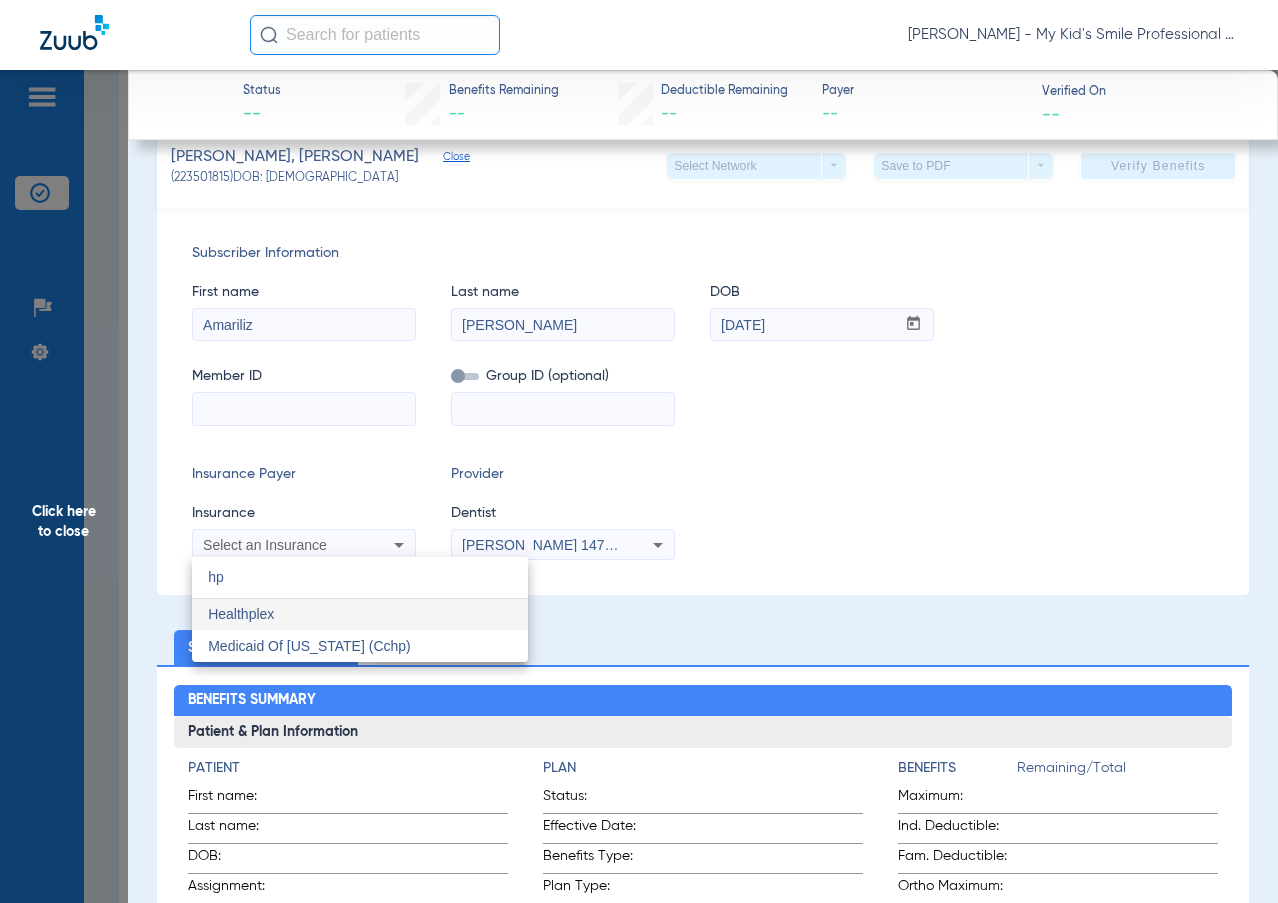 type on "h" 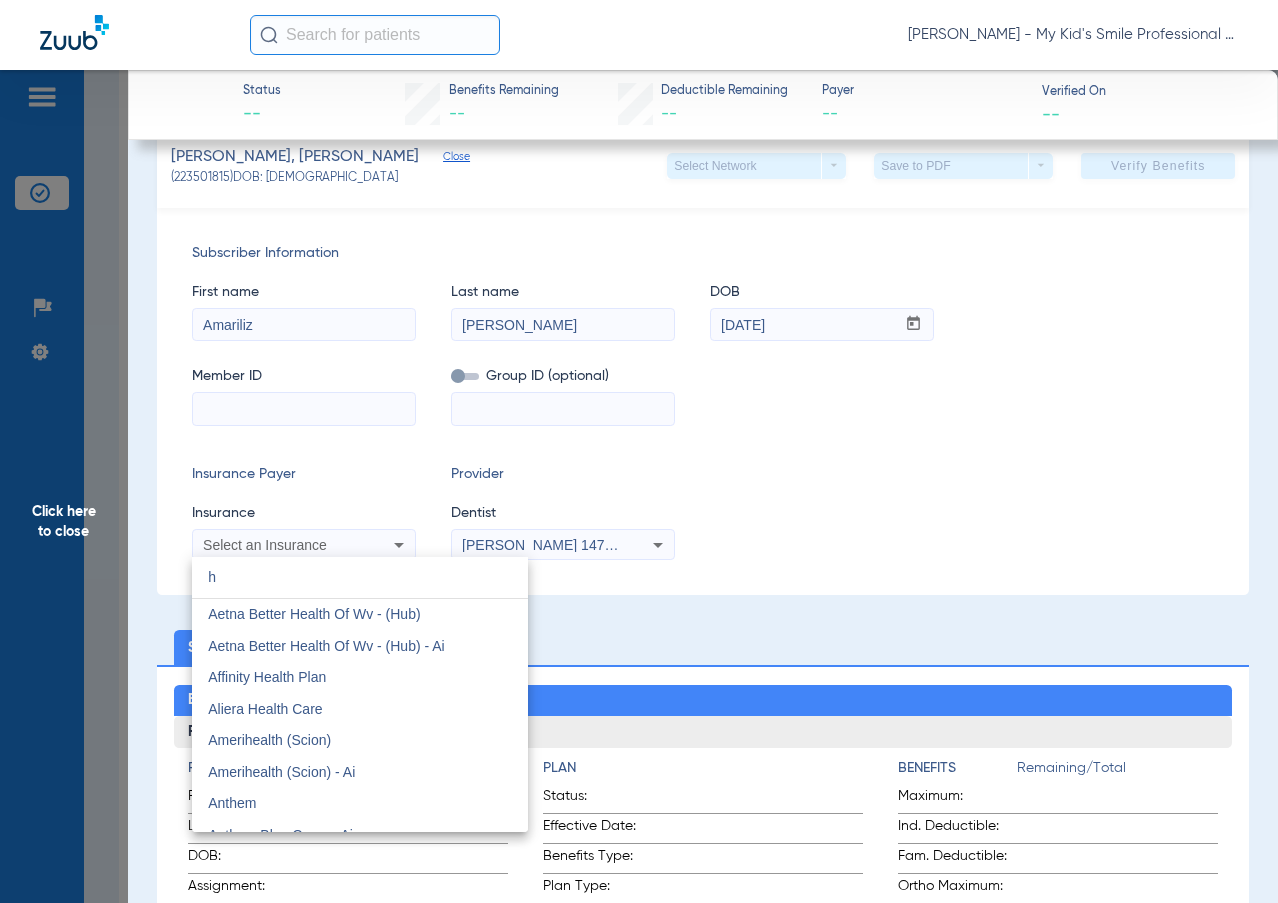 type 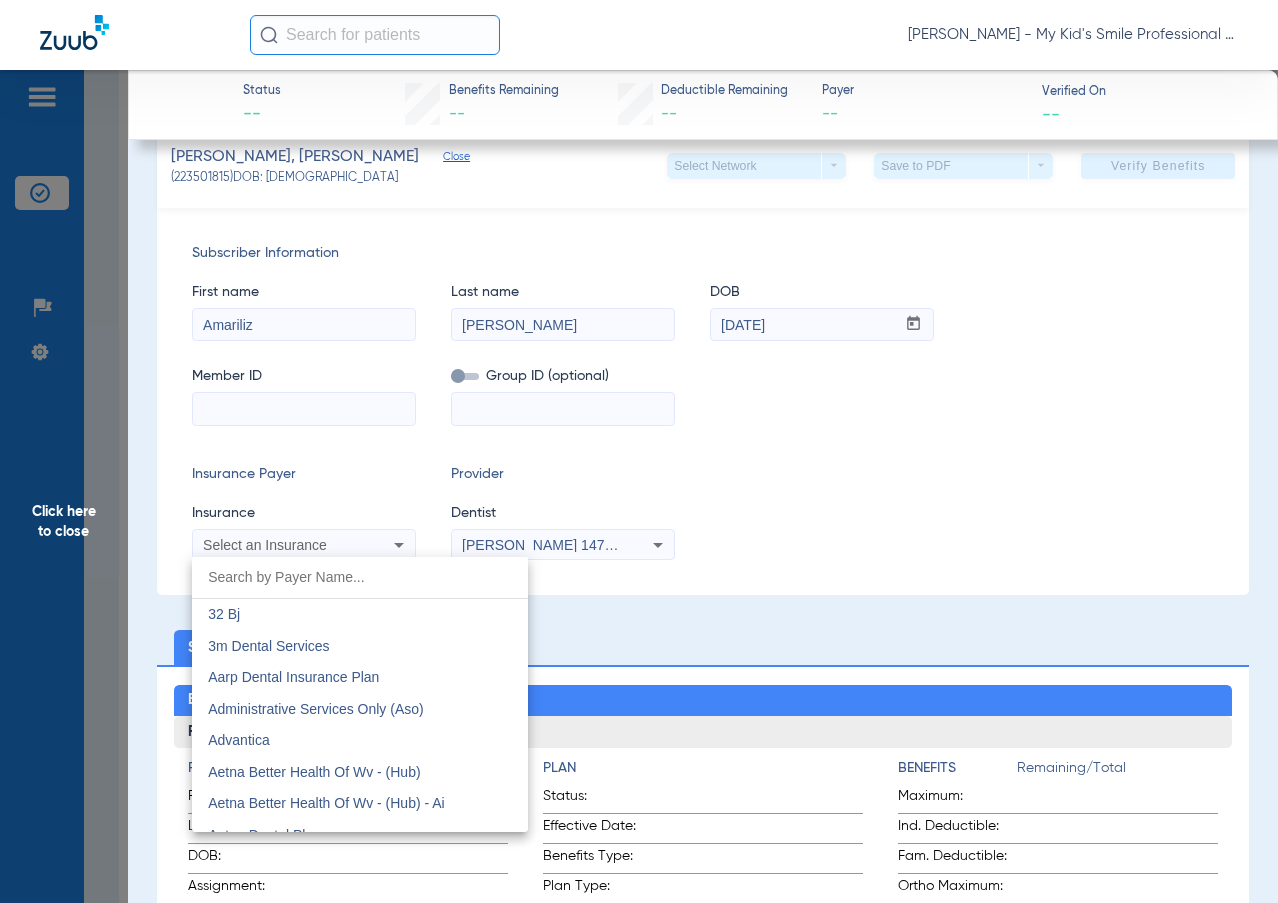 click at bounding box center [639, 451] 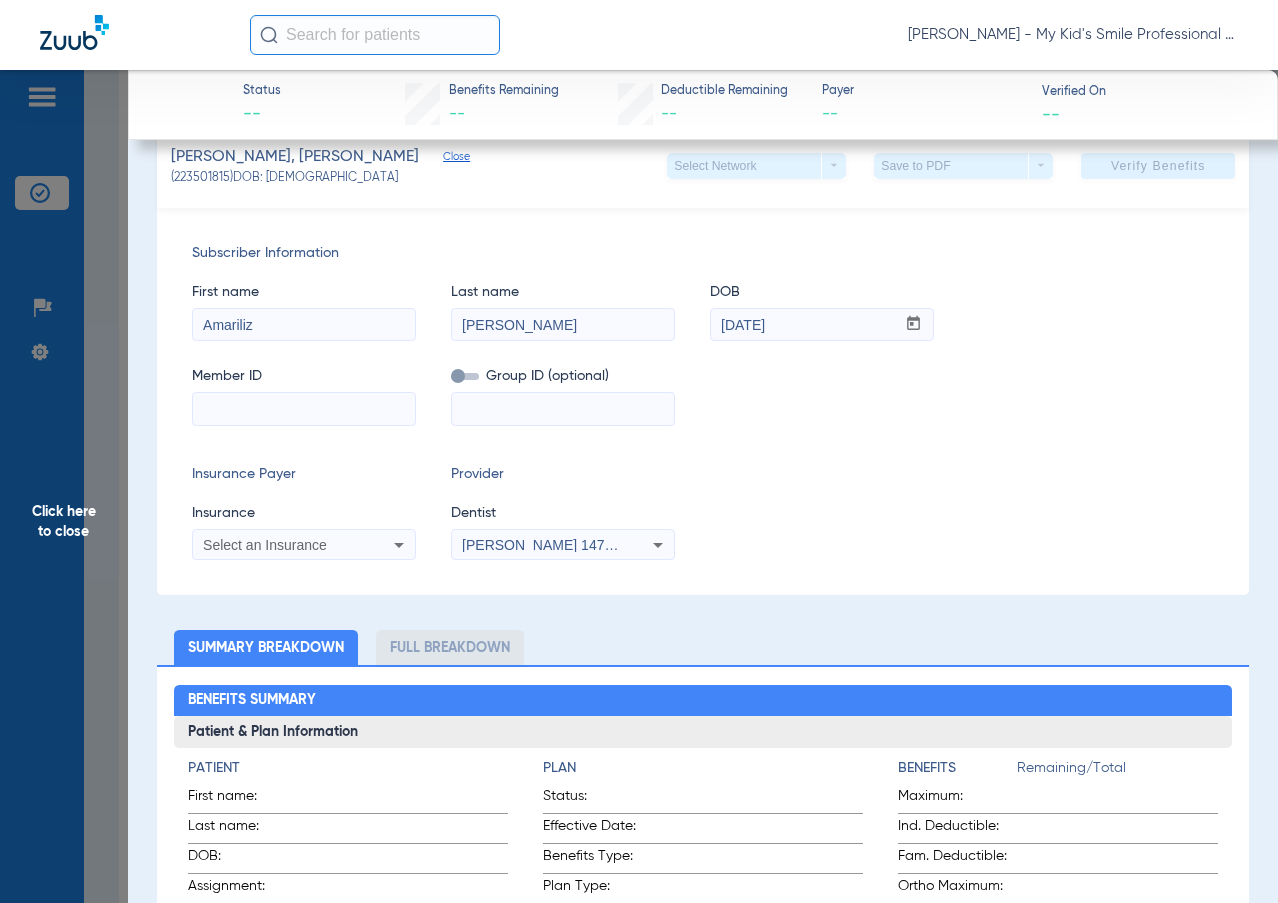 click on "Click here to close" 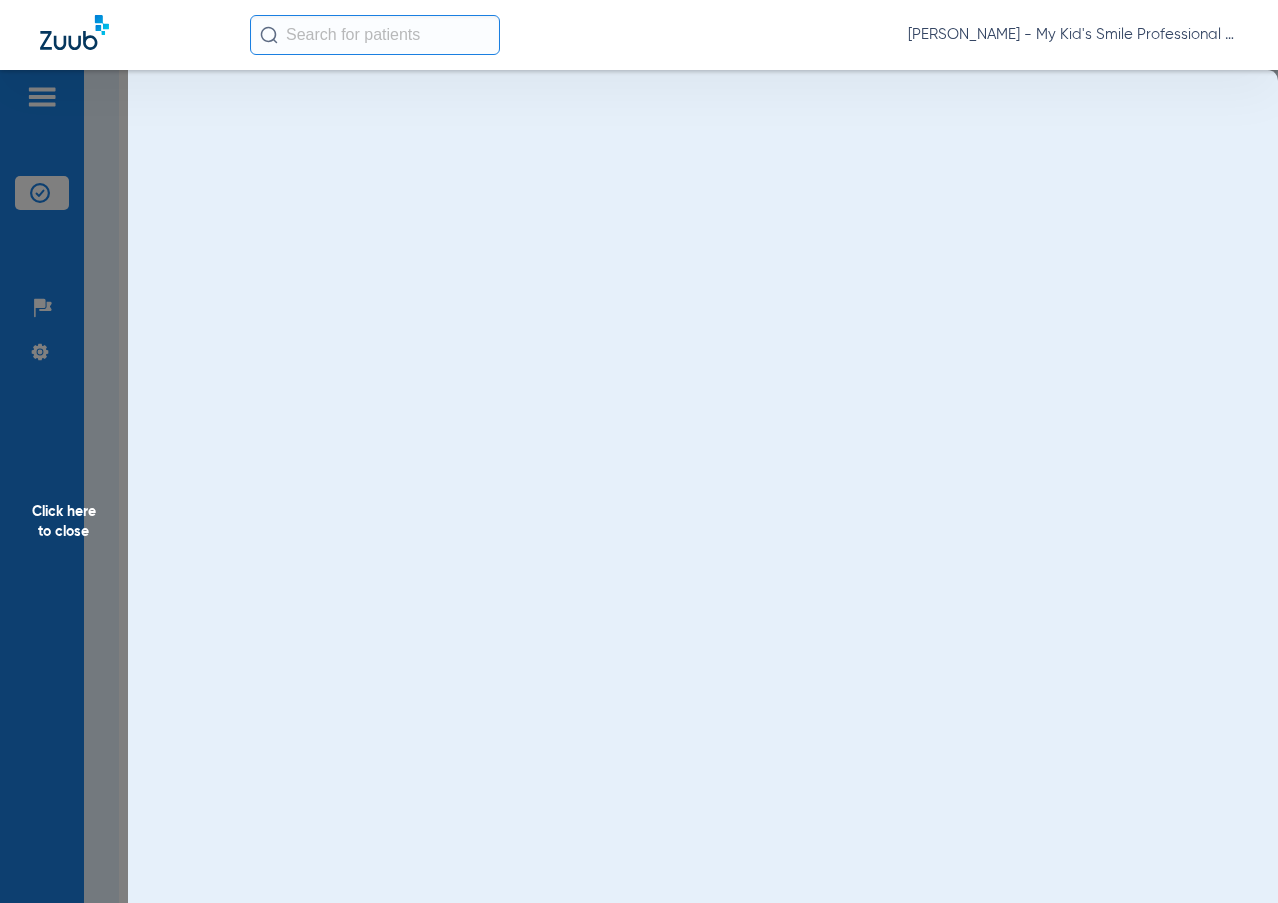 scroll, scrollTop: 0, scrollLeft: 0, axis: both 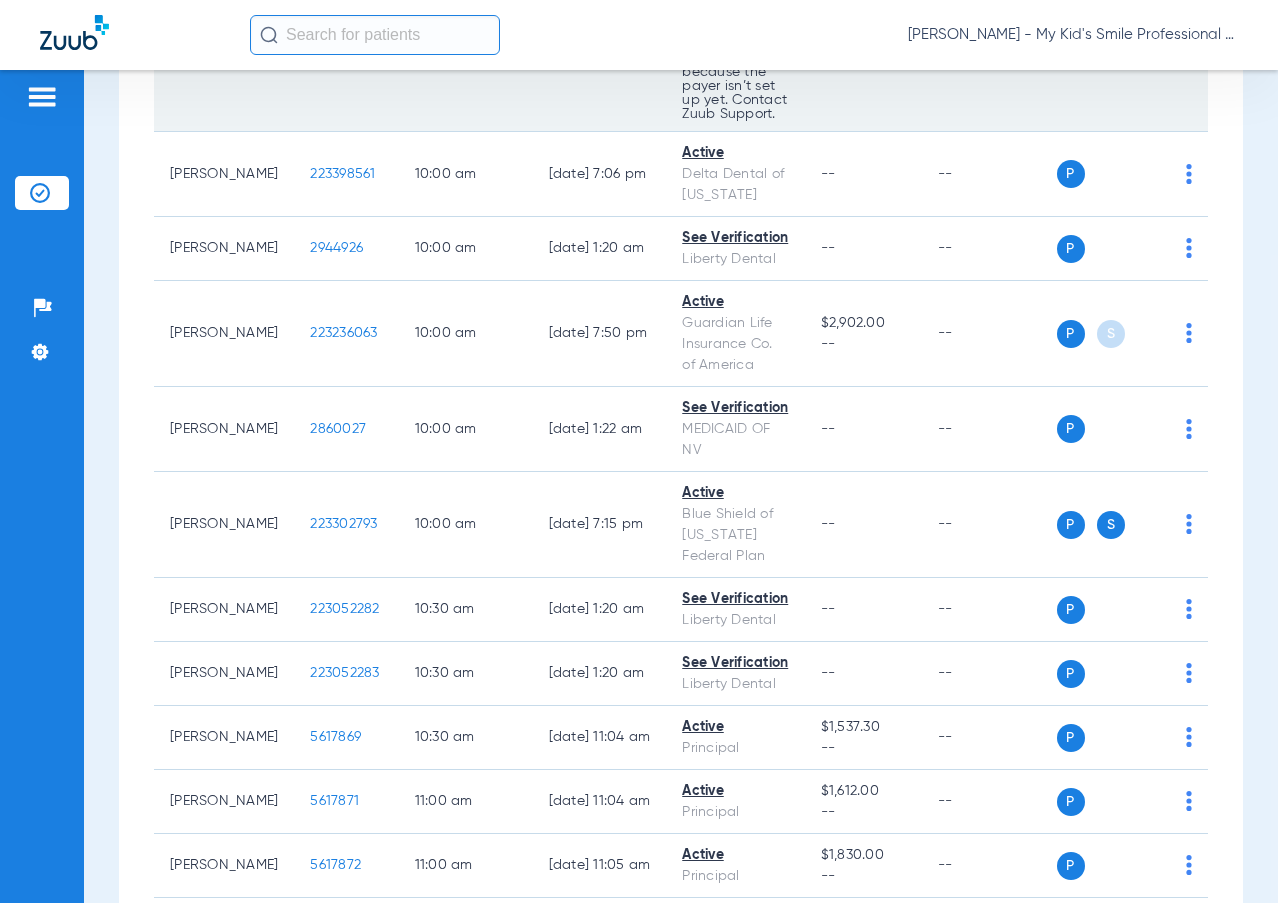 click on "223501815" 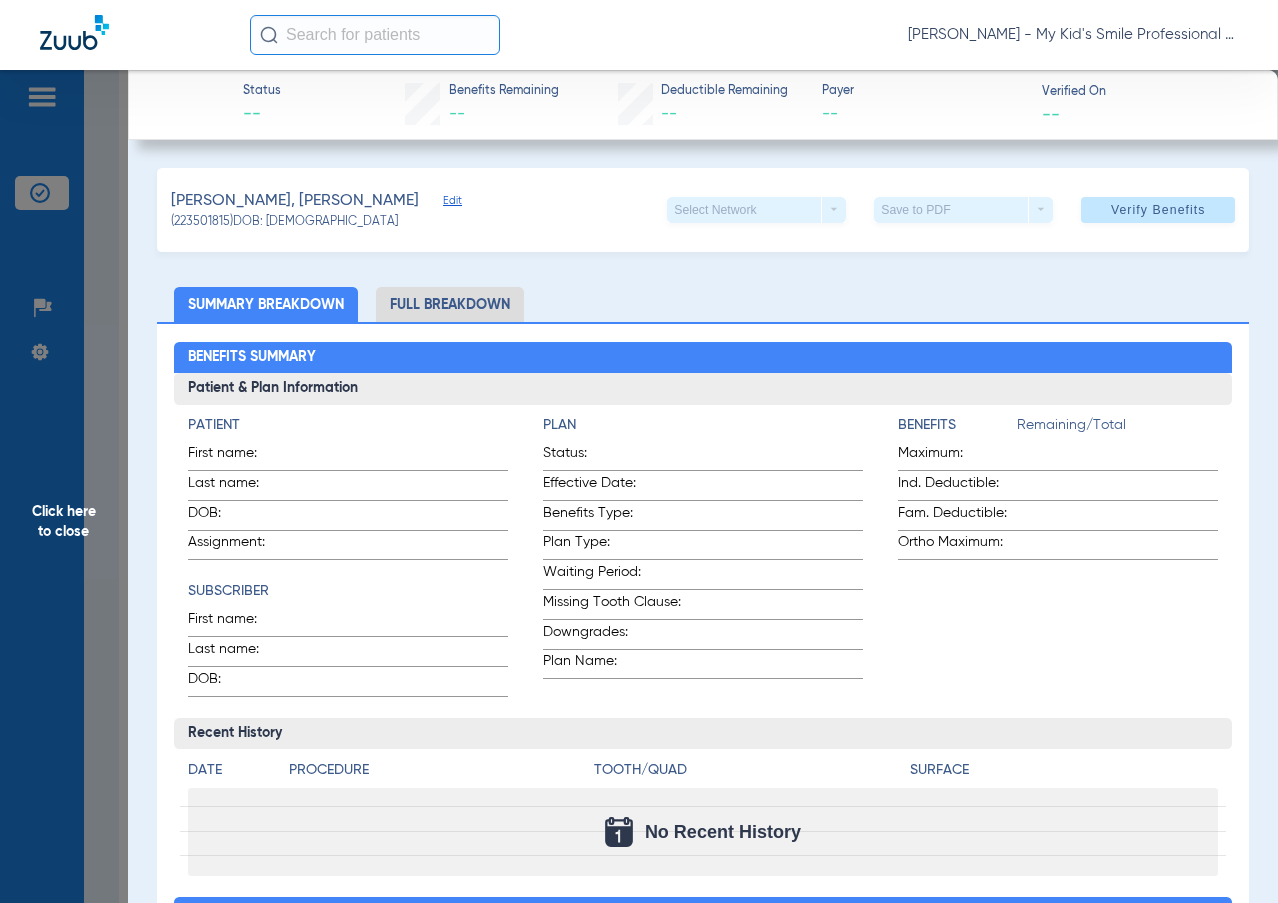 click on "[PERSON_NAME], [PERSON_NAME]   Edit" 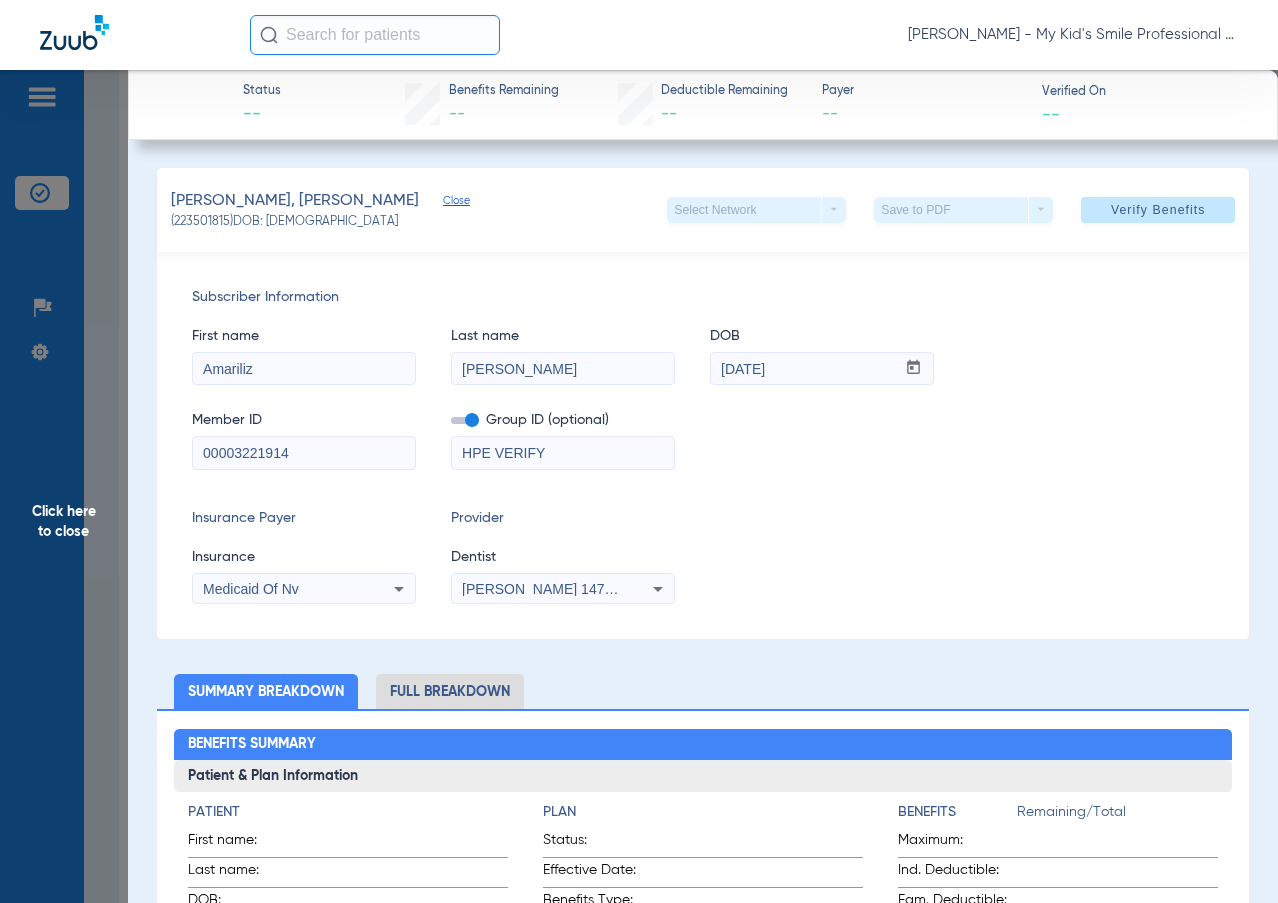 click on "Status --  Benefits Remaining   --   Deductible Remaining   --  Payer --  Verified On
--   [PERSON_NAME], Amariliz   Close   (223501815)   DOB: [DEMOGRAPHIC_DATA]   Select Network  arrow_drop_down  Save to PDF  arrow_drop_down  Verify Benefits   Subscriber Information   First name  Amariliz  Last name  [PERSON_NAME]  DOB  mm / dd / yyyy [DATE]  Member ID  00003221914  Group ID (optional)  HPE VERIFY  Insurance Payer   Insurance
Medicaid Of Nv  Provider   Dentist
[PERSON_NAME]  1477971026  Summary Breakdown   Full Breakdown  Benefits Summary Patient & Plan Information Patient First name:    Last name:    DOB:    Assignment:    Subscriber First name:    Last name:    DOB:    Plan Status:    Effective Date:    Benefits Type:    Plan Type:    Waiting Period:    Missing Tooth Clause:    Downgrades:    Plan Name:    [PERSON_NAME]  Remaining/Total  Maximum:    Ind. Deductible:    Fam. Deductible:    Ortho Maximum:    Recent History Date Procedure Tooth/Quad Surface  No Recent History  Coverage Summary Information Search" 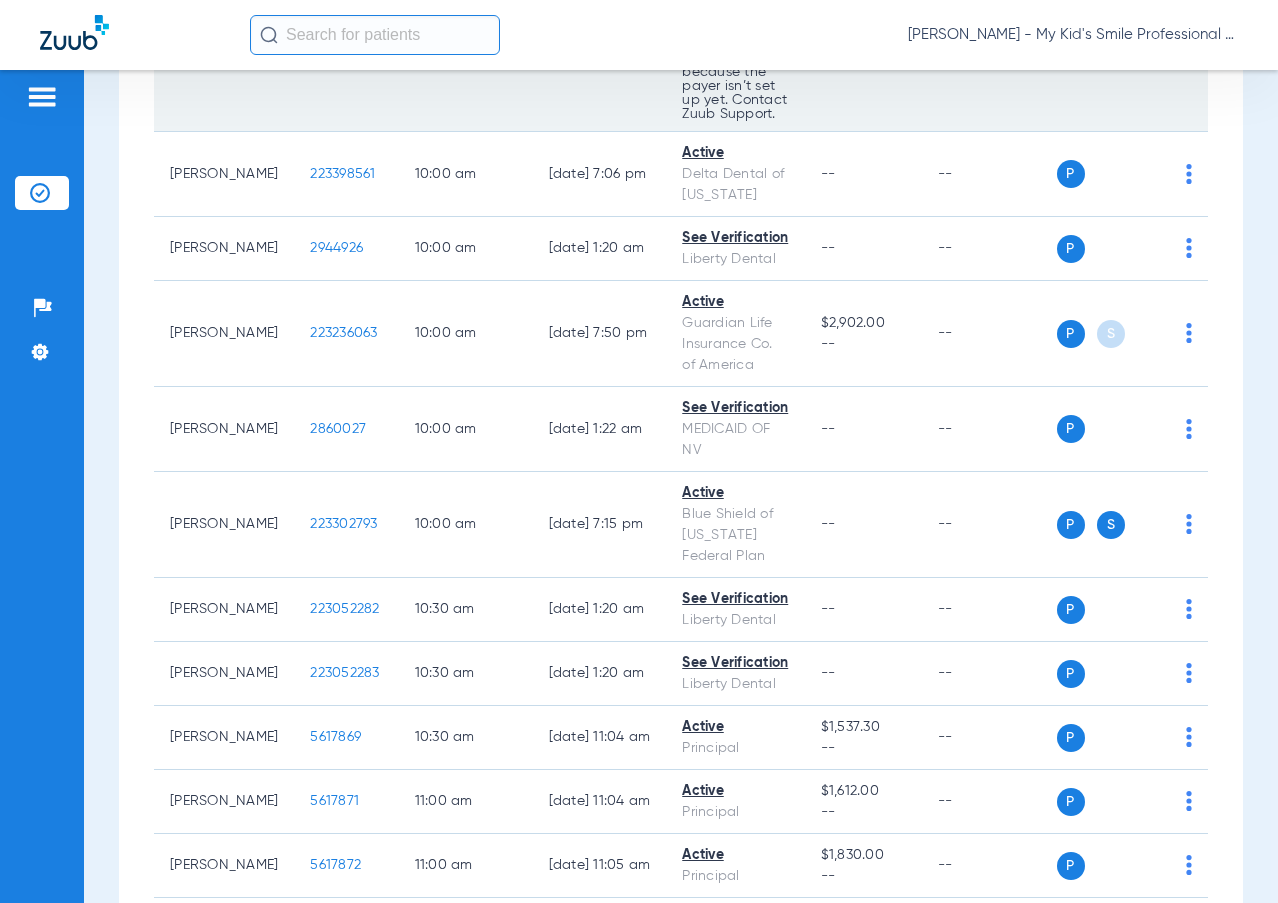 click on "P S" 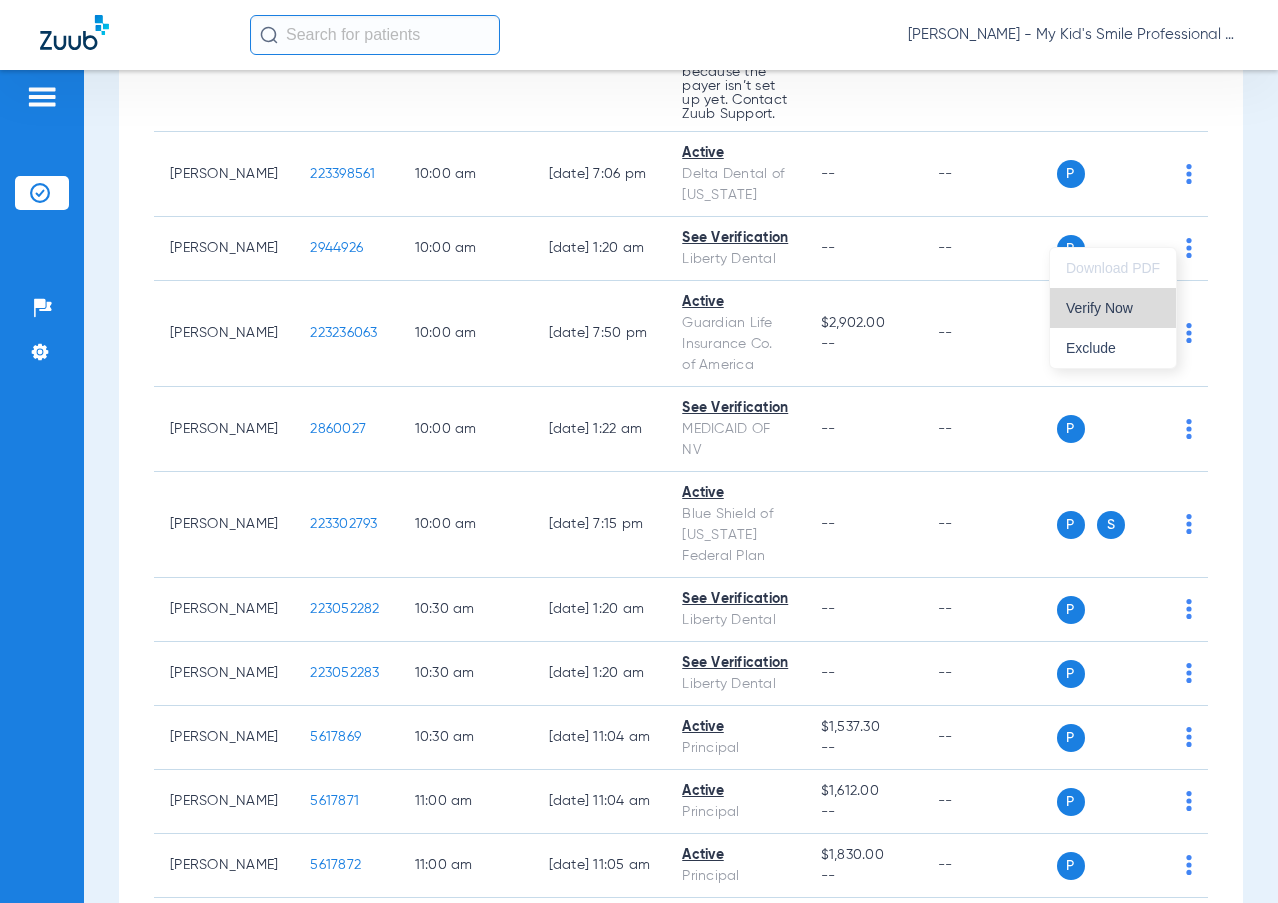 click on "Verify Now" at bounding box center [1113, 308] 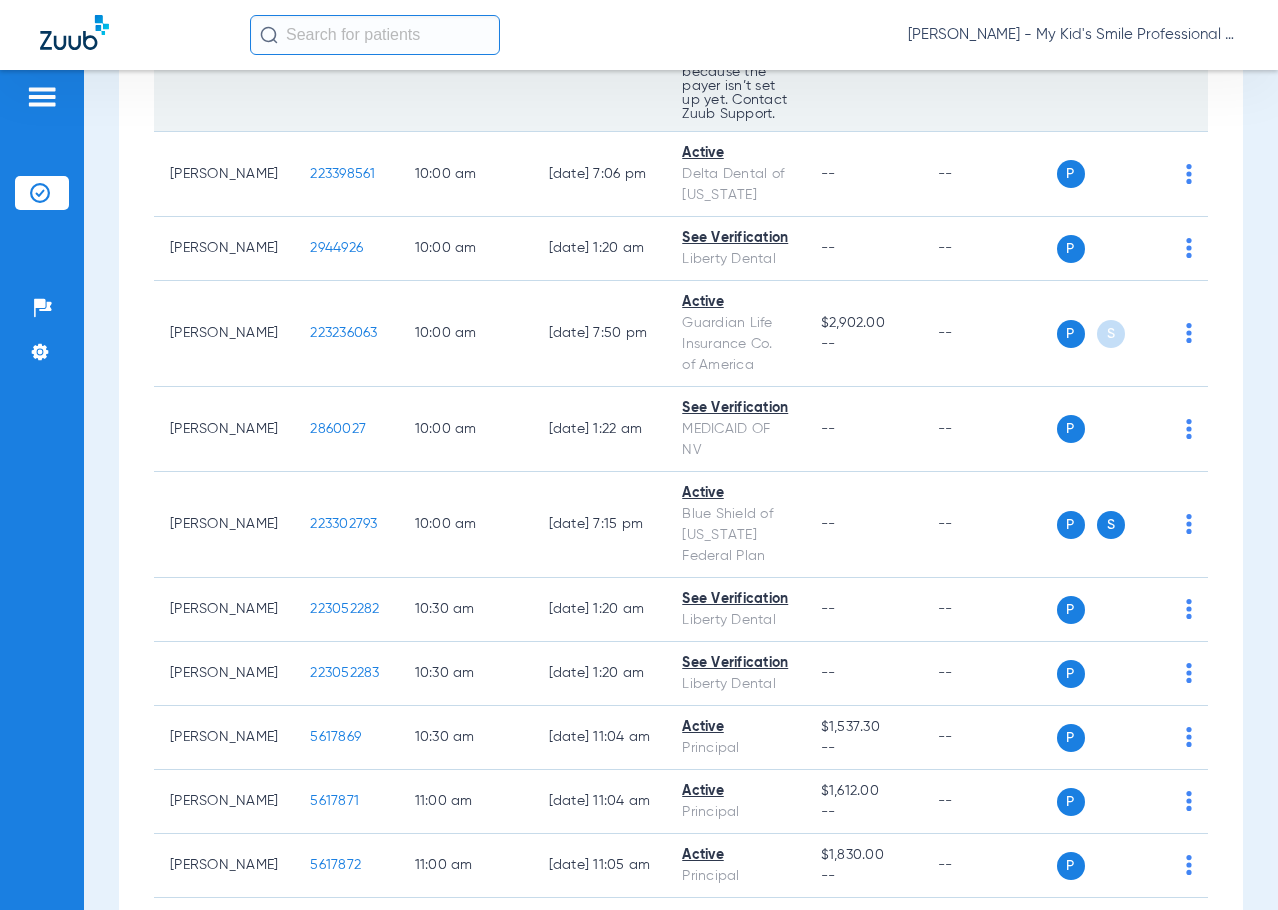 click on "[PERSON_NAME]" 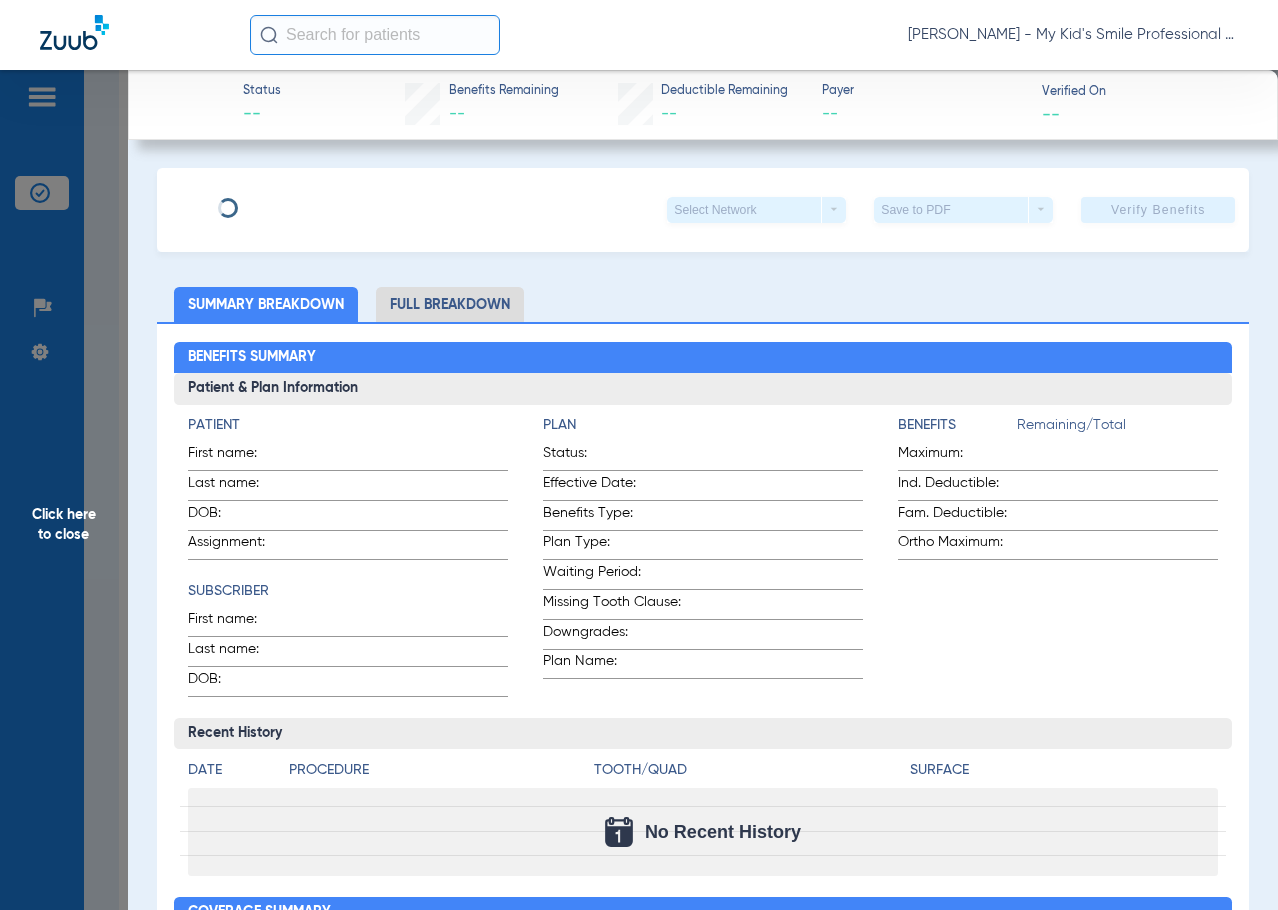 type on "Amariliz" 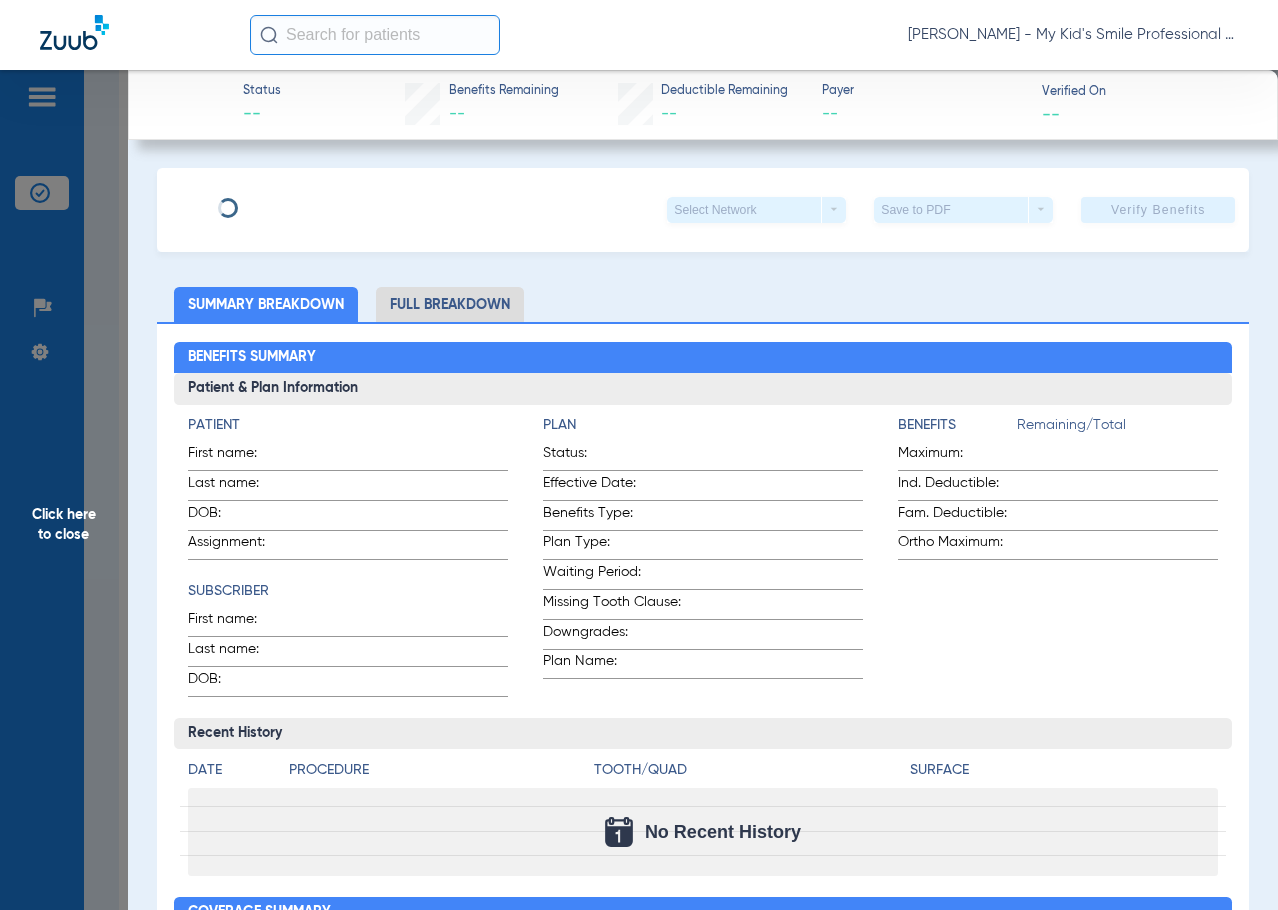 type on "[PERSON_NAME]" 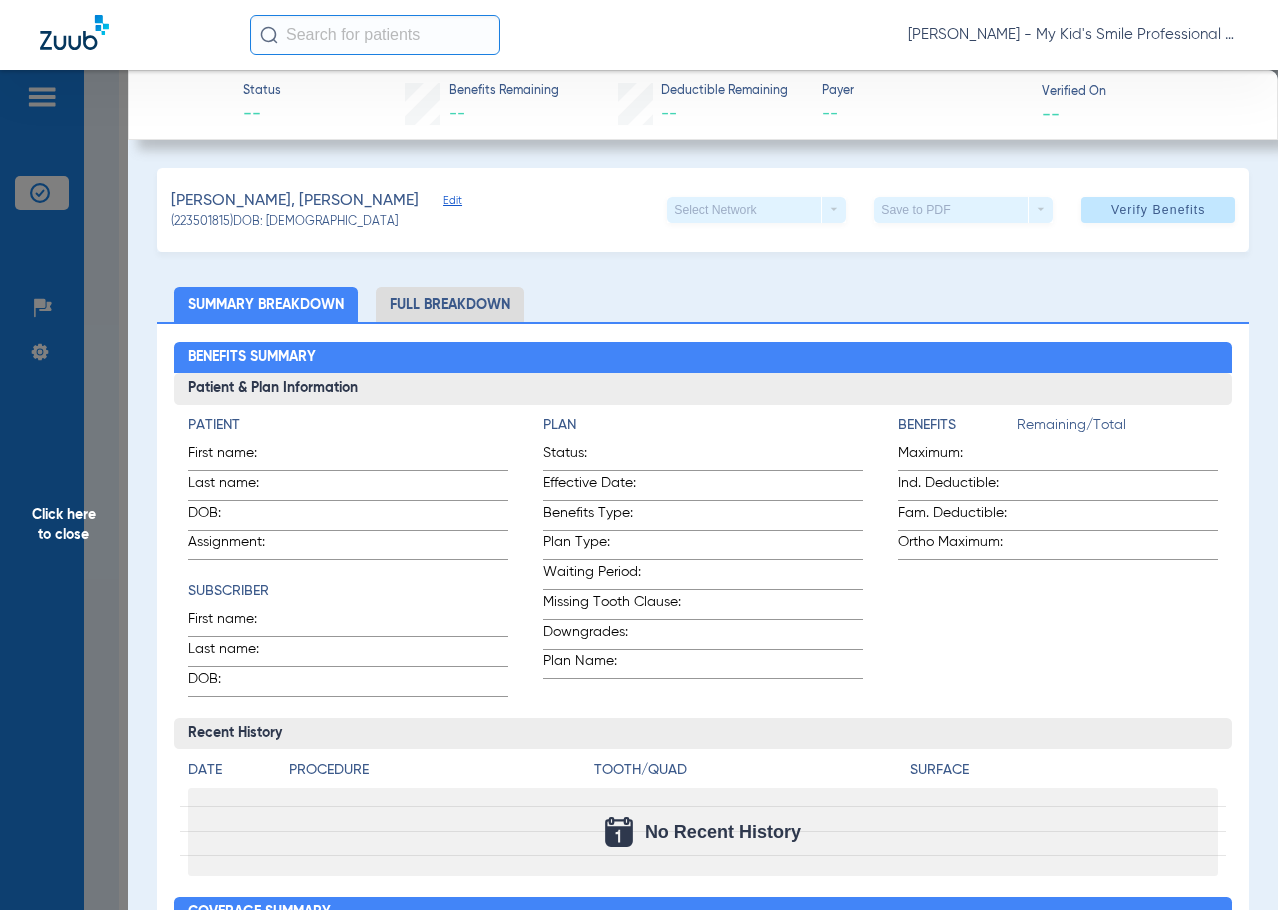 click on "Edit" 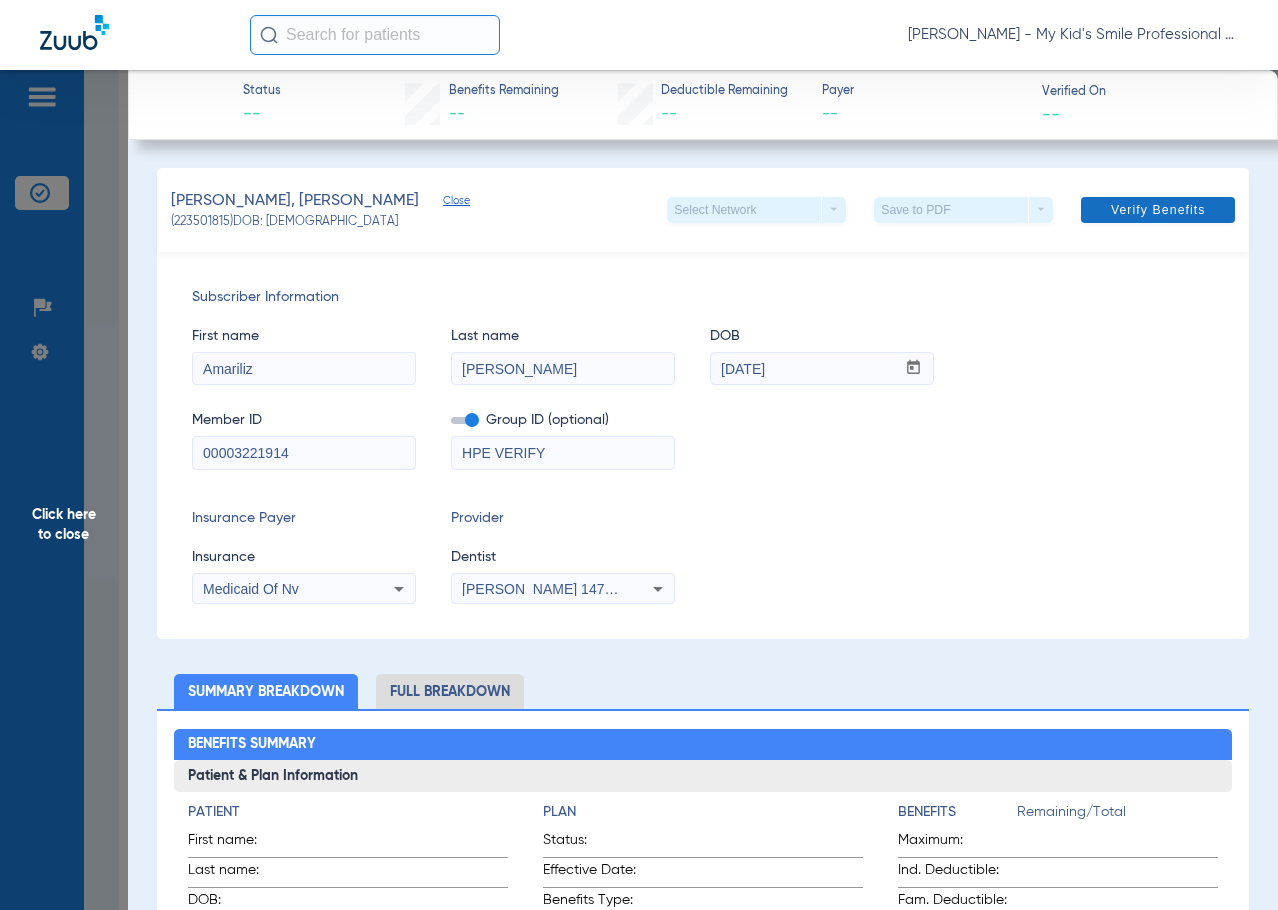 click 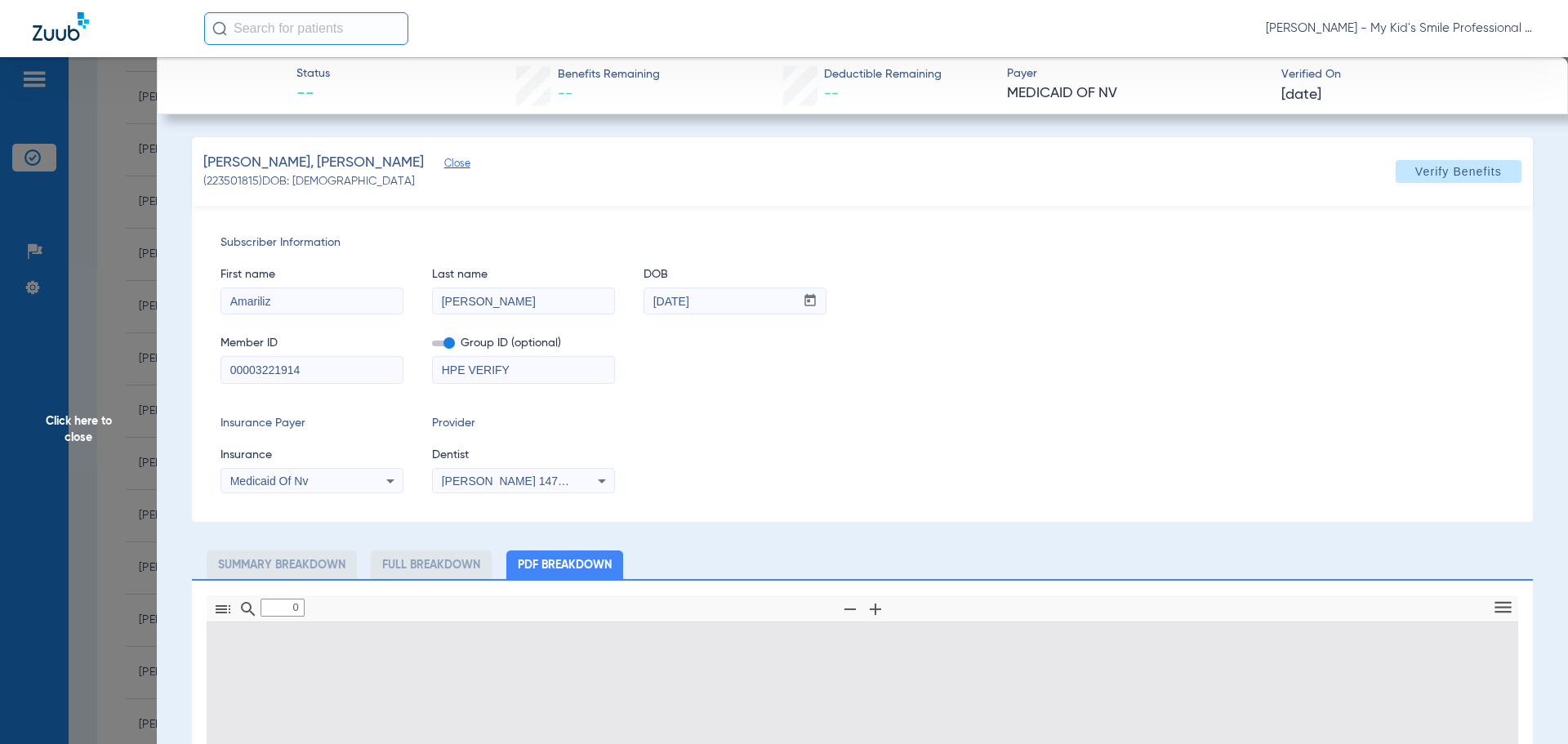 type on "1" 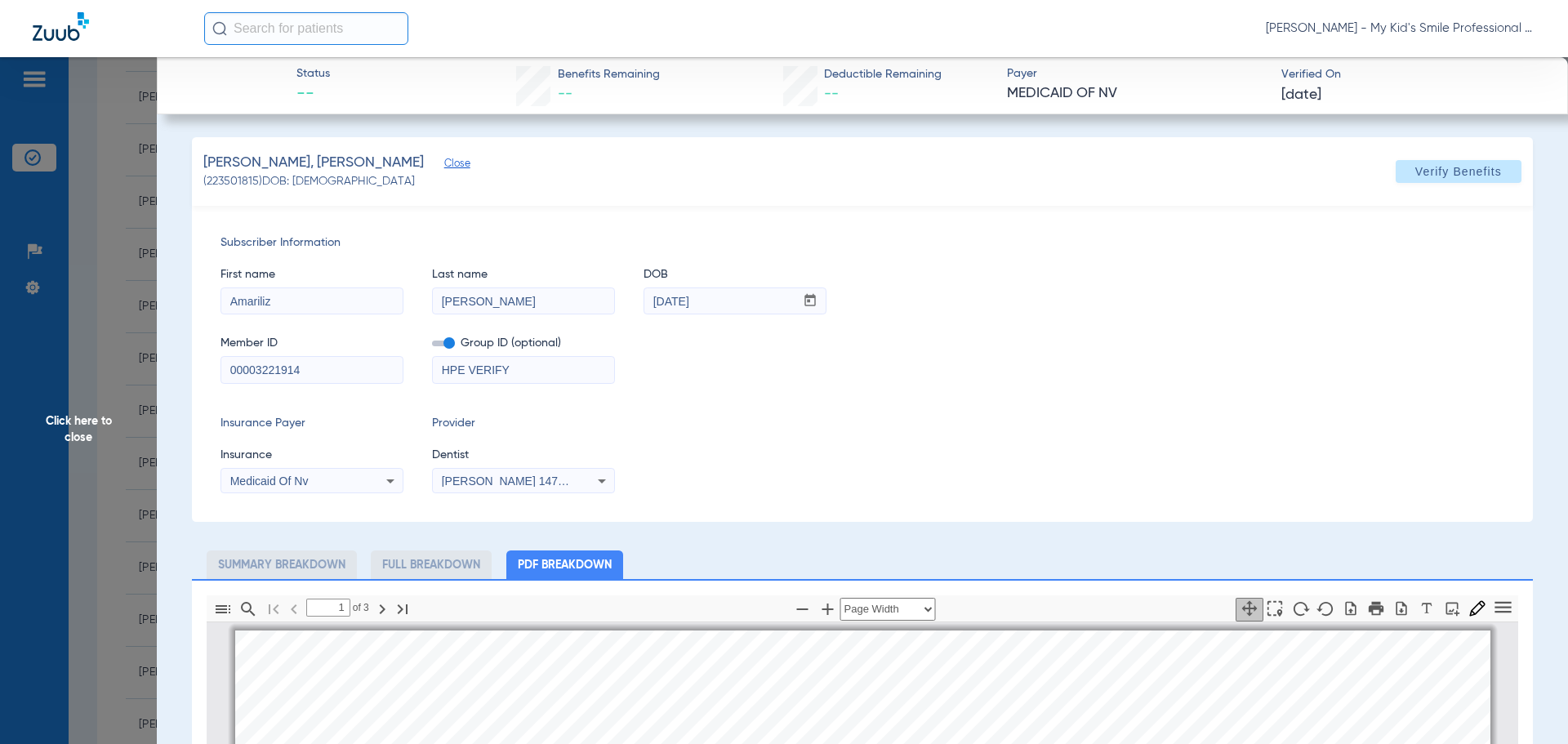 scroll, scrollTop: 8, scrollLeft: 0, axis: vertical 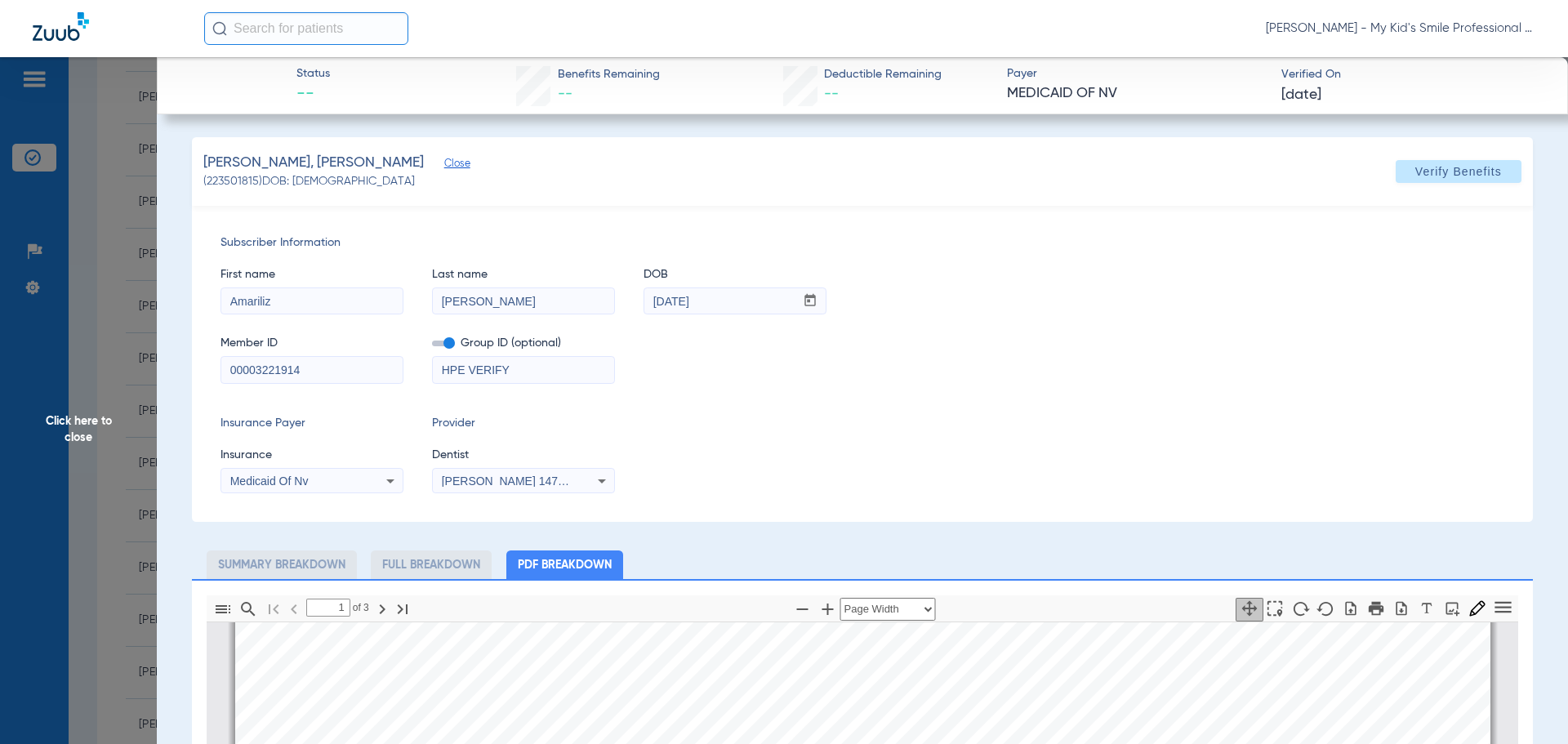click on "Click here to close" 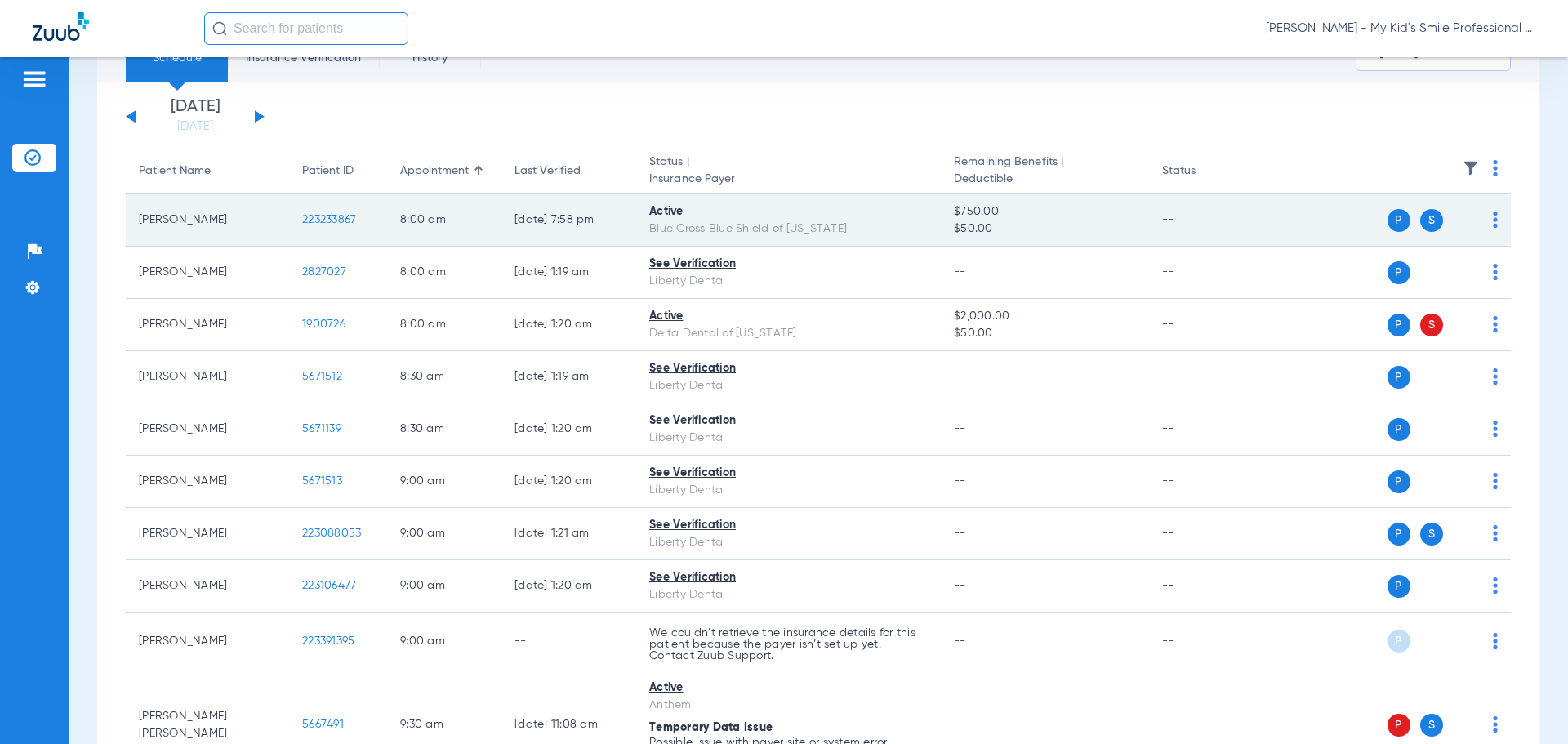 scroll, scrollTop: 0, scrollLeft: 0, axis: both 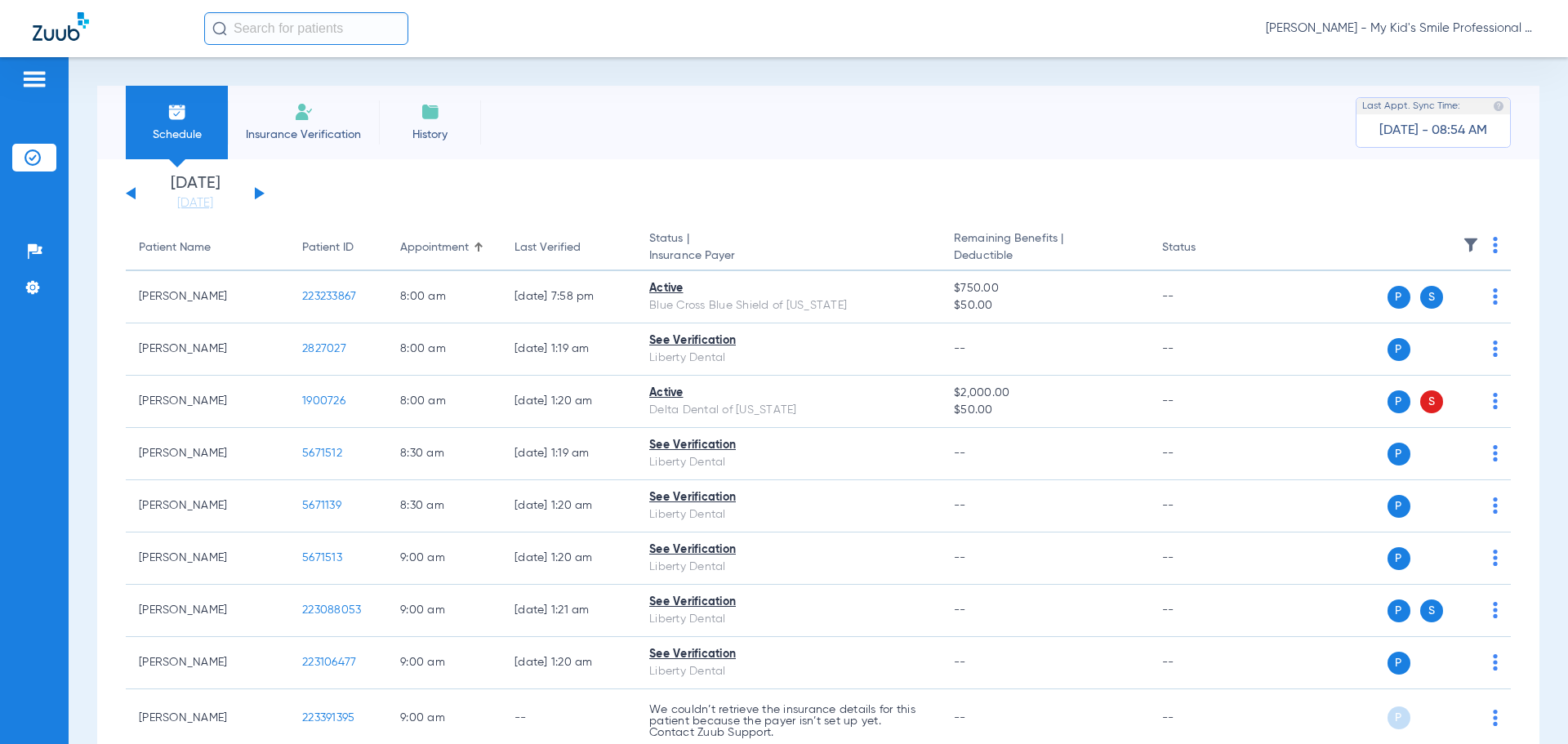 click on "[DATE]   [DATE]" 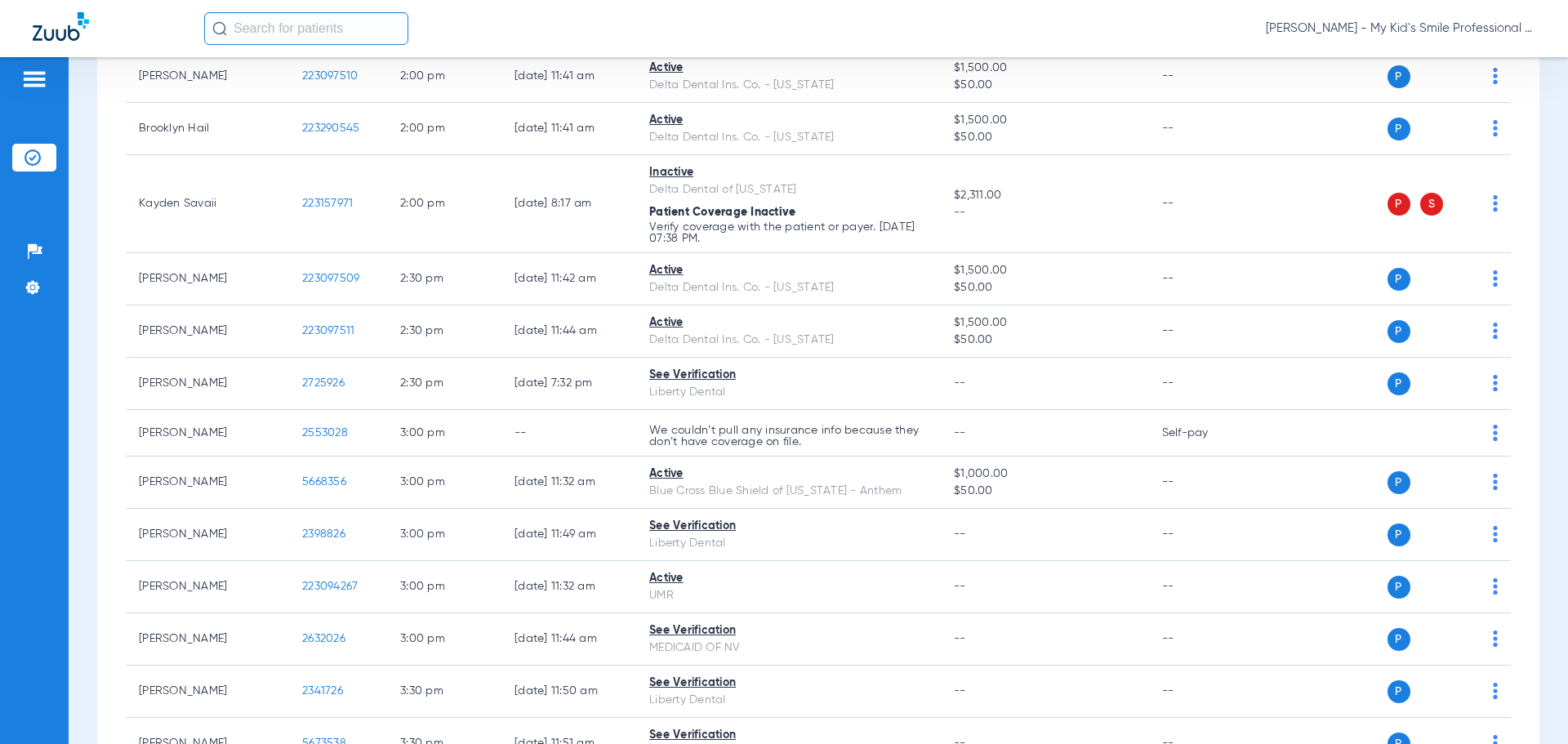 scroll, scrollTop: 2532, scrollLeft: 0, axis: vertical 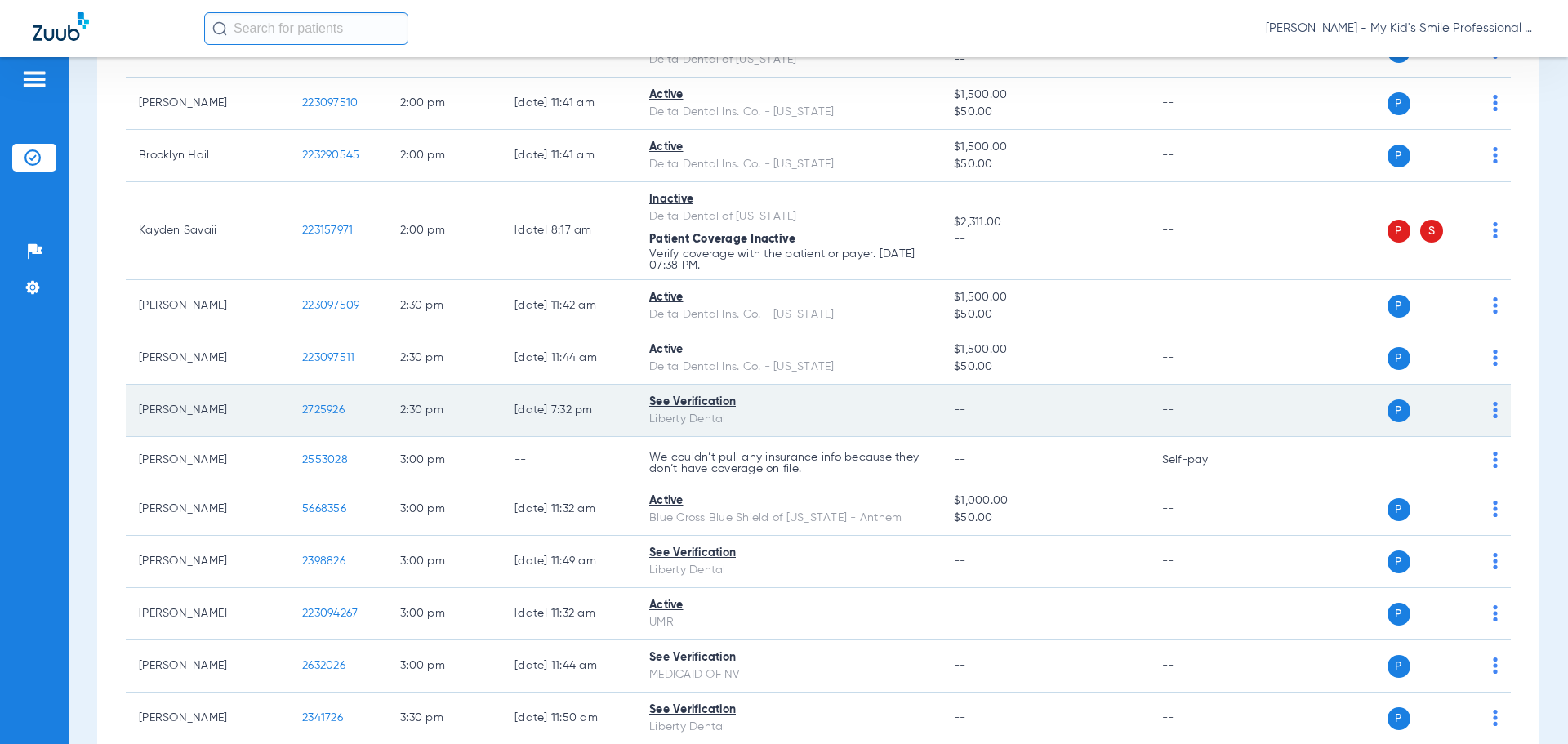 click 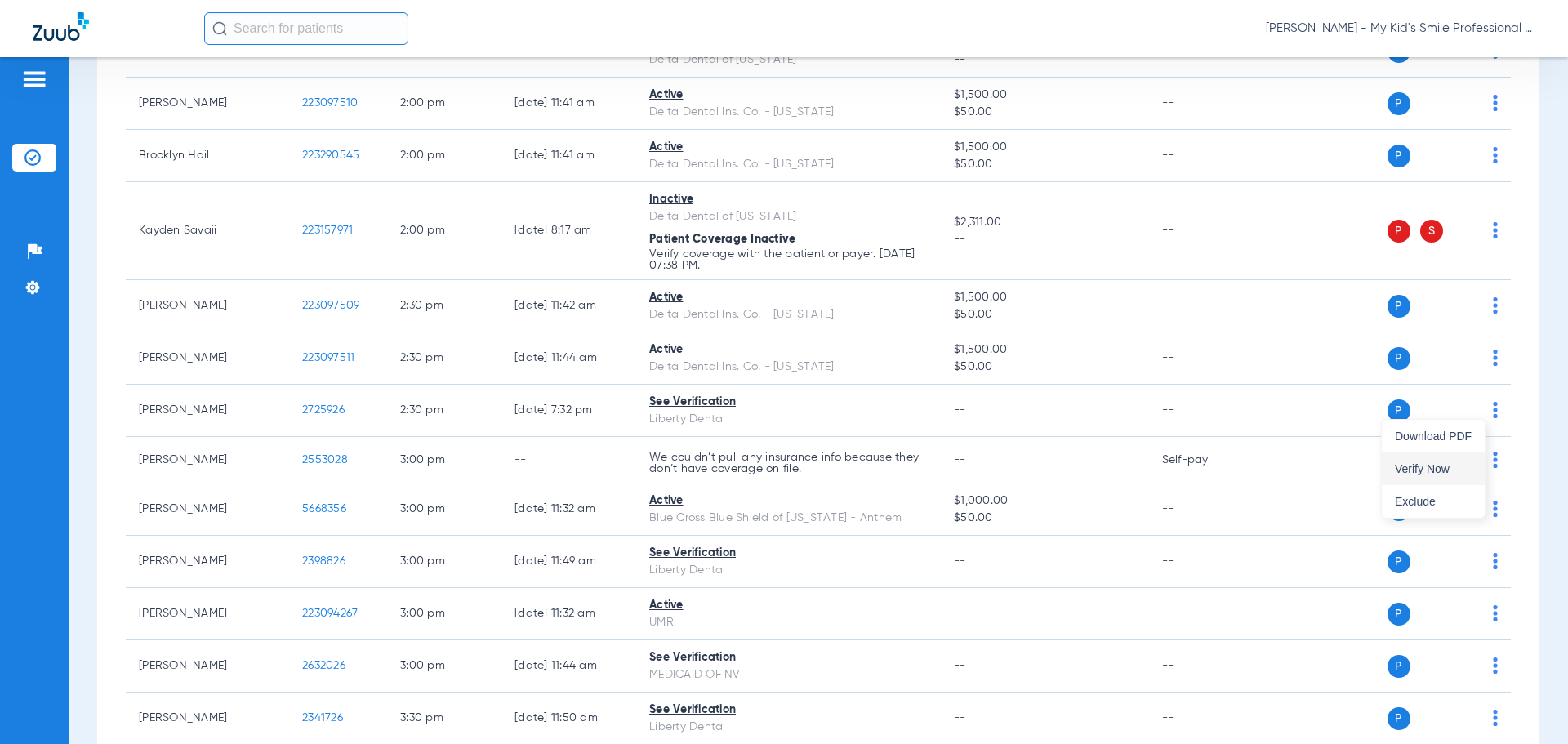 click on "Verify Now" at bounding box center [1433, 469] 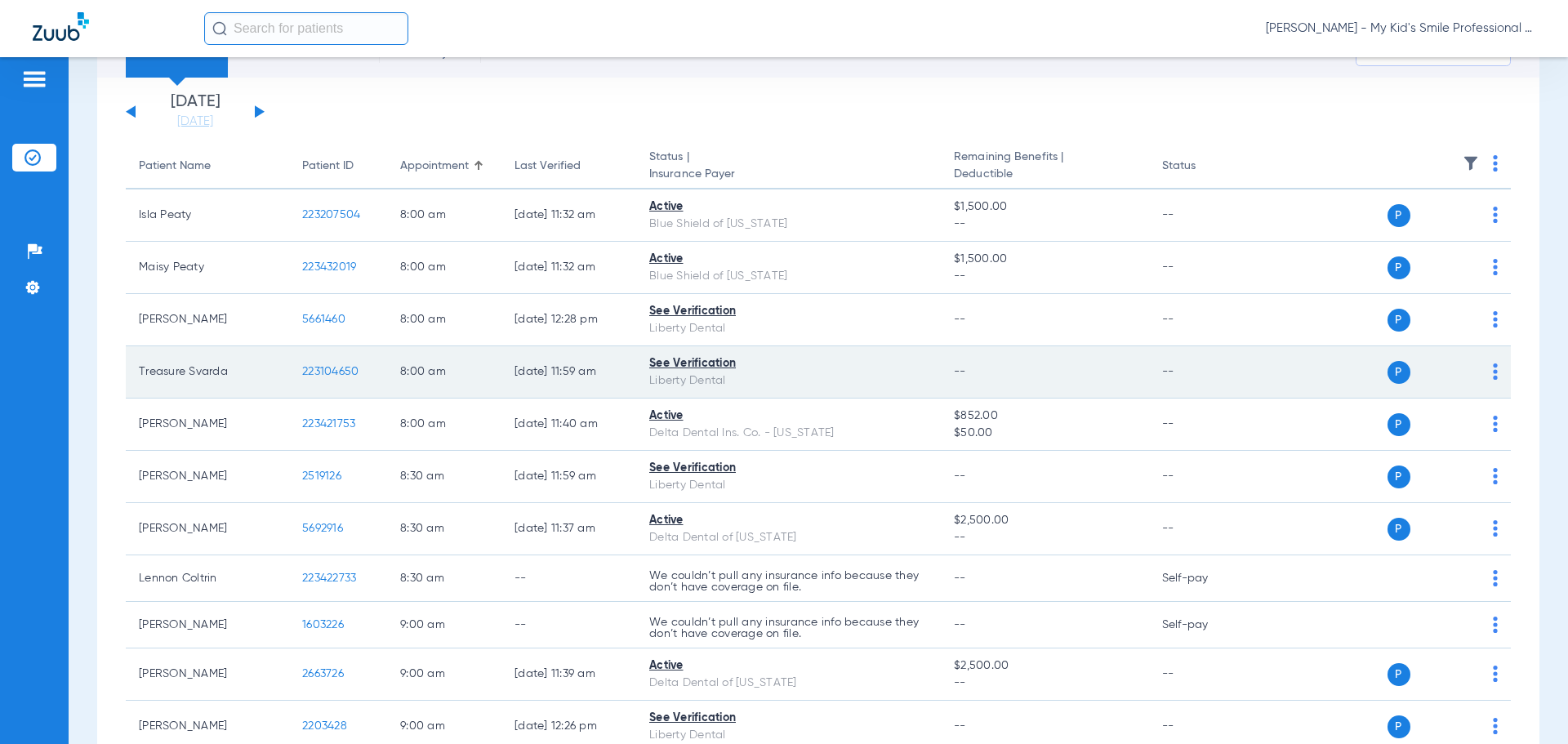 scroll, scrollTop: 0, scrollLeft: 0, axis: both 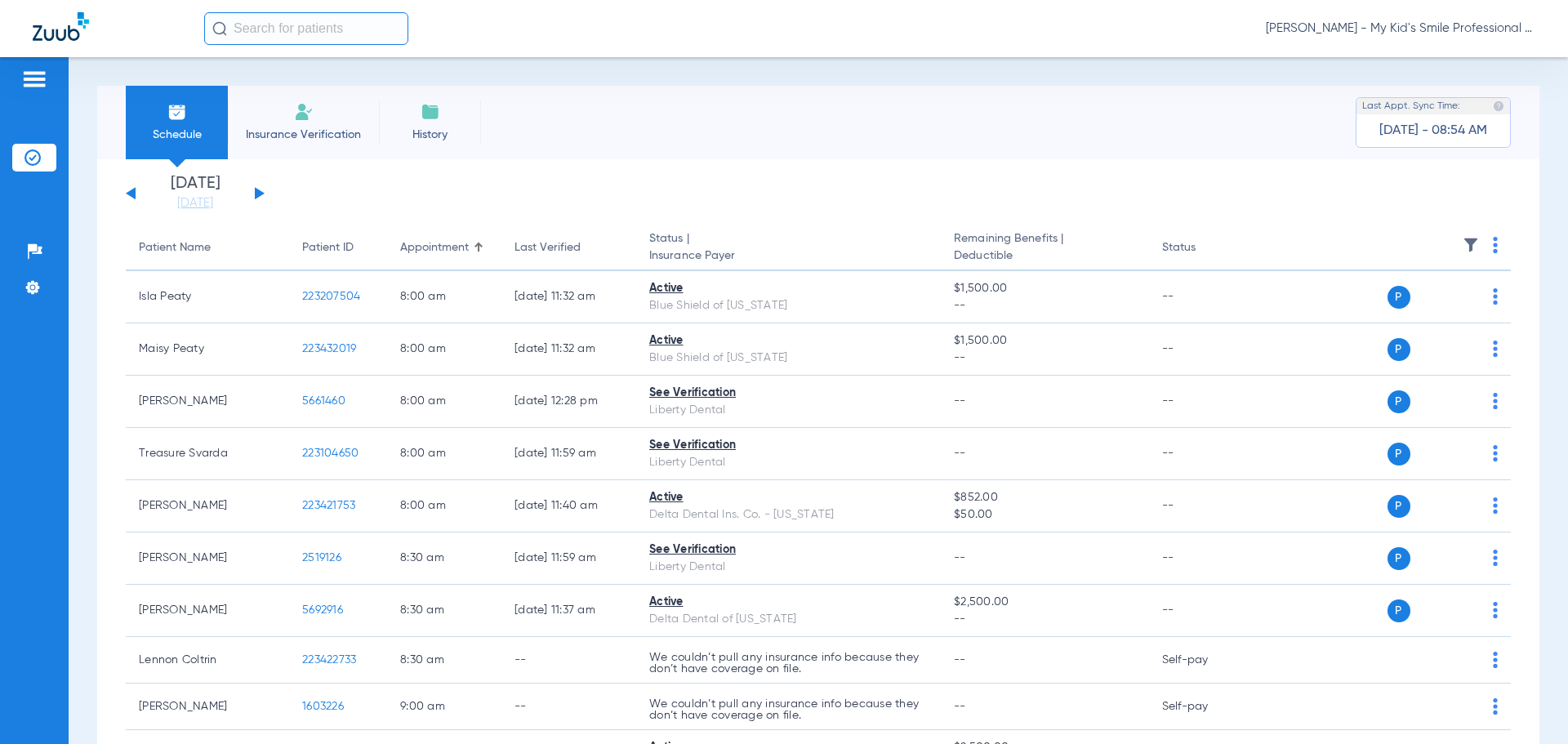 click on "[DATE]   [DATE]   [DATE]   [DATE]   [DATE]   [DATE]   [DATE]   [DATE]   [DATE]   [DATE]   [DATE]   [DATE]   [DATE]   [DATE]   [DATE]   [DATE]   [DATE]   [DATE]   [DATE]   [DATE]   [DATE]   [DATE]   [DATE]   [DATE]   [DATE]   [DATE]   [DATE]   [DATE]   [DATE]   [DATE]   [DATE]   [DATE]   [DATE]   [DATE]   [DATE]   [DATE]   [DATE]   [DATE]   [DATE]   [DATE]   [DATE]   [DATE]   [DATE]   [DATE]" 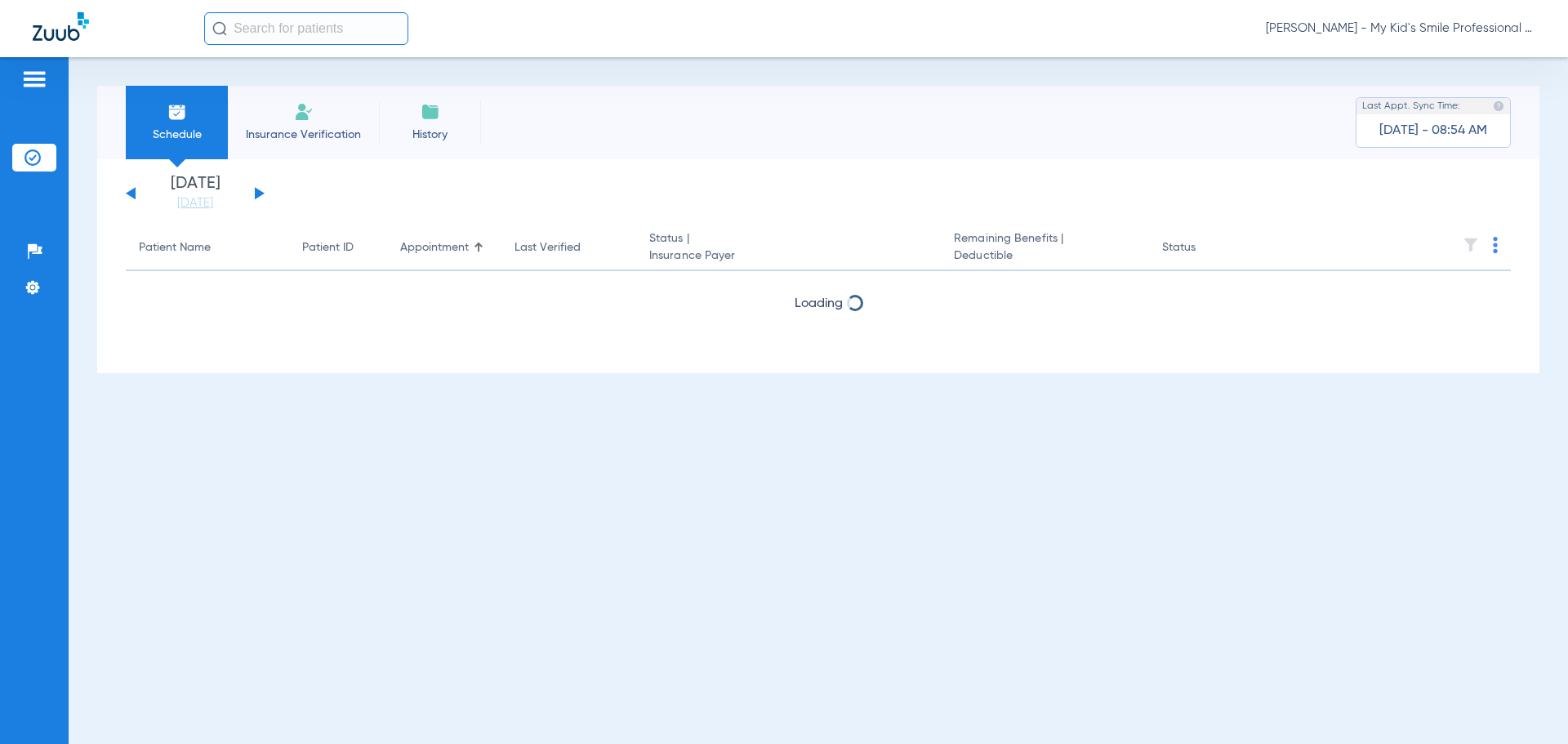 click 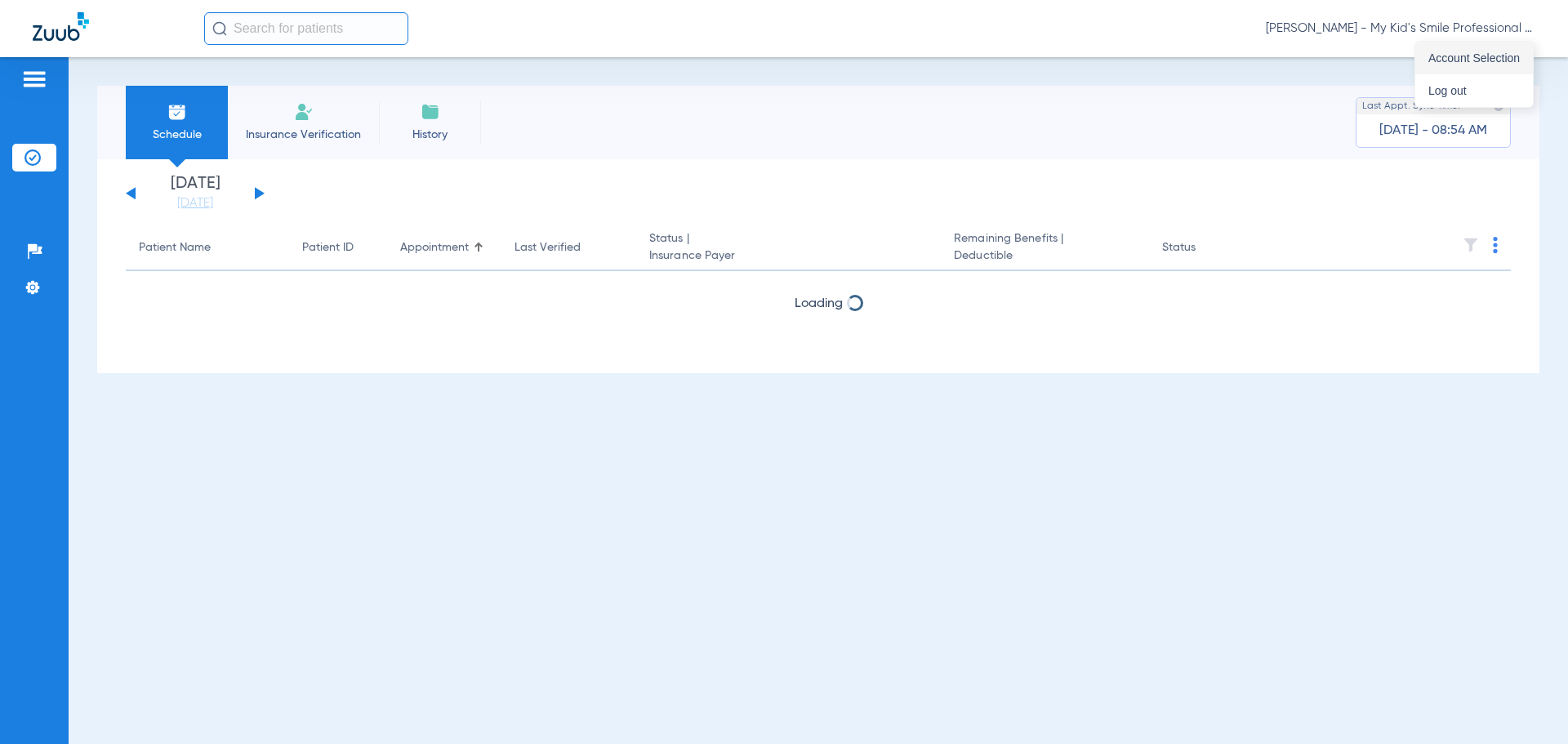 click on "Account Selection" at bounding box center [1474, 58] 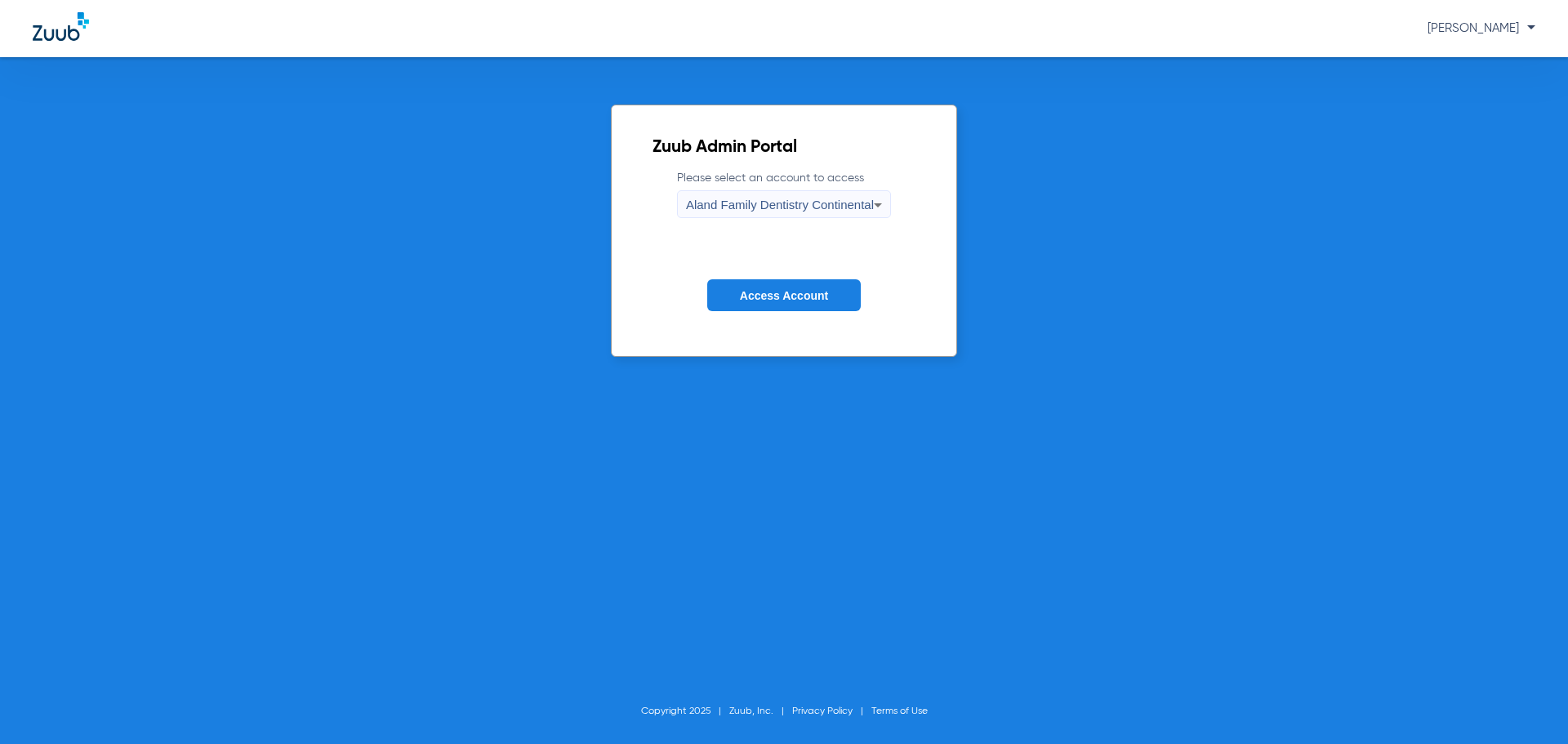click on "Aland Family Dentistry Continental" at bounding box center (780, 205) 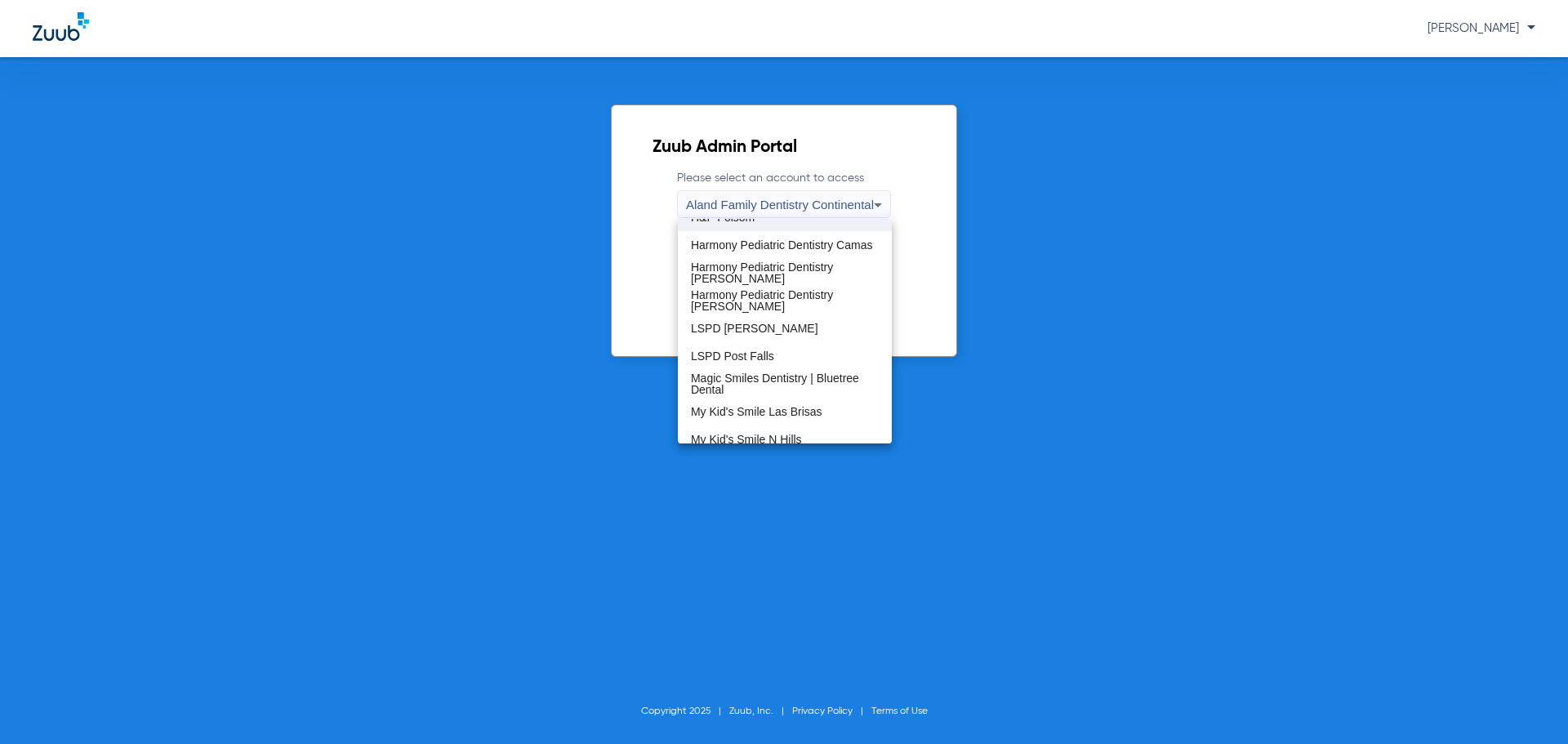 scroll, scrollTop: 470, scrollLeft: 0, axis: vertical 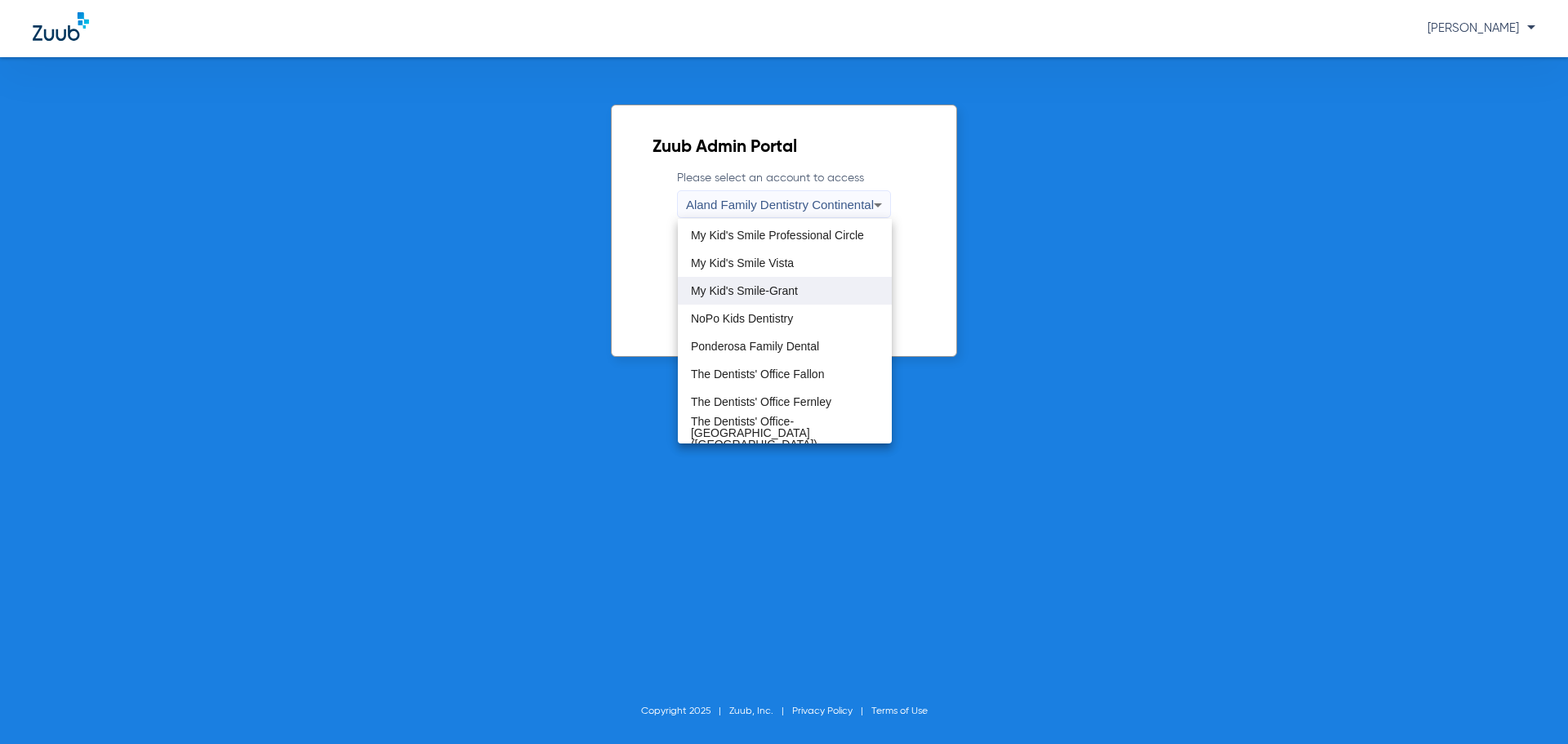 click on "My Kid's Smile-Grant" at bounding box center [785, 291] 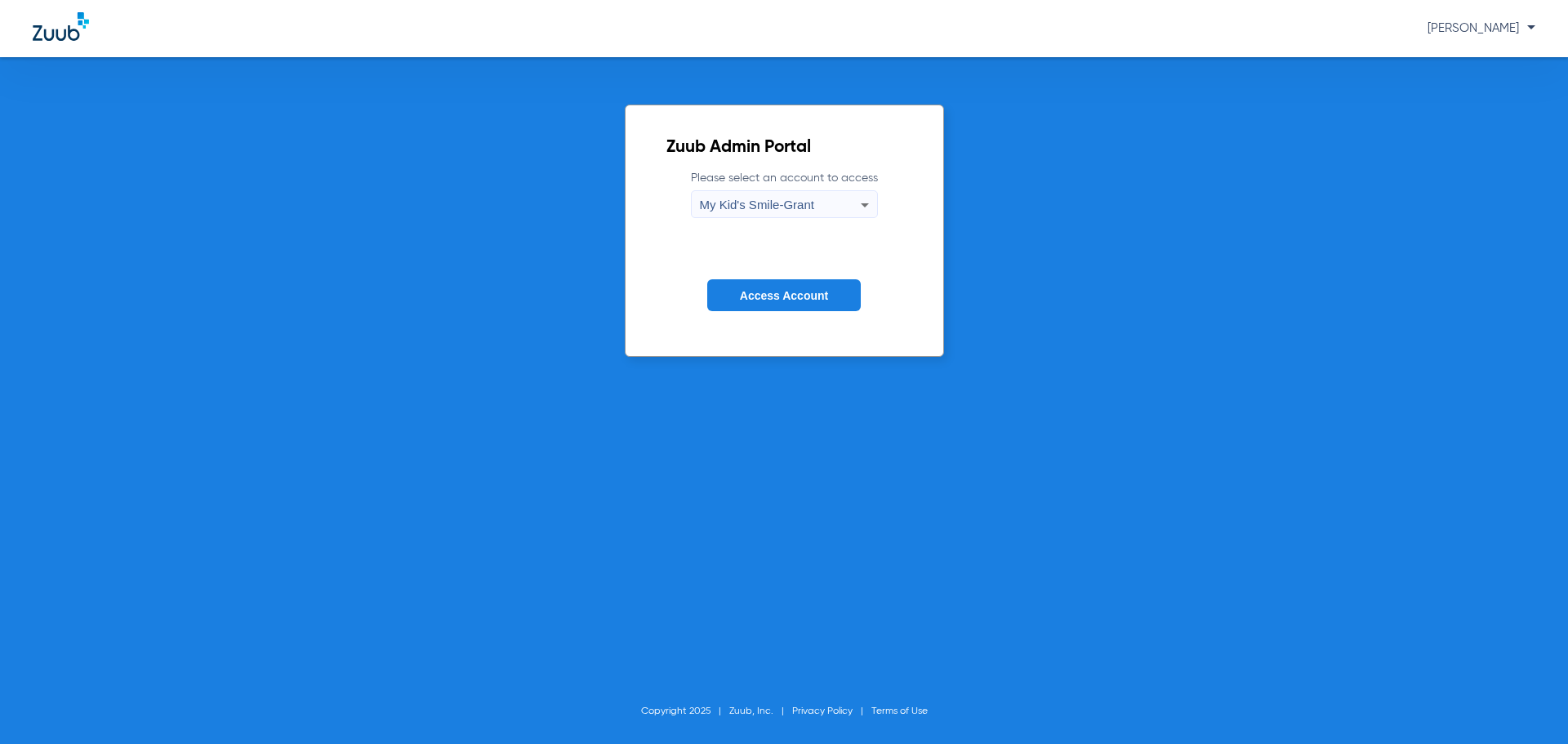 click on "Access Account" 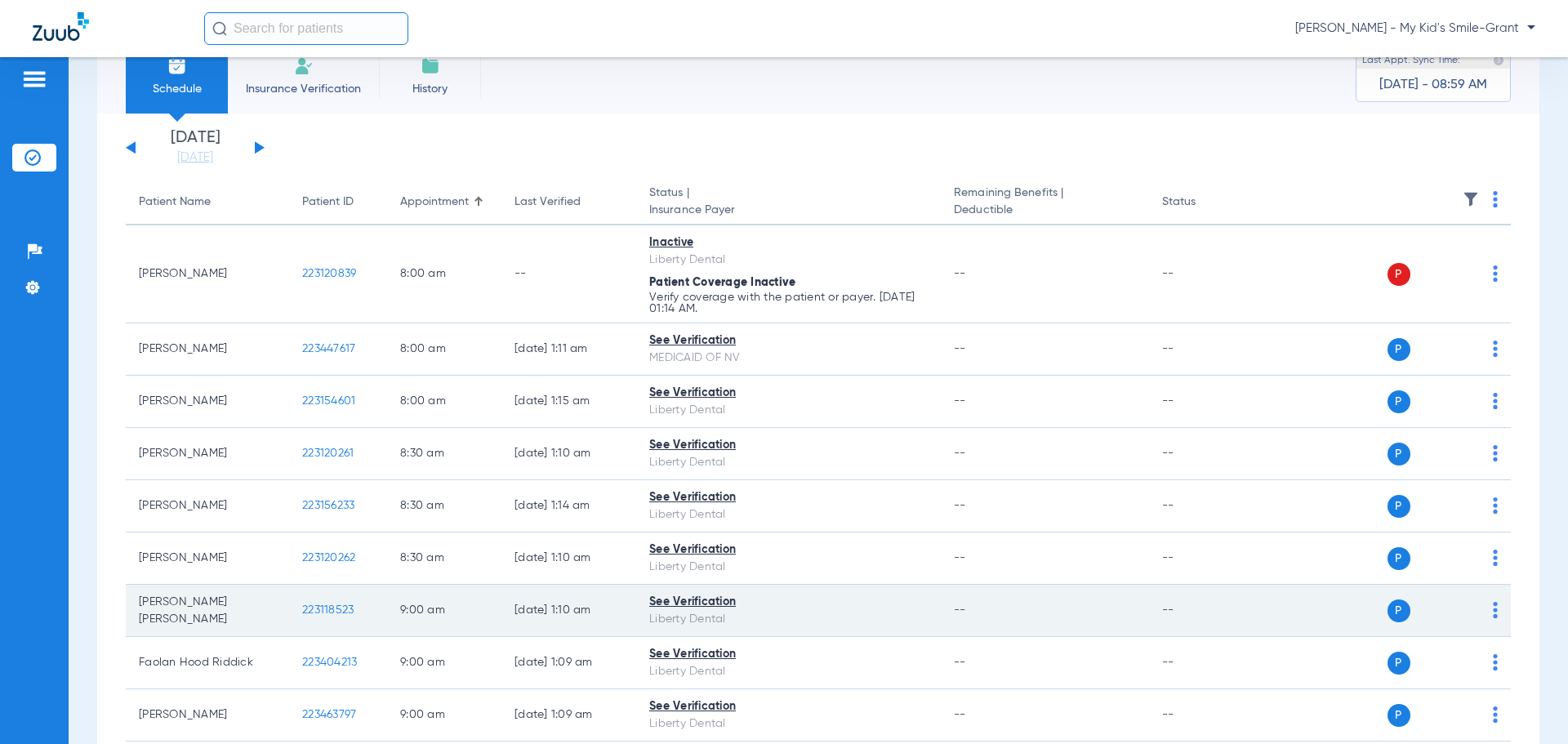 scroll, scrollTop: 0, scrollLeft: 0, axis: both 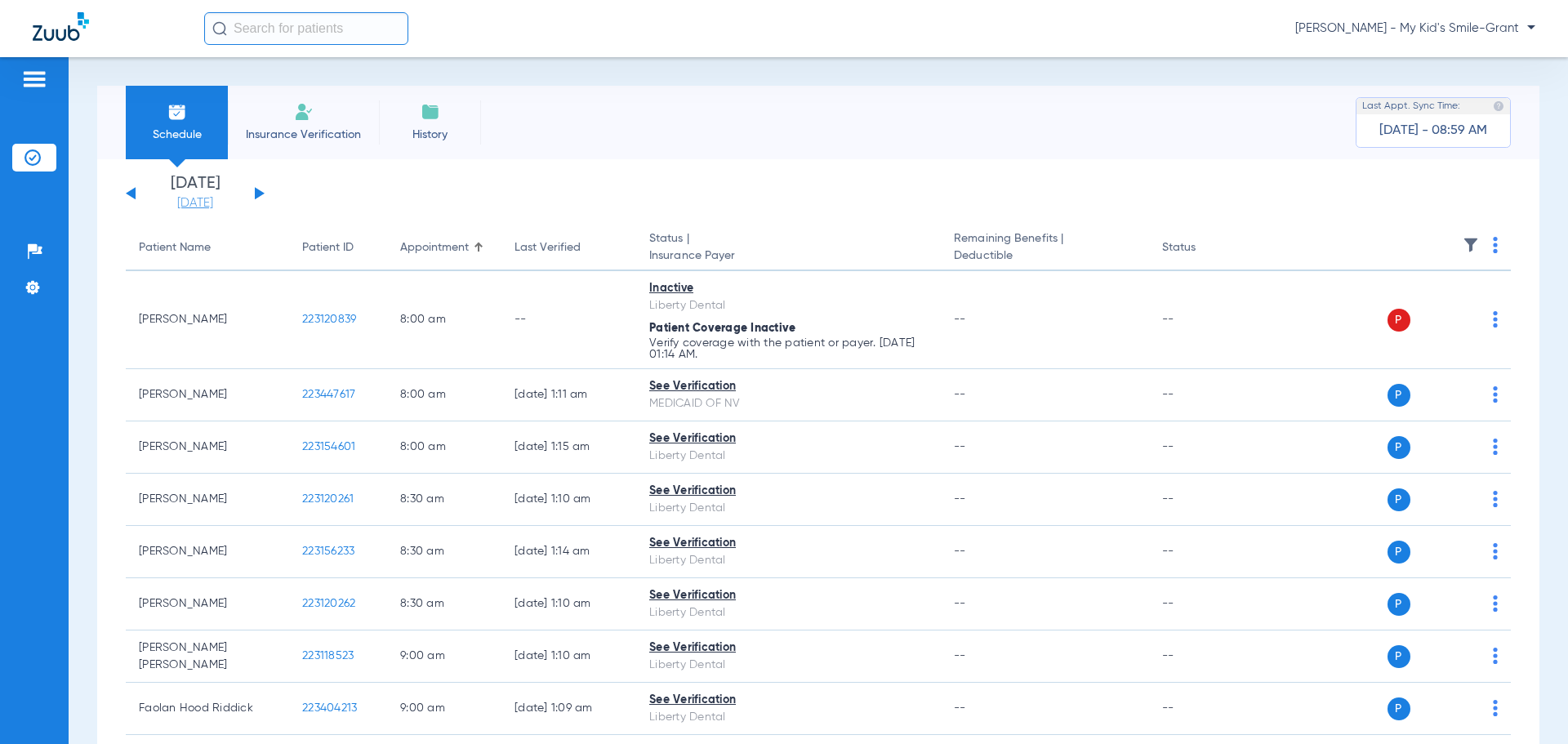click on "[DATE]" 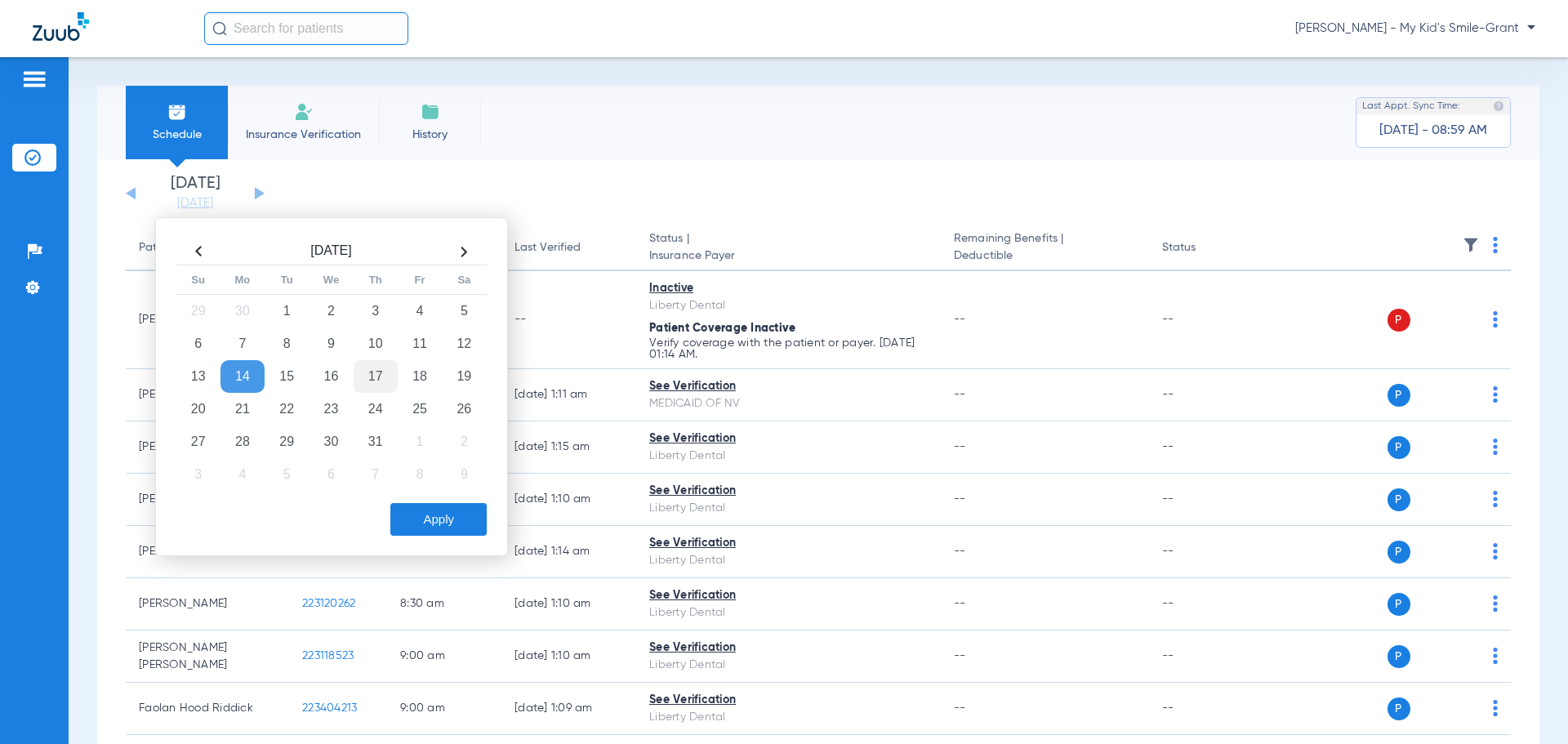 click on "17" 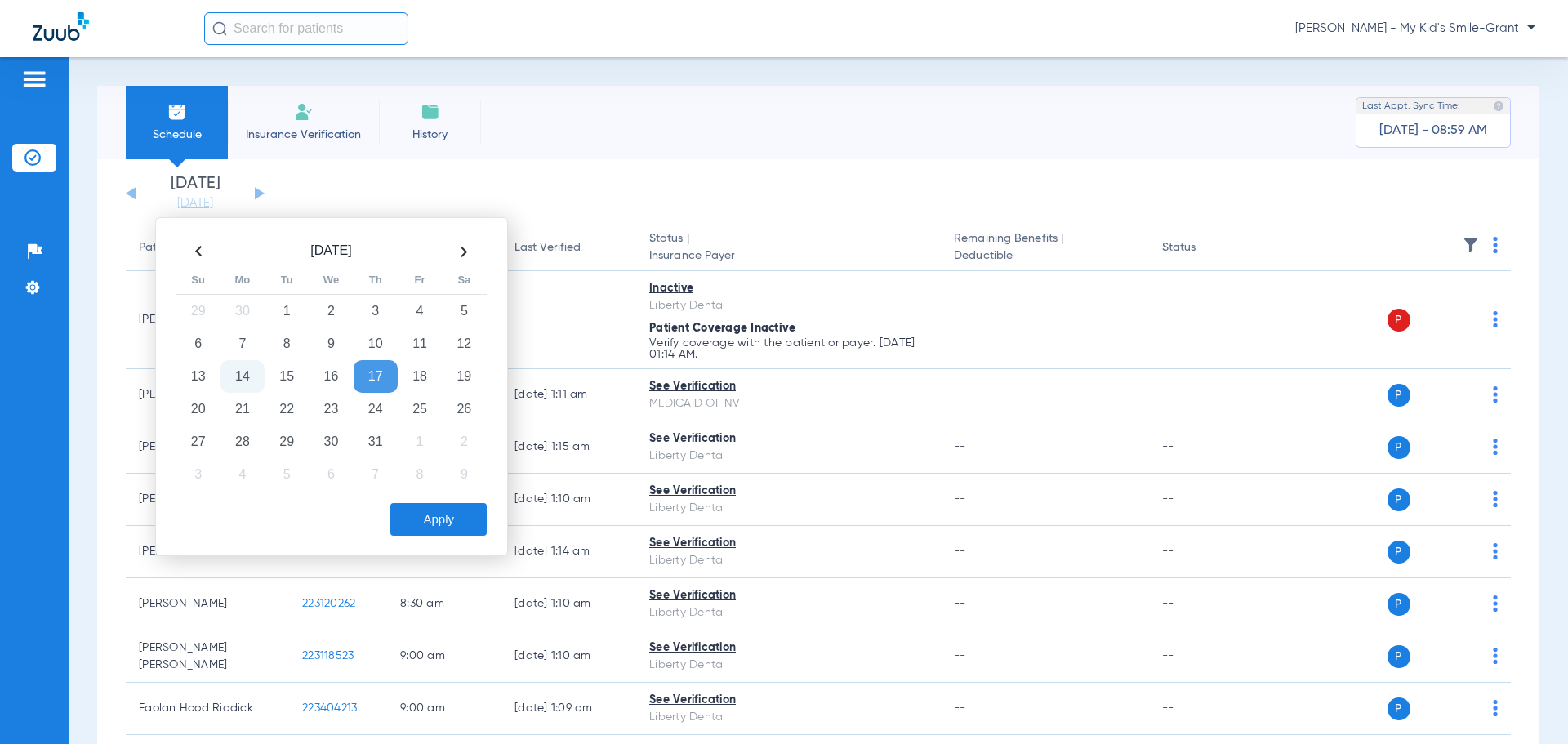click on "Apply" 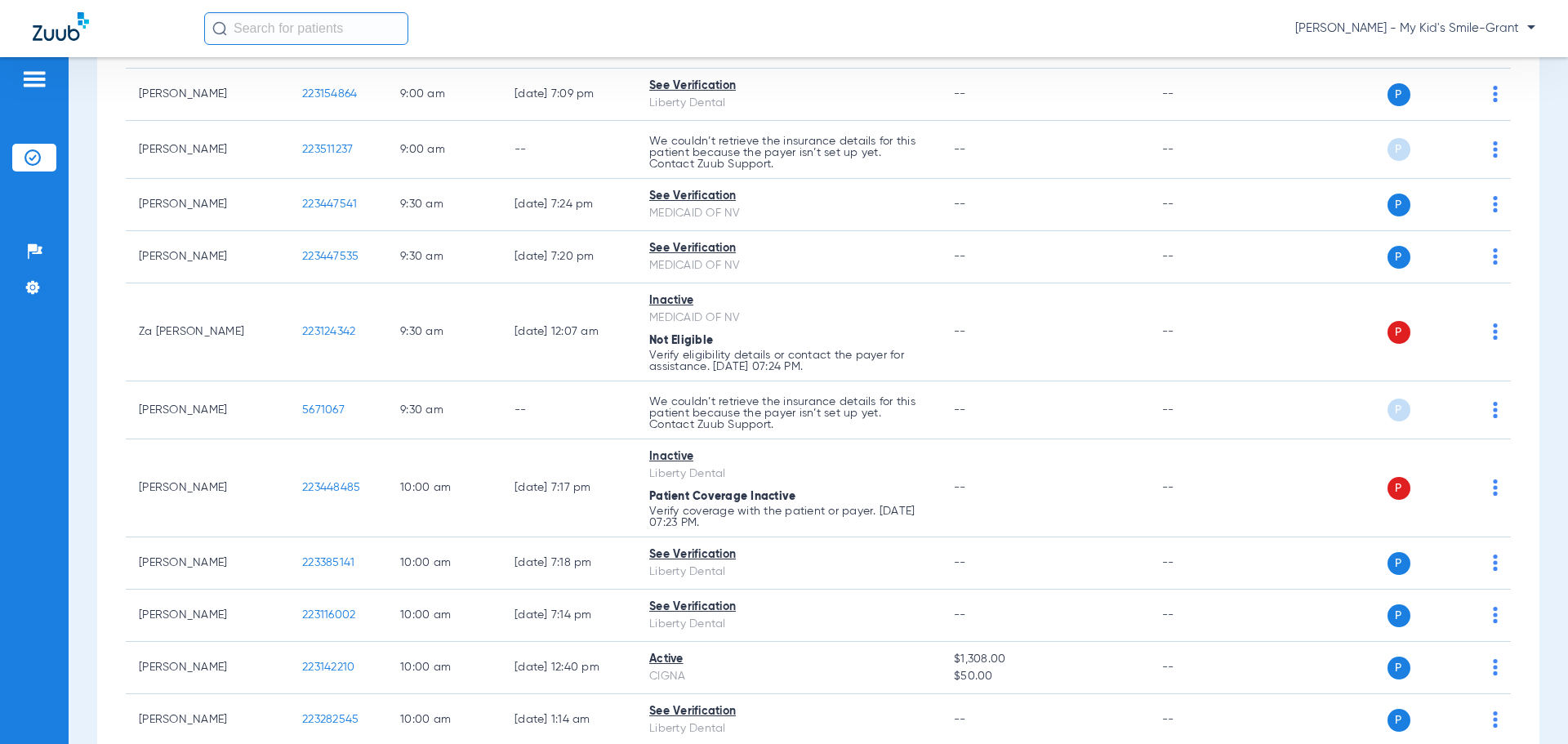 scroll, scrollTop: 898, scrollLeft: 0, axis: vertical 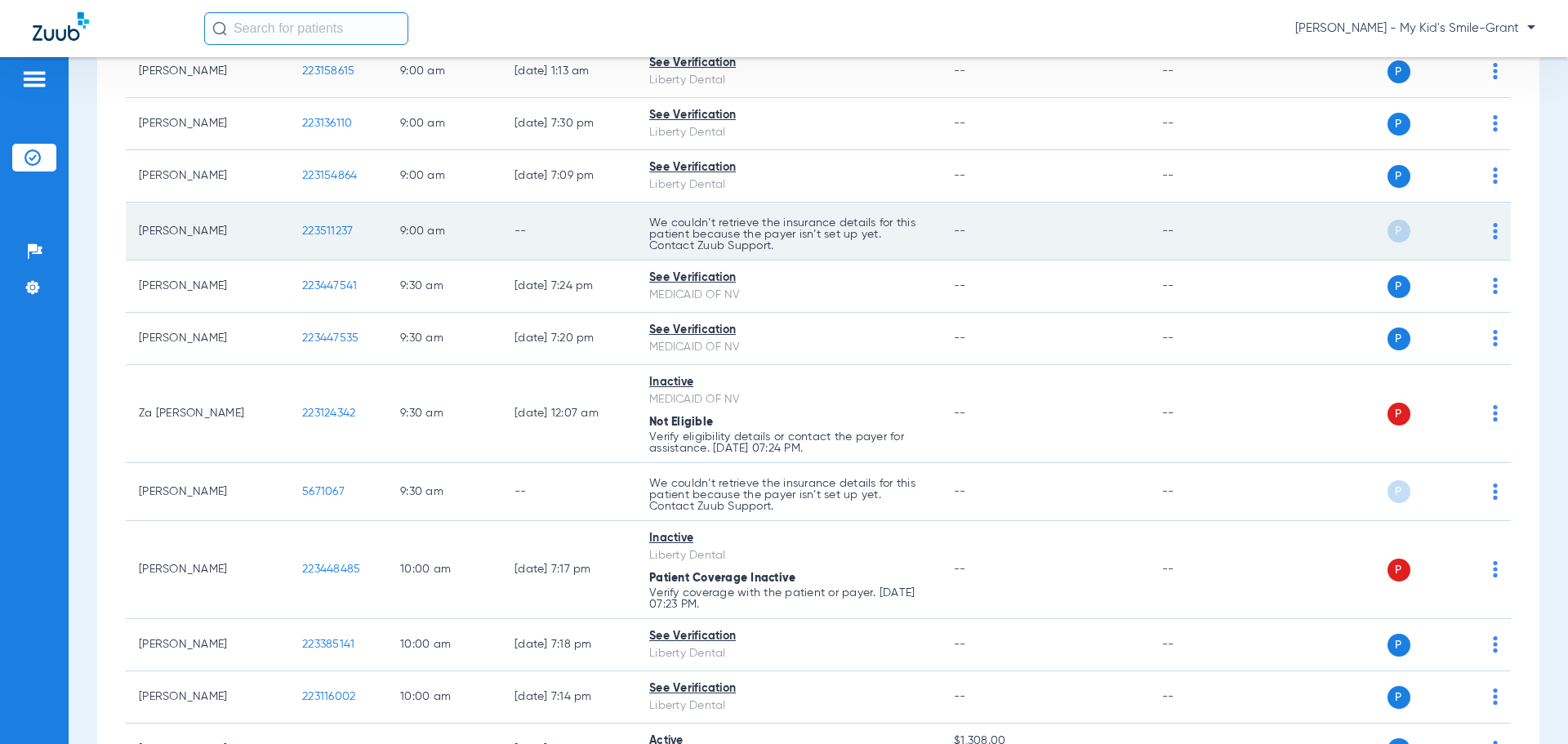 click on "[PERSON_NAME]" 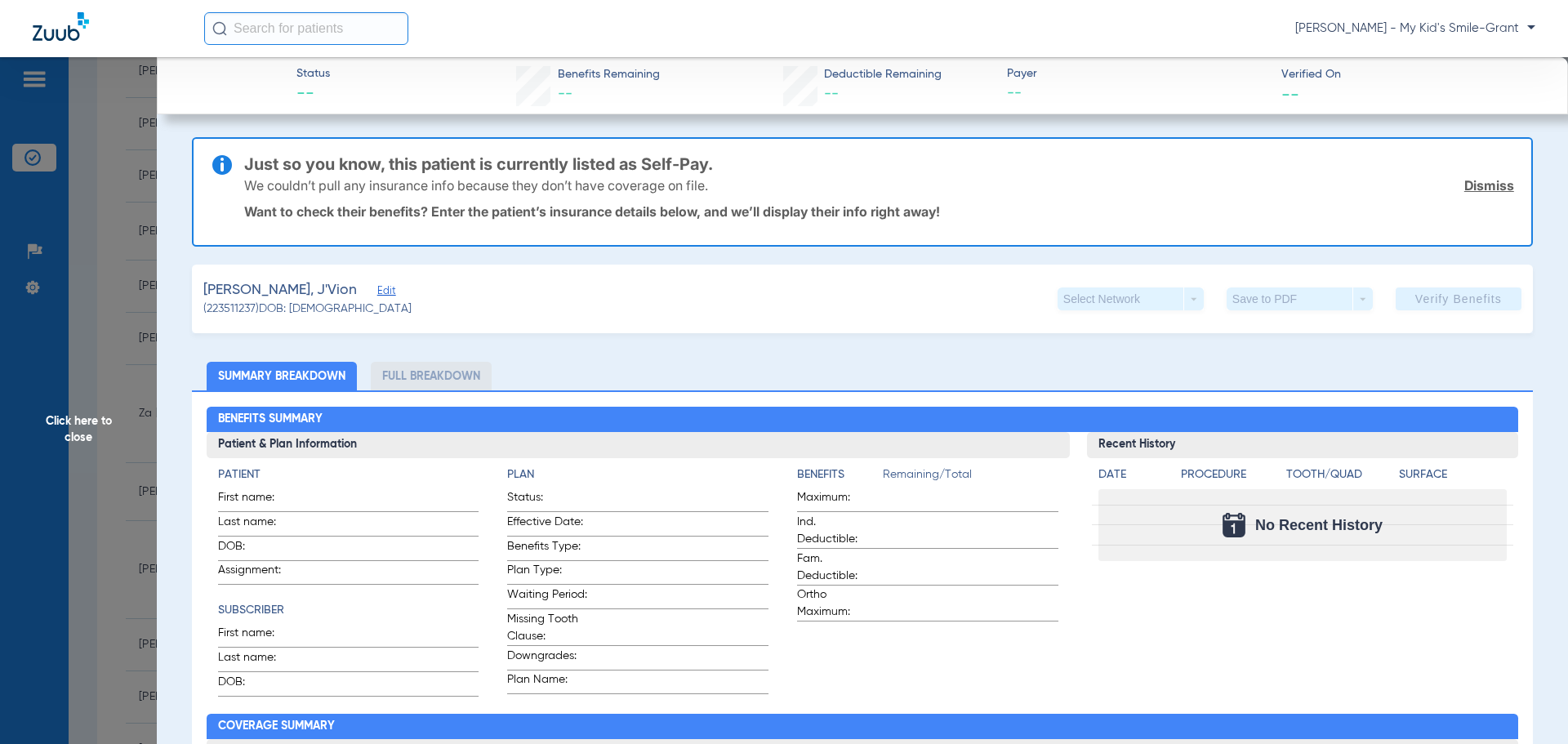 click on "Edit" 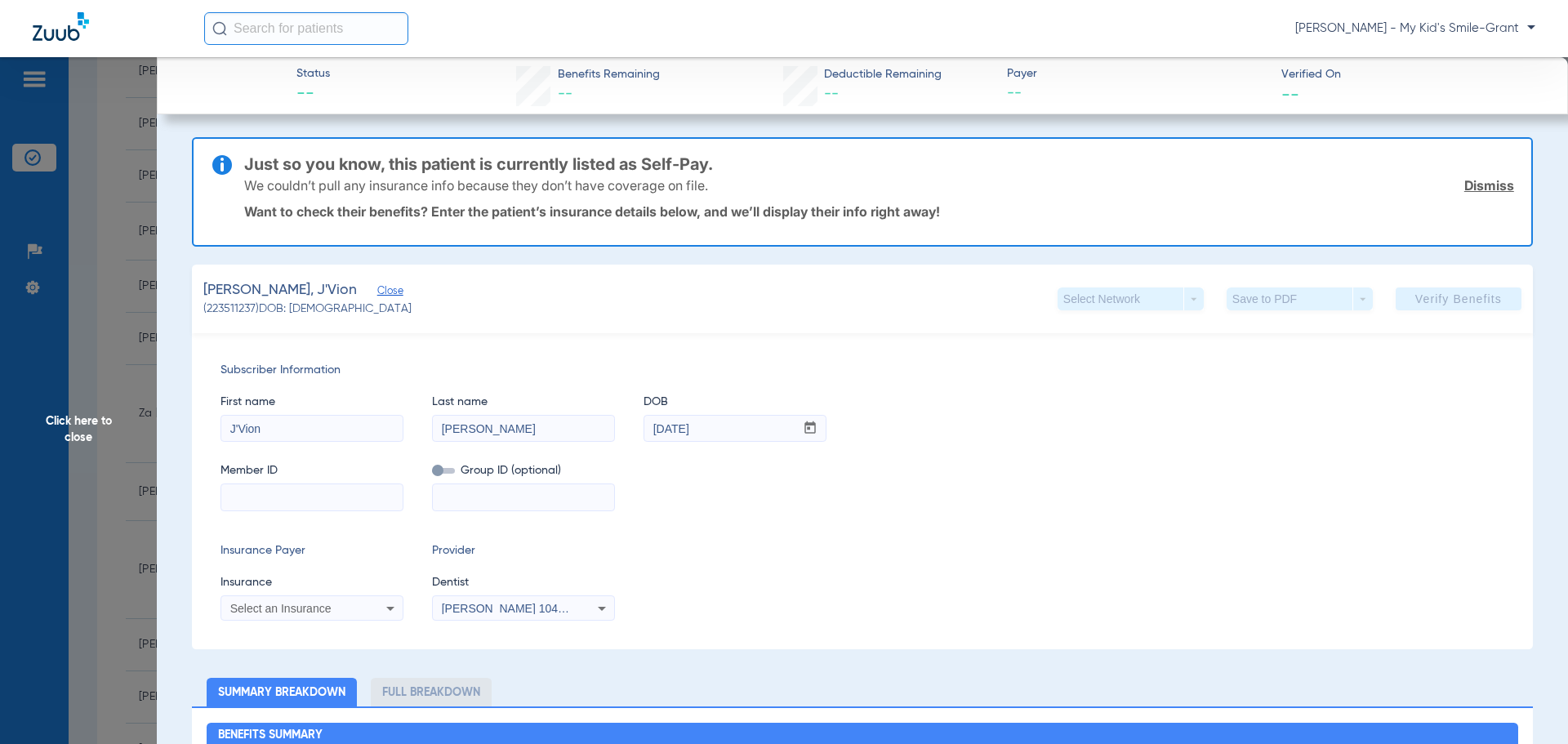 click 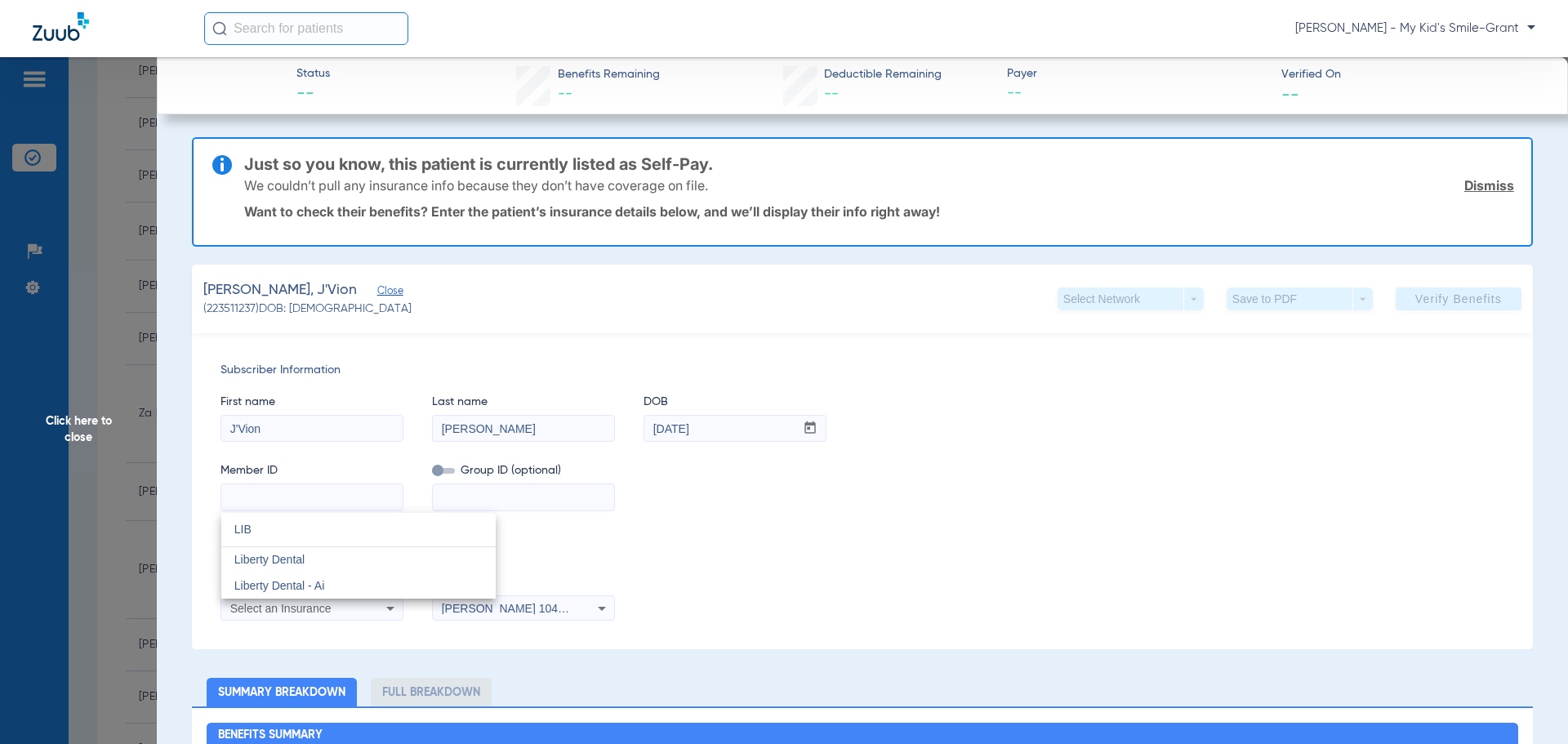 scroll, scrollTop: 0, scrollLeft: 0, axis: both 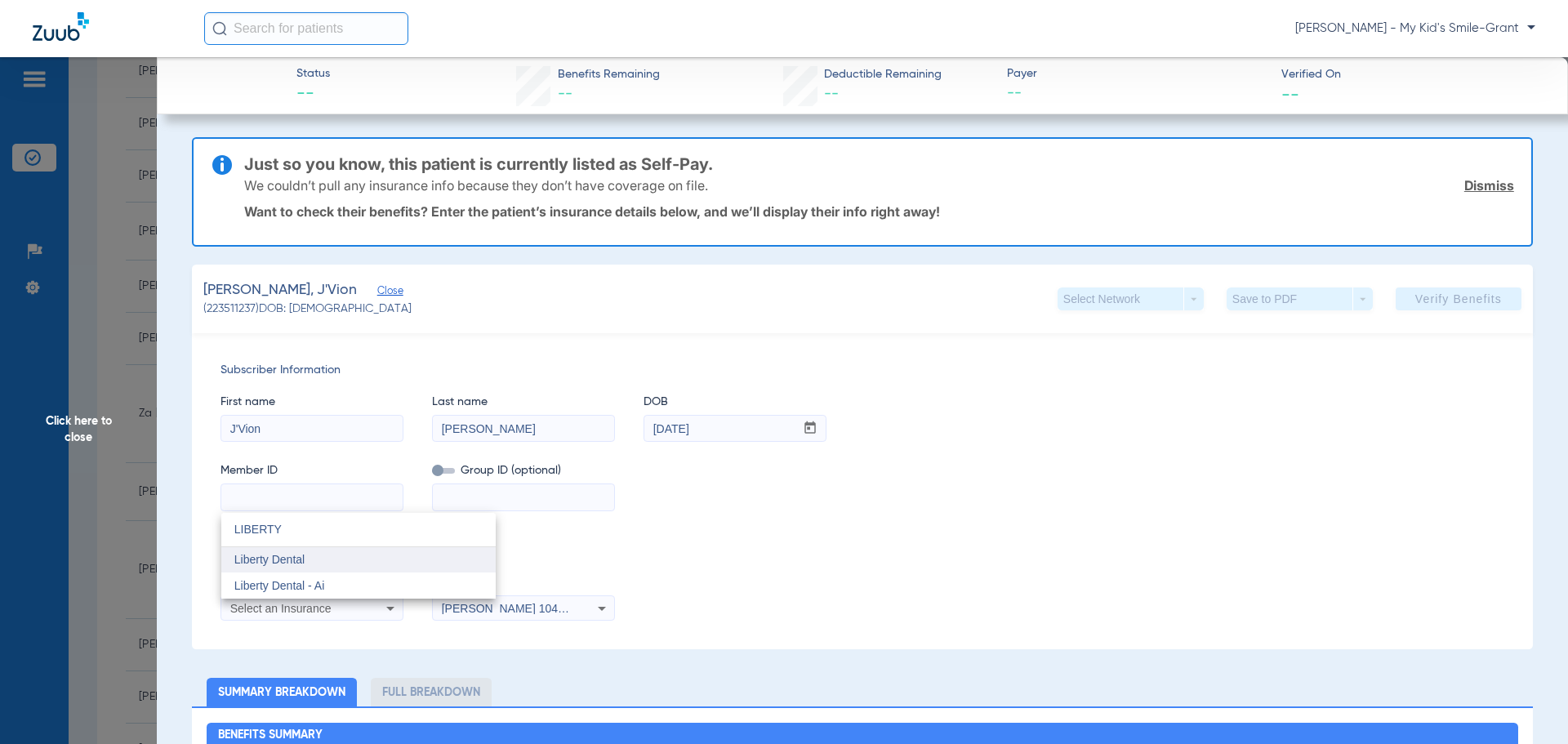 type on "LIBERTY" 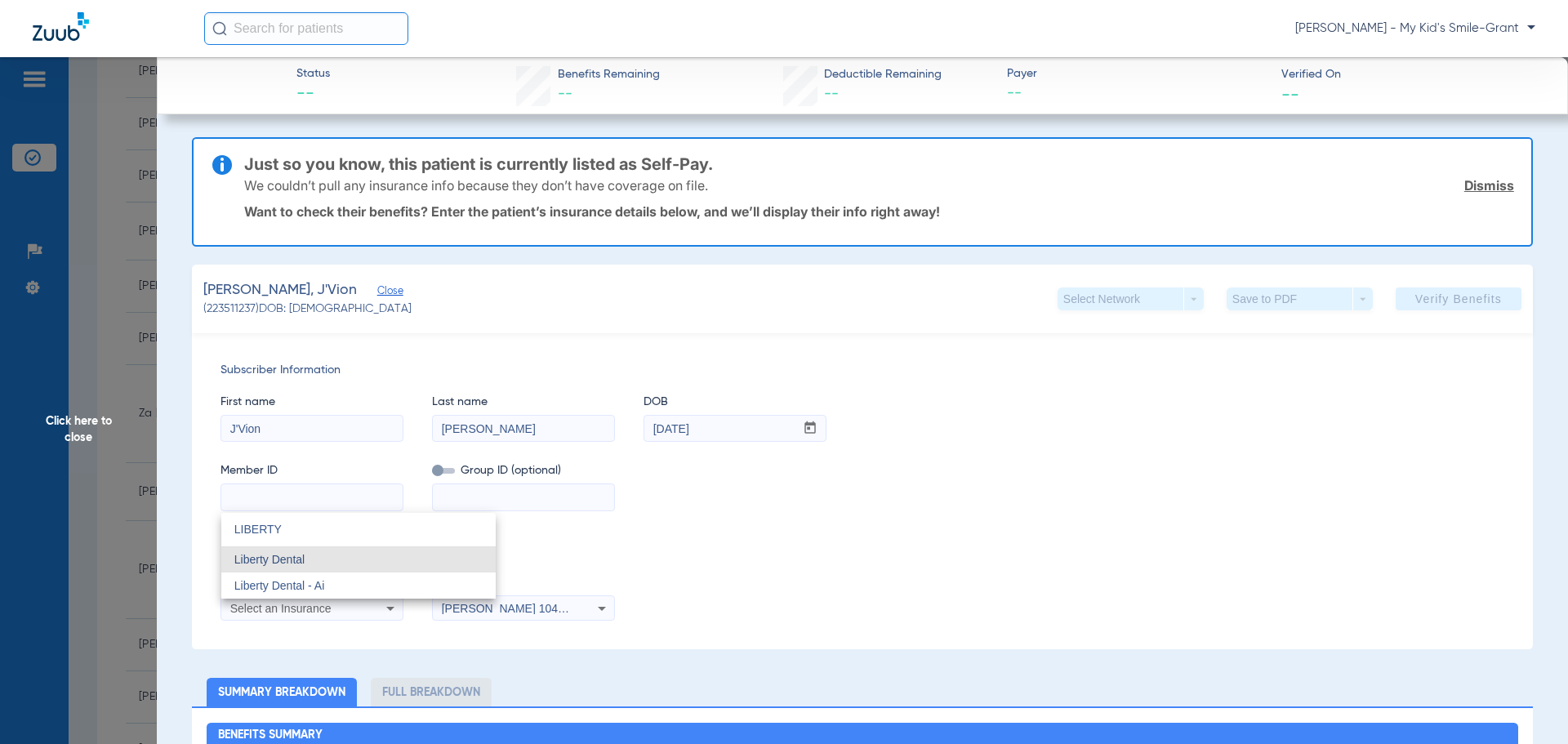 click on "Liberty Dental" at bounding box center [359, 560] 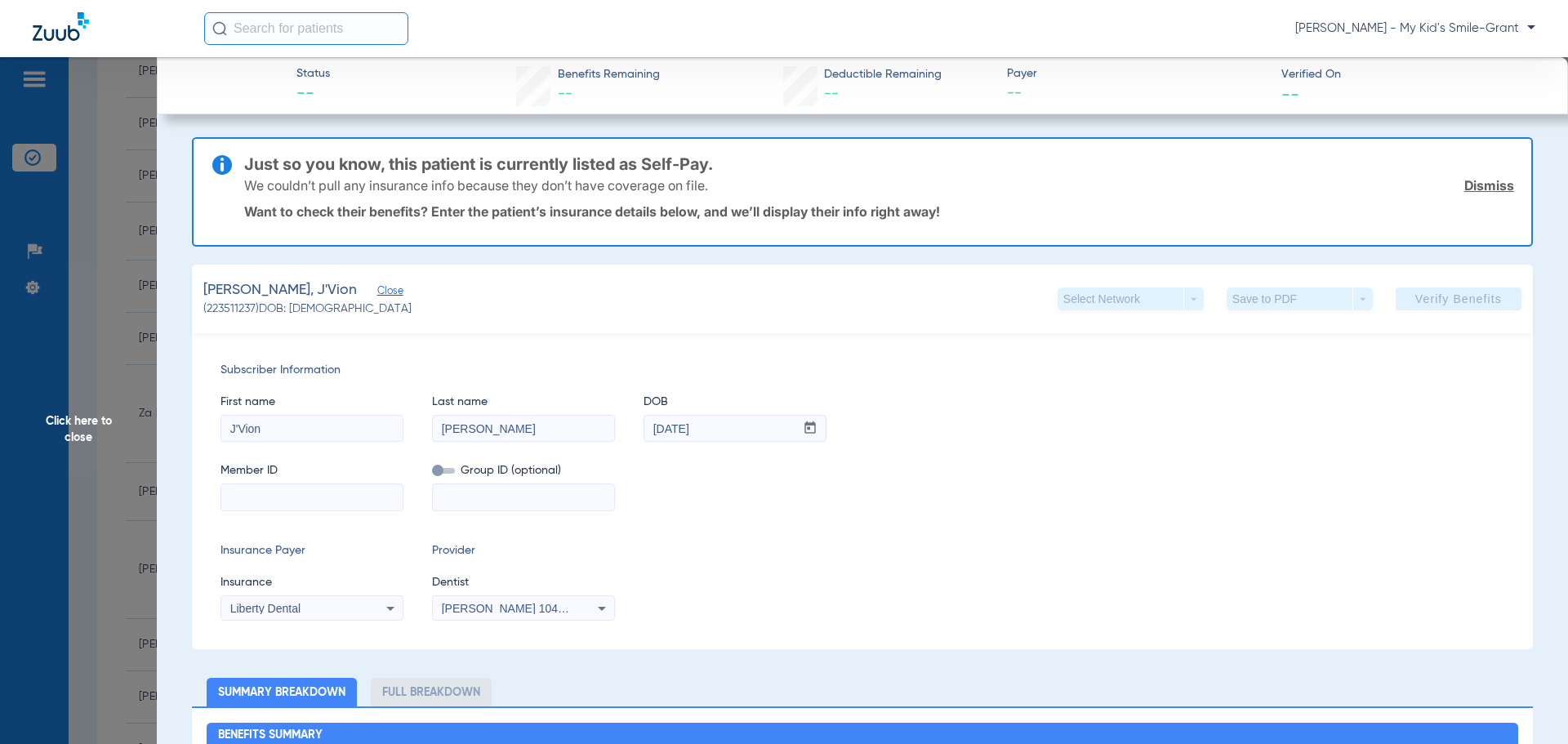 click at bounding box center [312, 497] 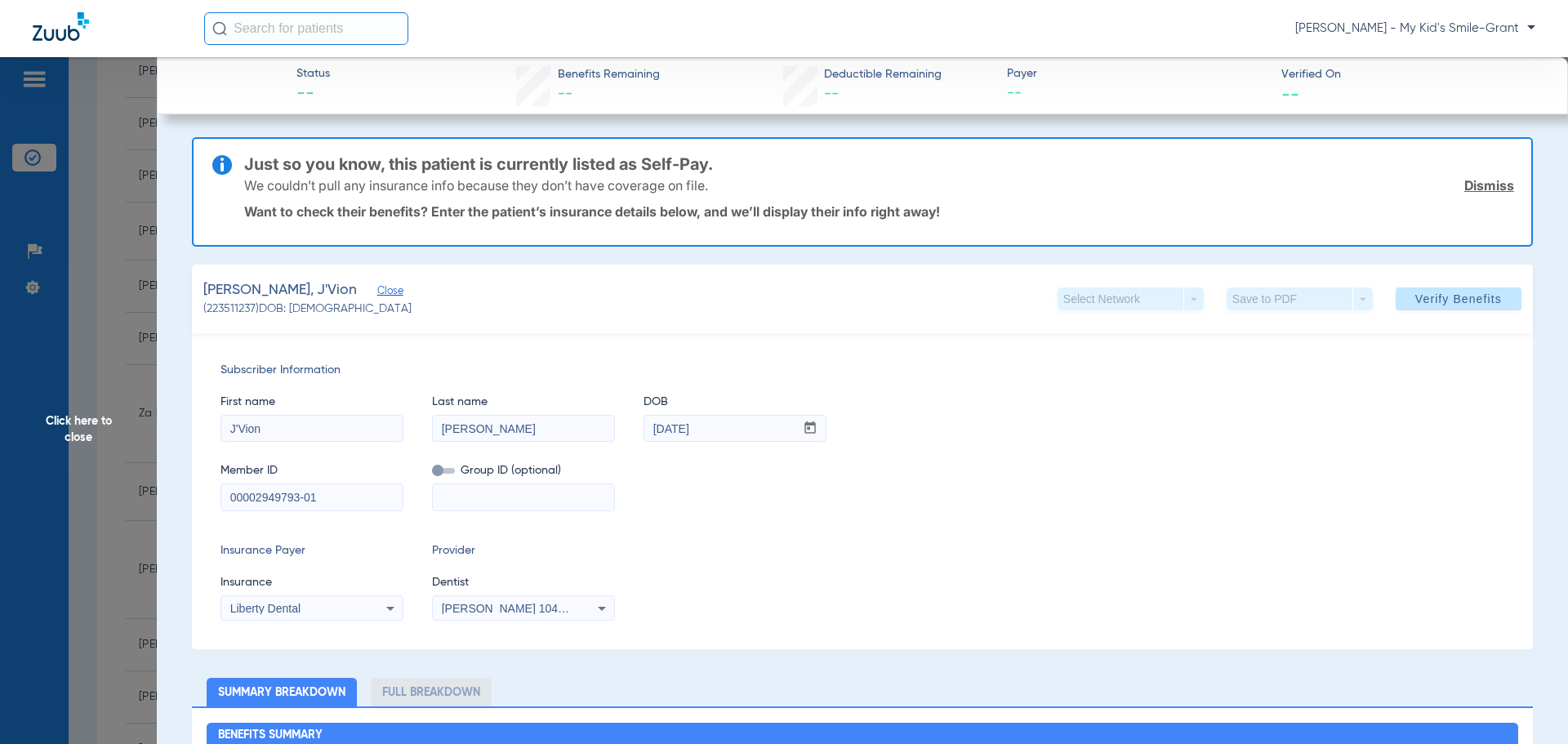 type on "00002949793-01" 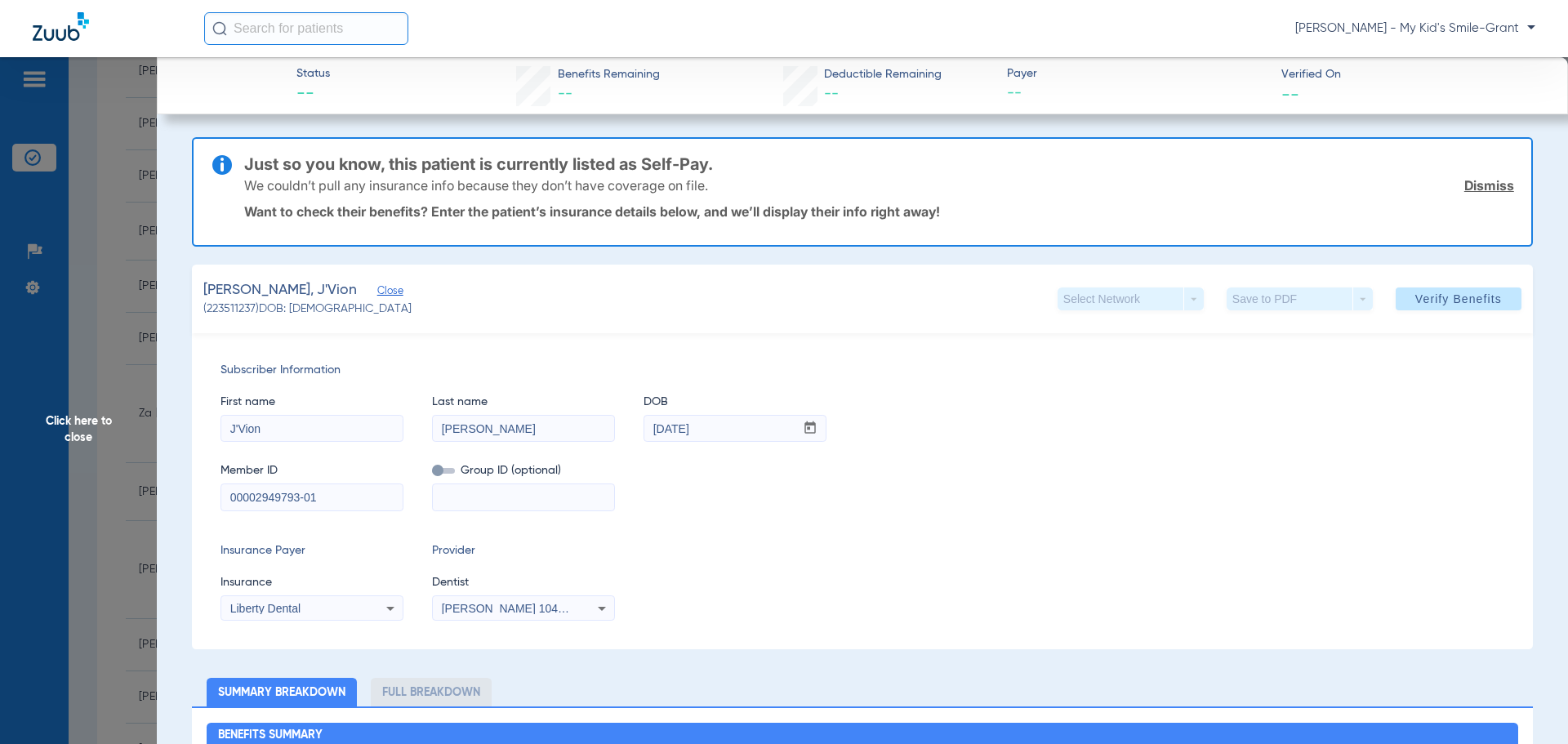 click at bounding box center [523, 497] 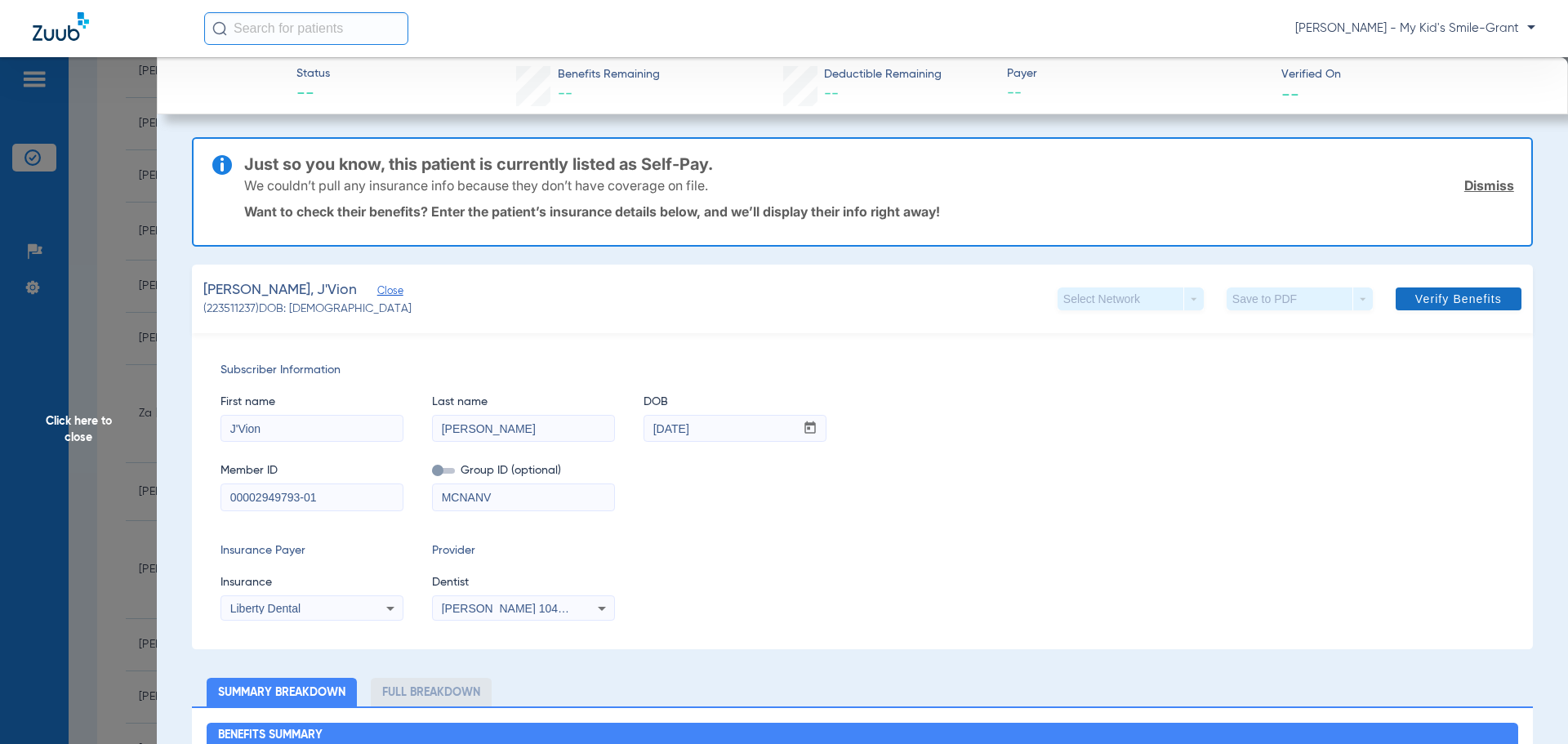 type on "MCNANV" 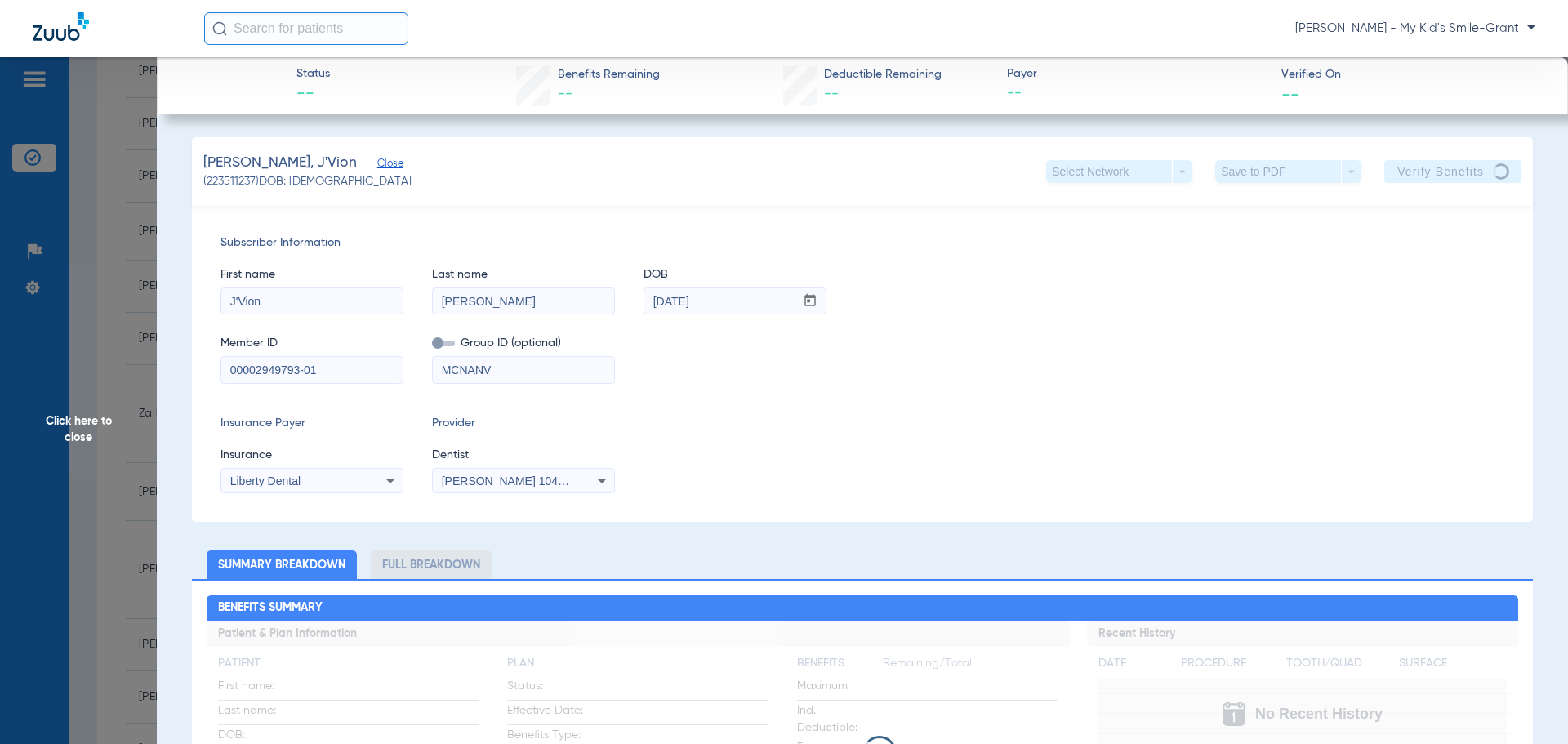 click on "Click here to close" 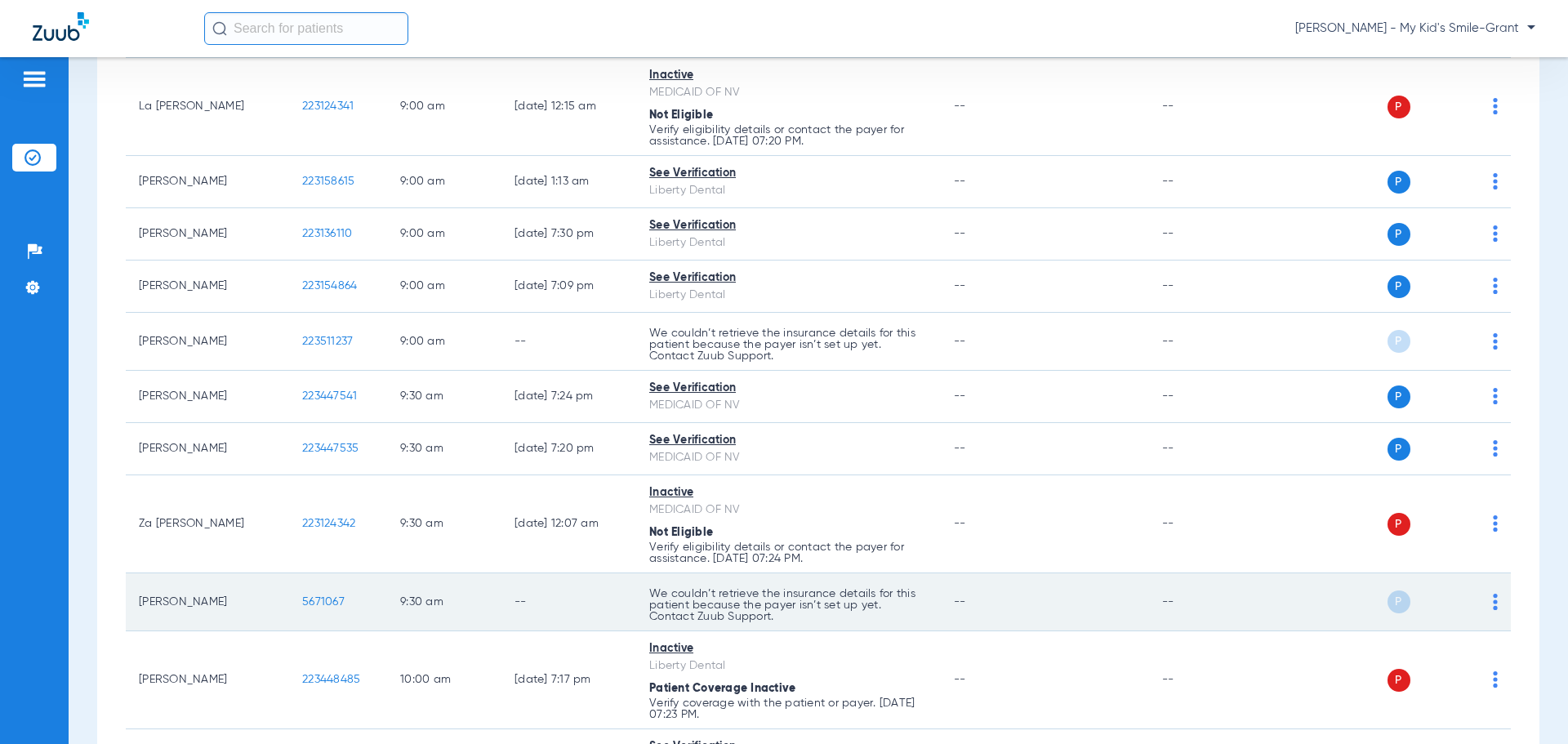 scroll, scrollTop: 817, scrollLeft: 0, axis: vertical 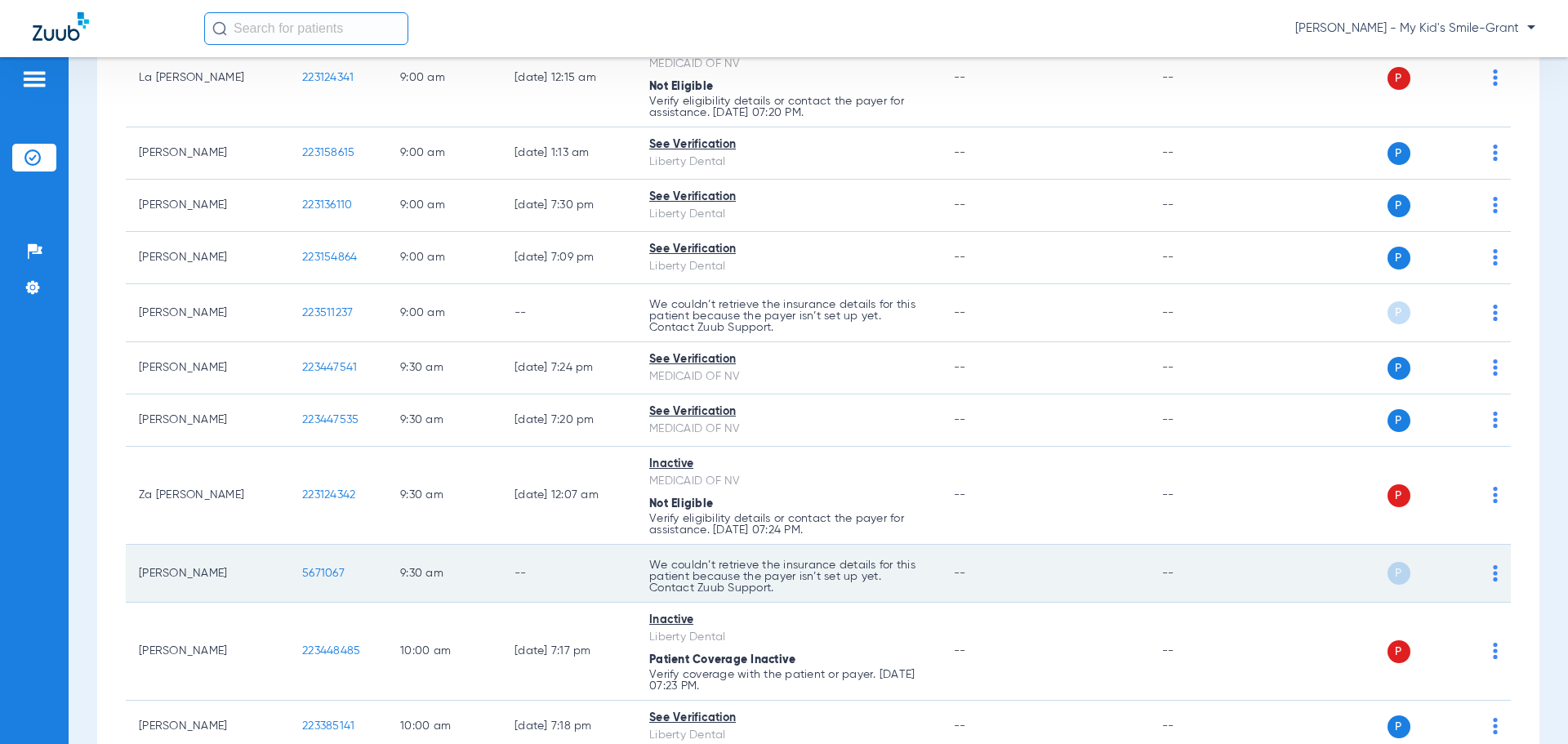 click 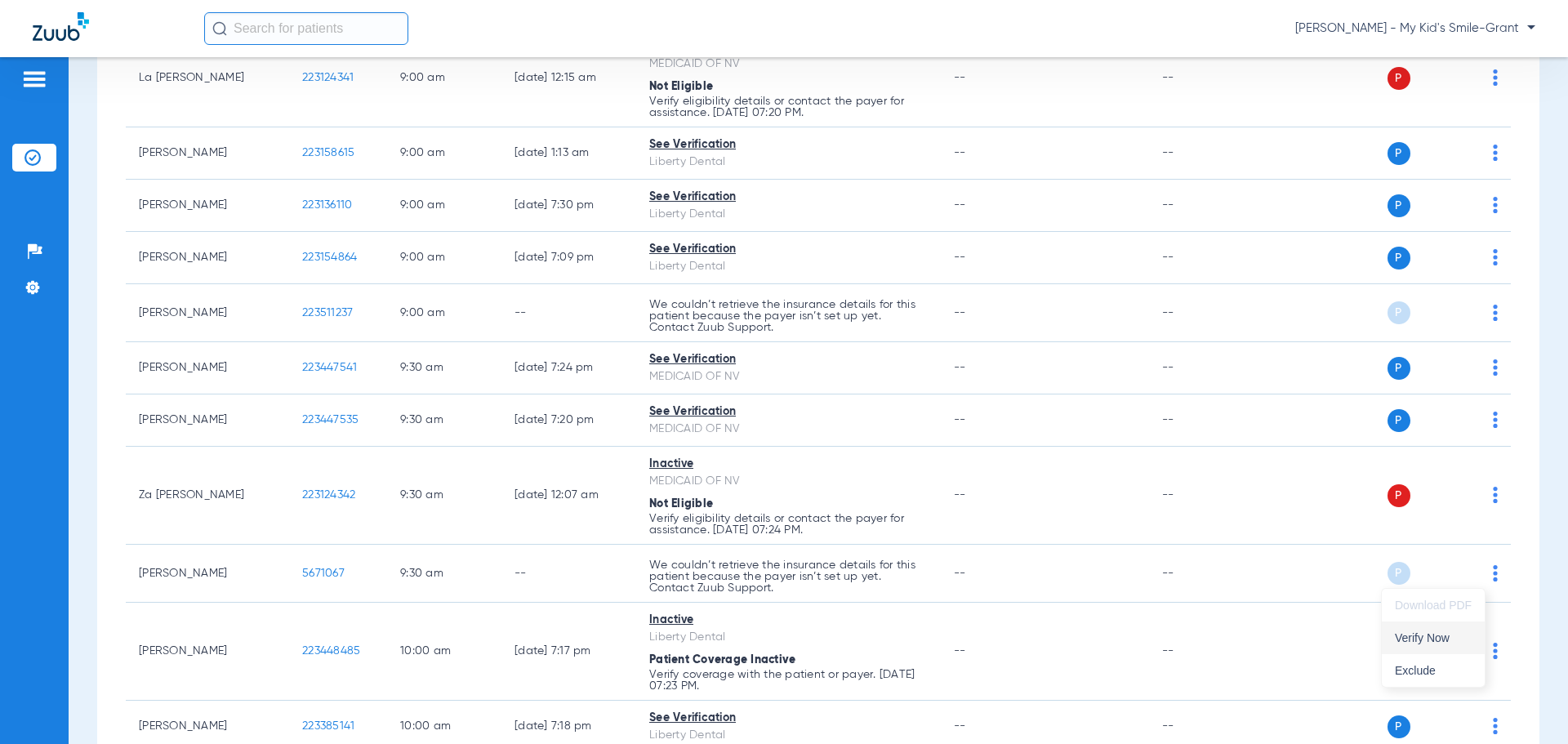 click on "Verify Now" at bounding box center [1433, 638] 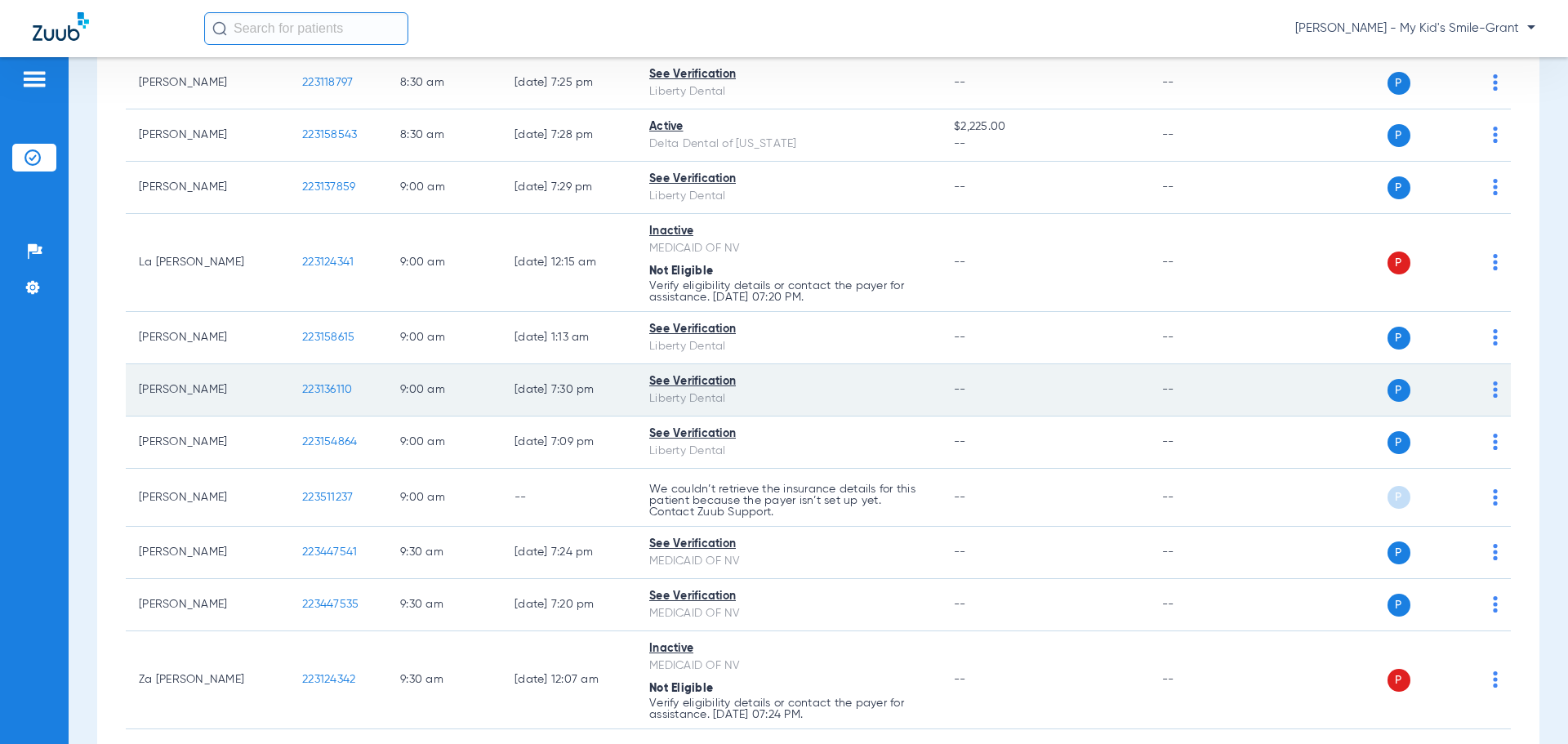 scroll, scrollTop: 653, scrollLeft: 0, axis: vertical 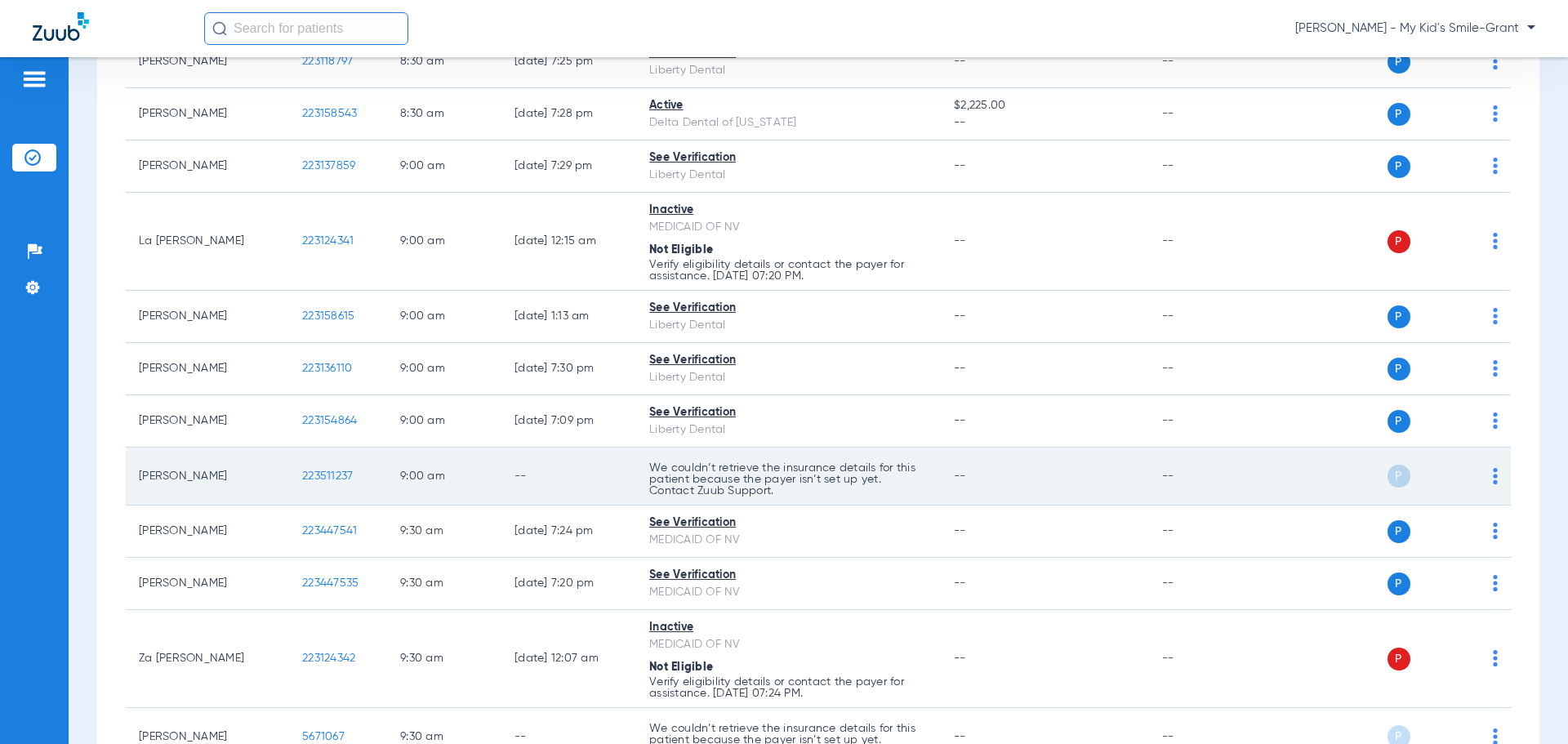 click on "P S" 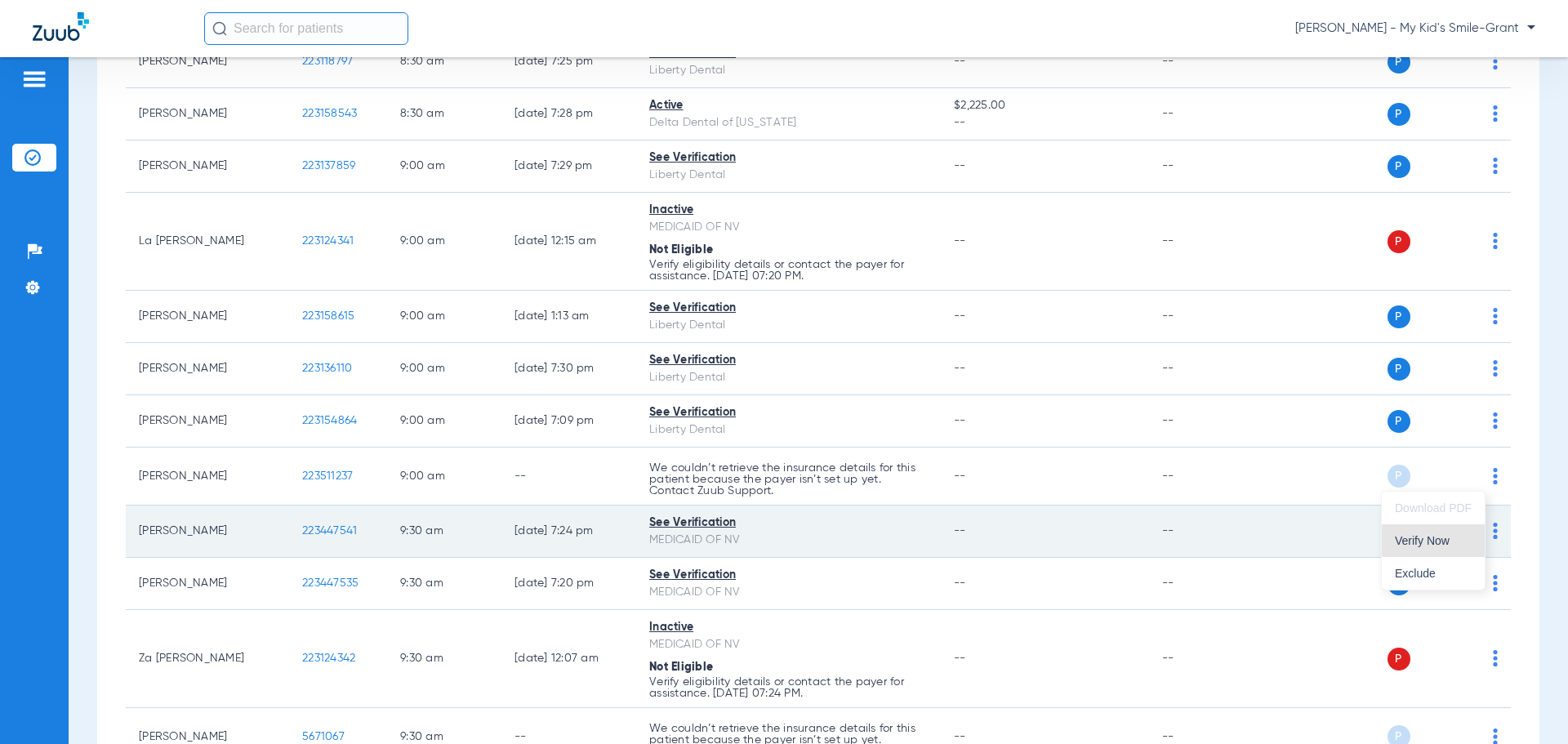 drag, startPoint x: 1436, startPoint y: 537, endPoint x: 1417, endPoint y: 538, distance: 19.026298 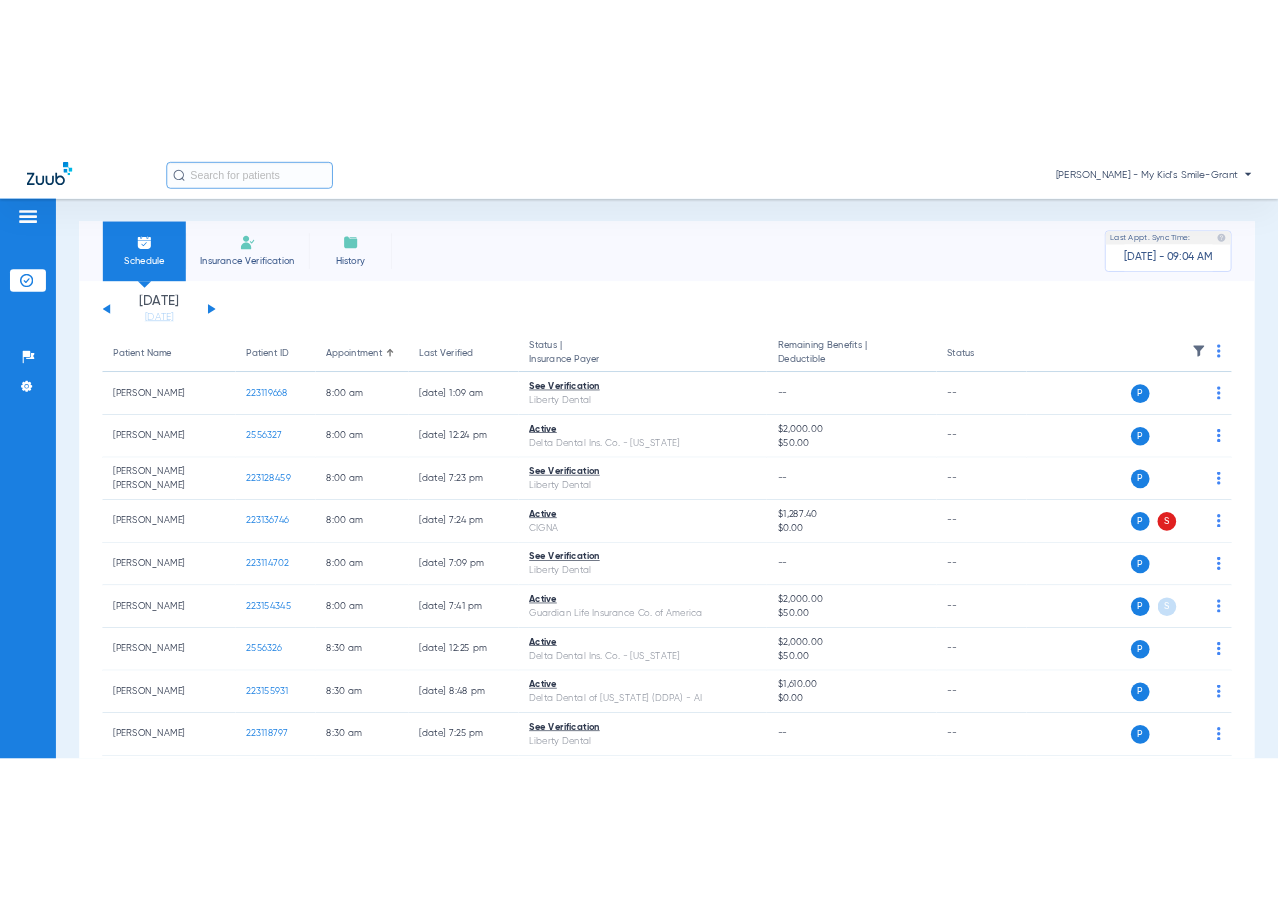 scroll, scrollTop: 0, scrollLeft: 0, axis: both 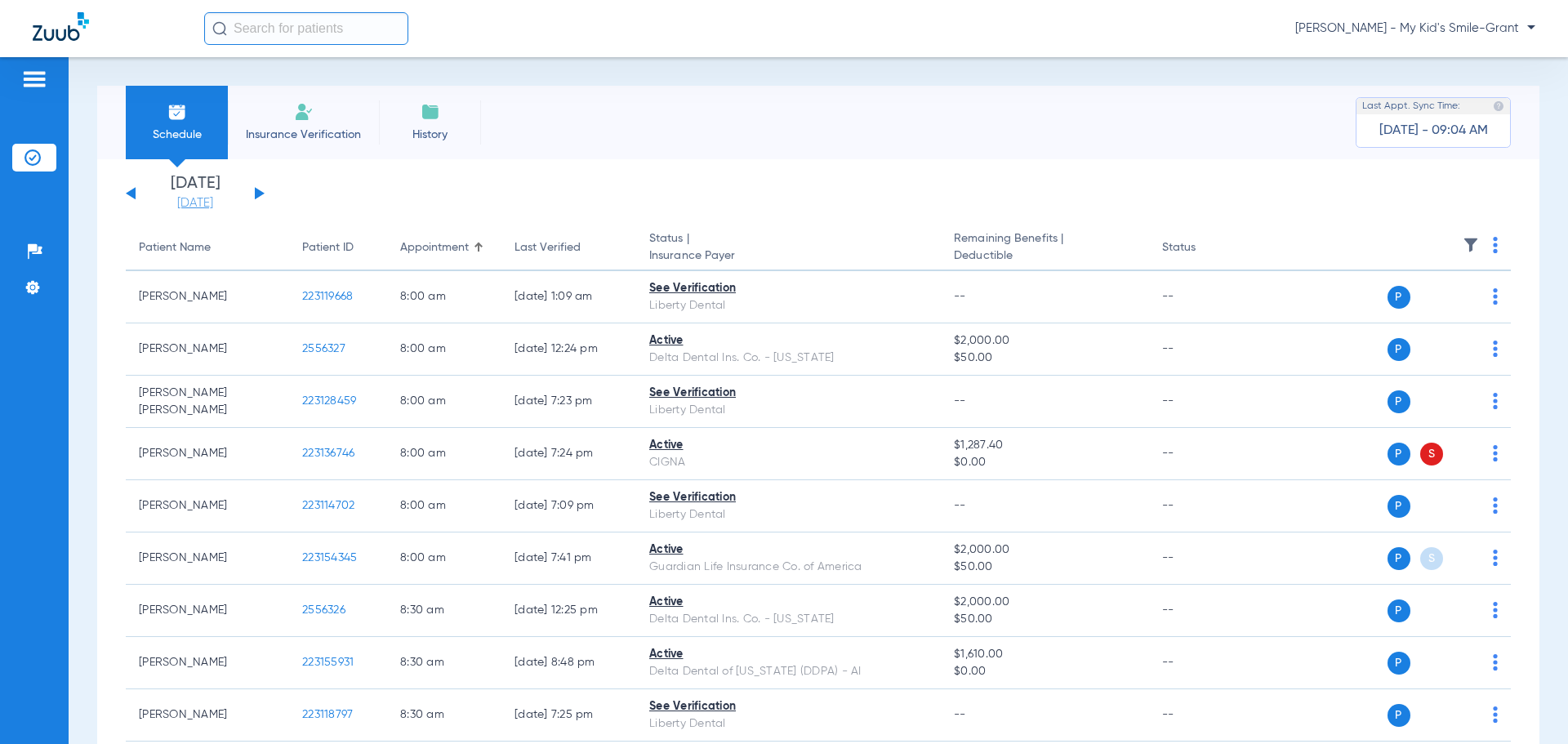 click on "[DATE]" 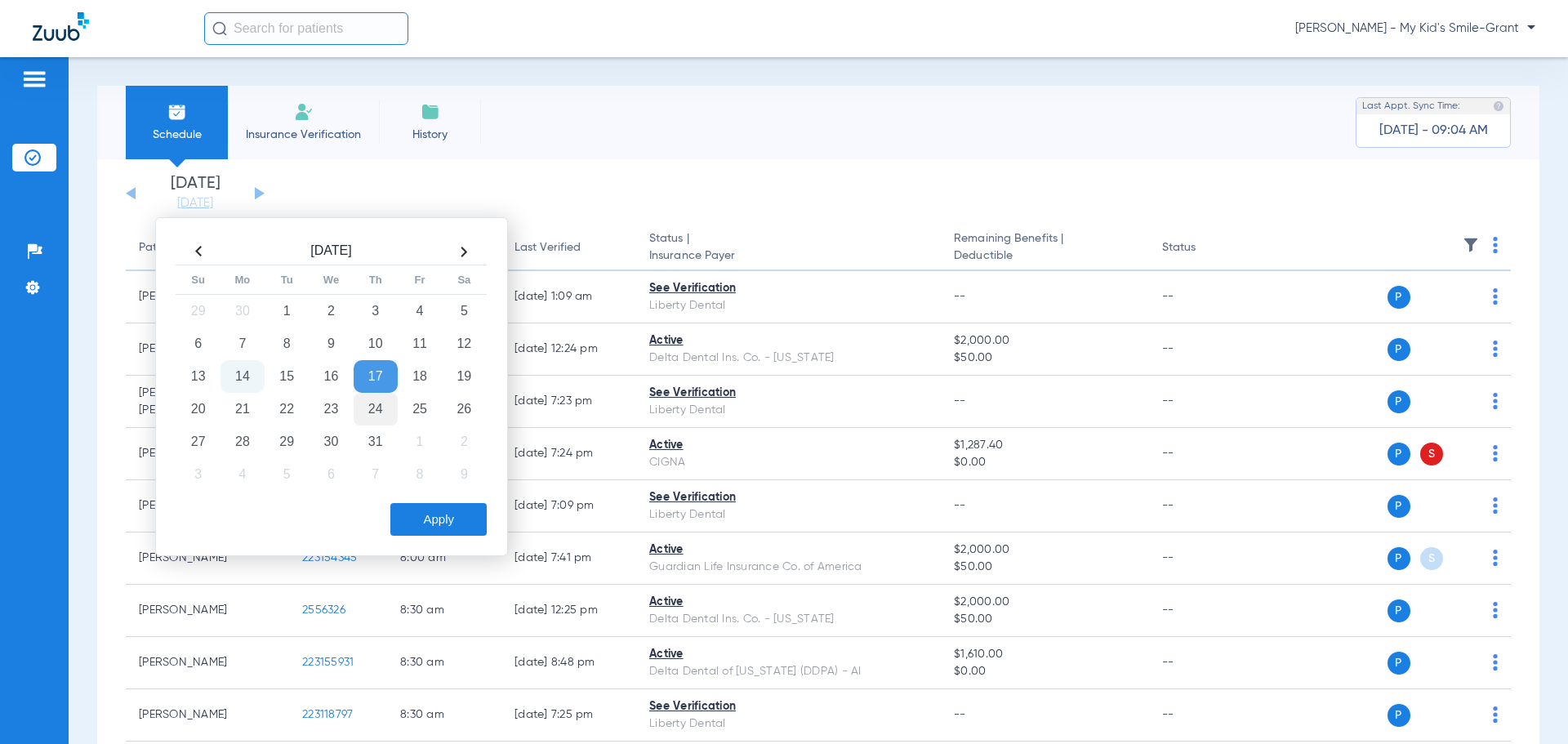 click on "24" 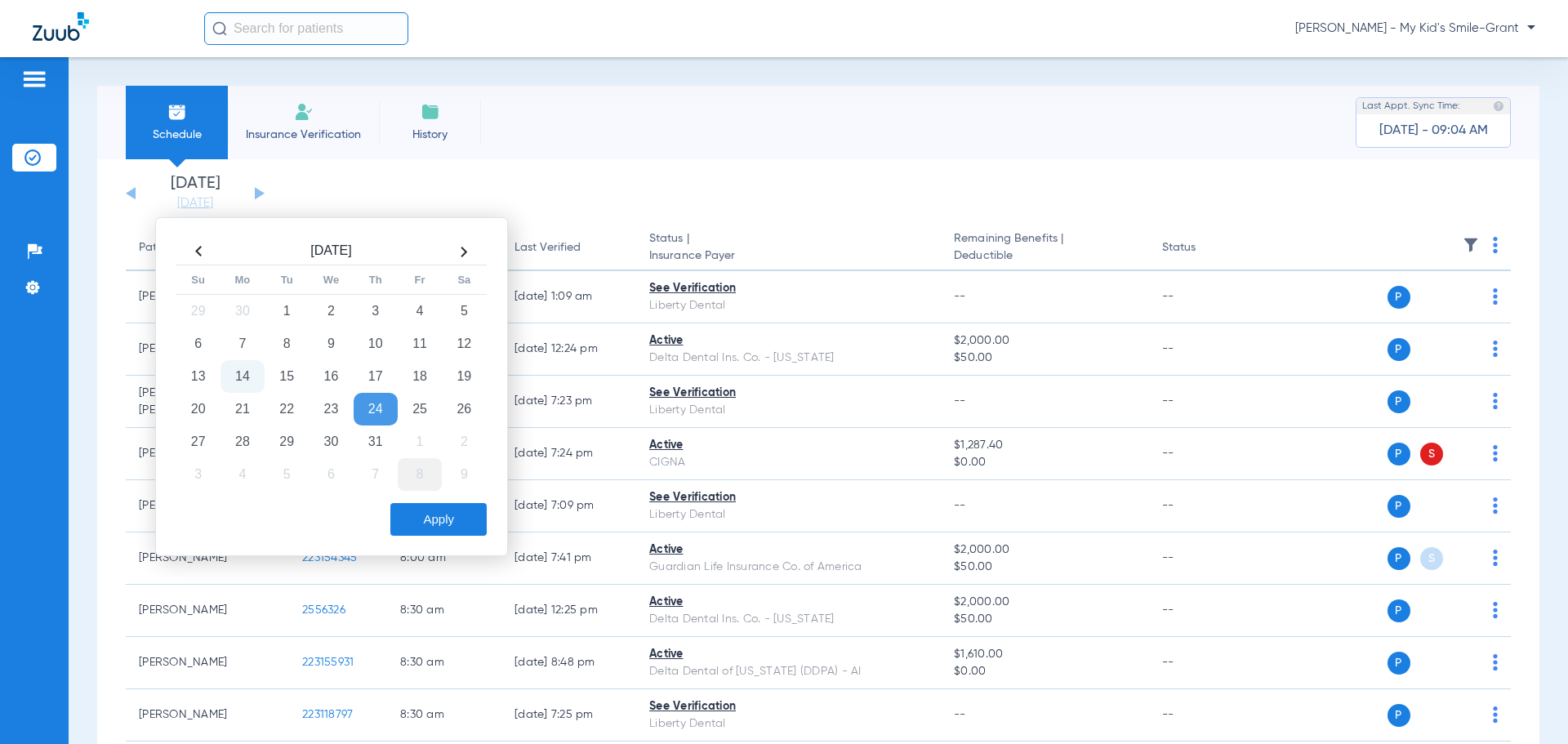 click on "8" 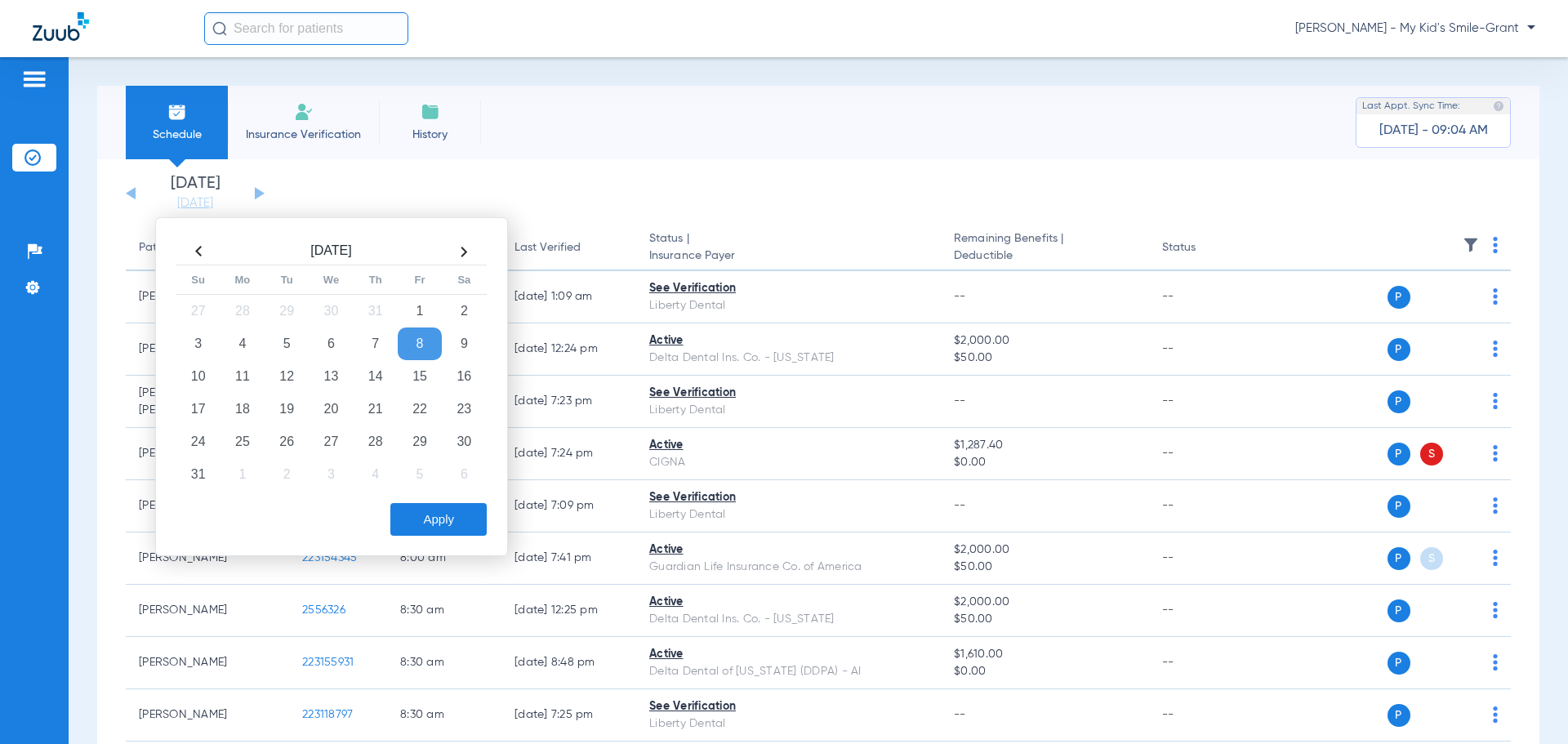 click on "Apply" 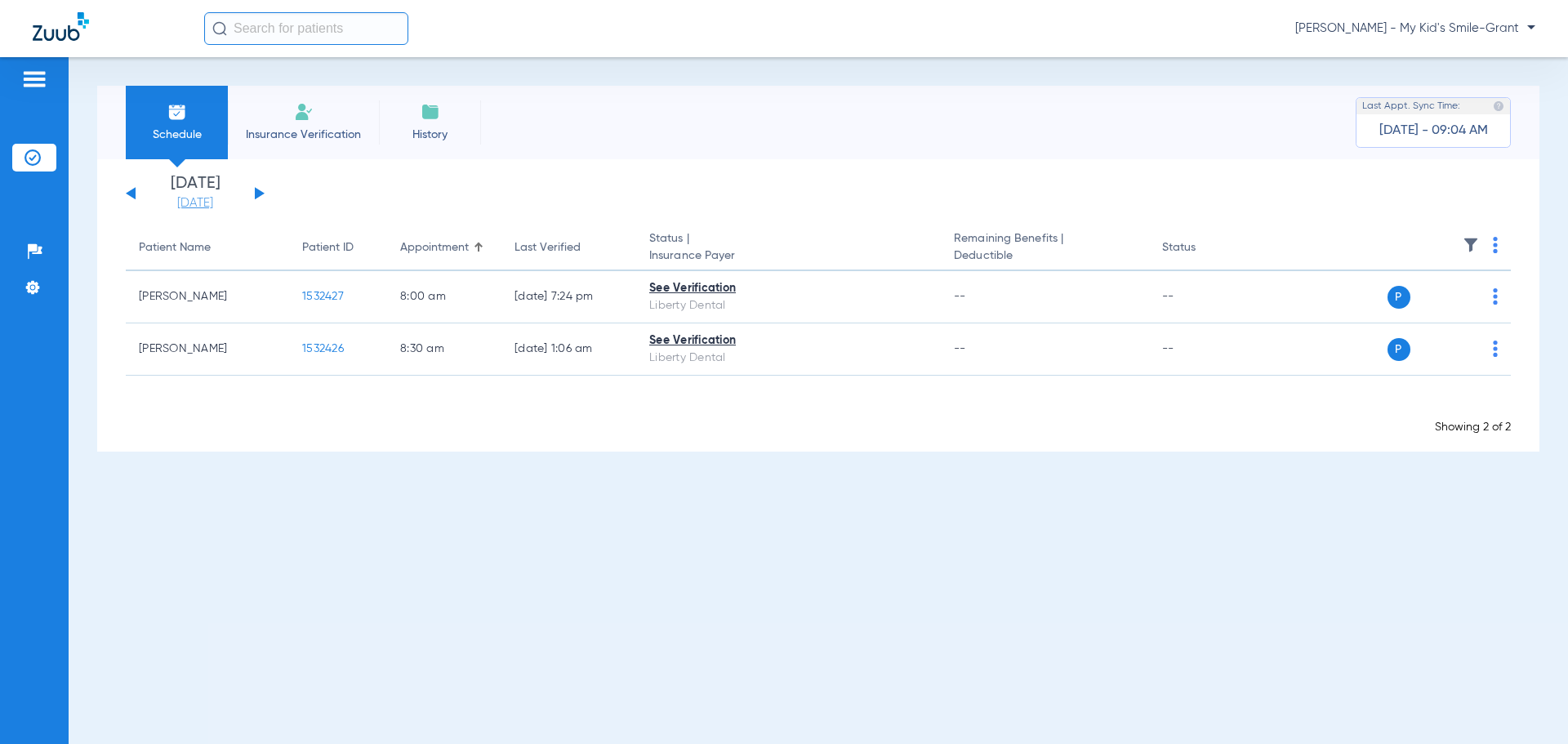 click on "[DATE]" 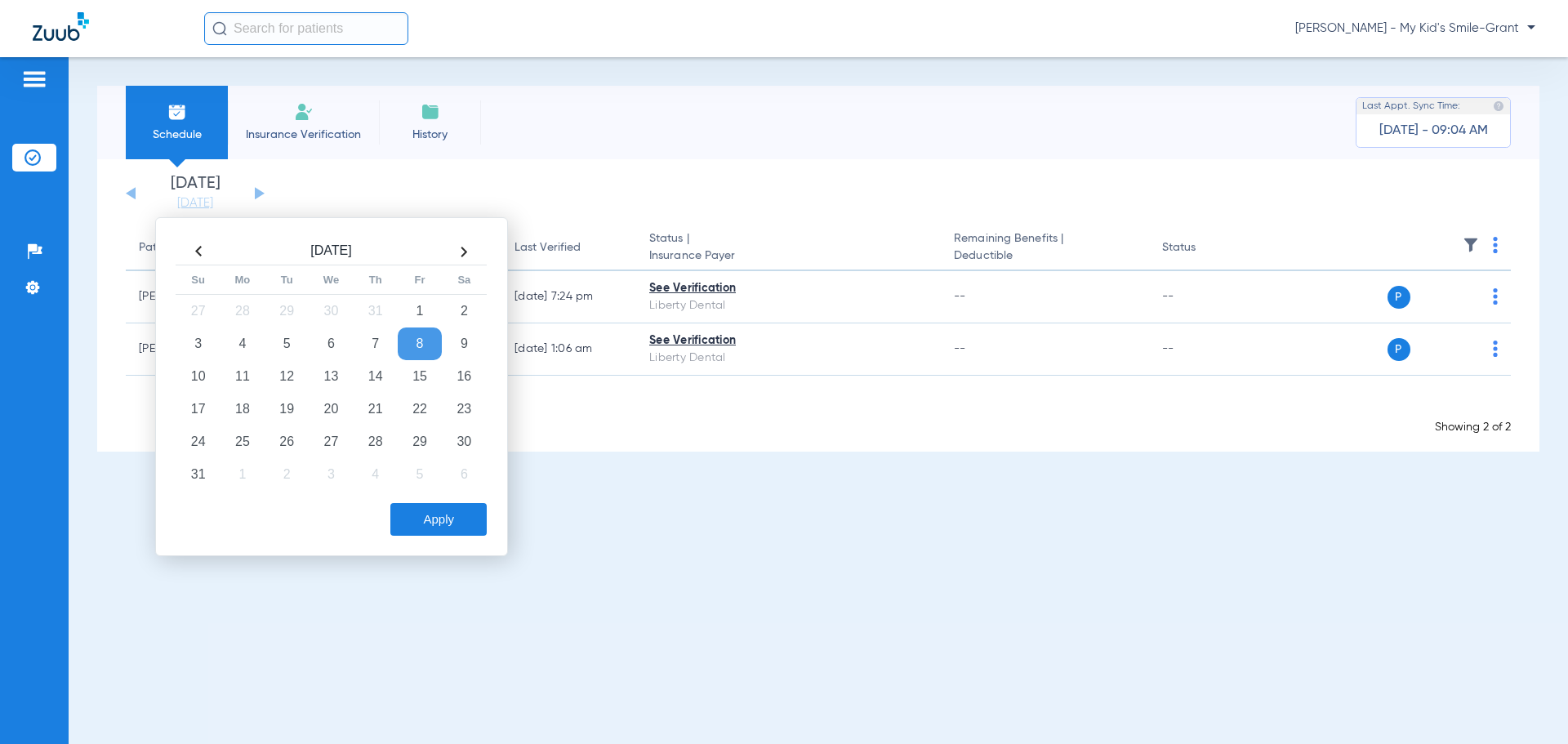 click 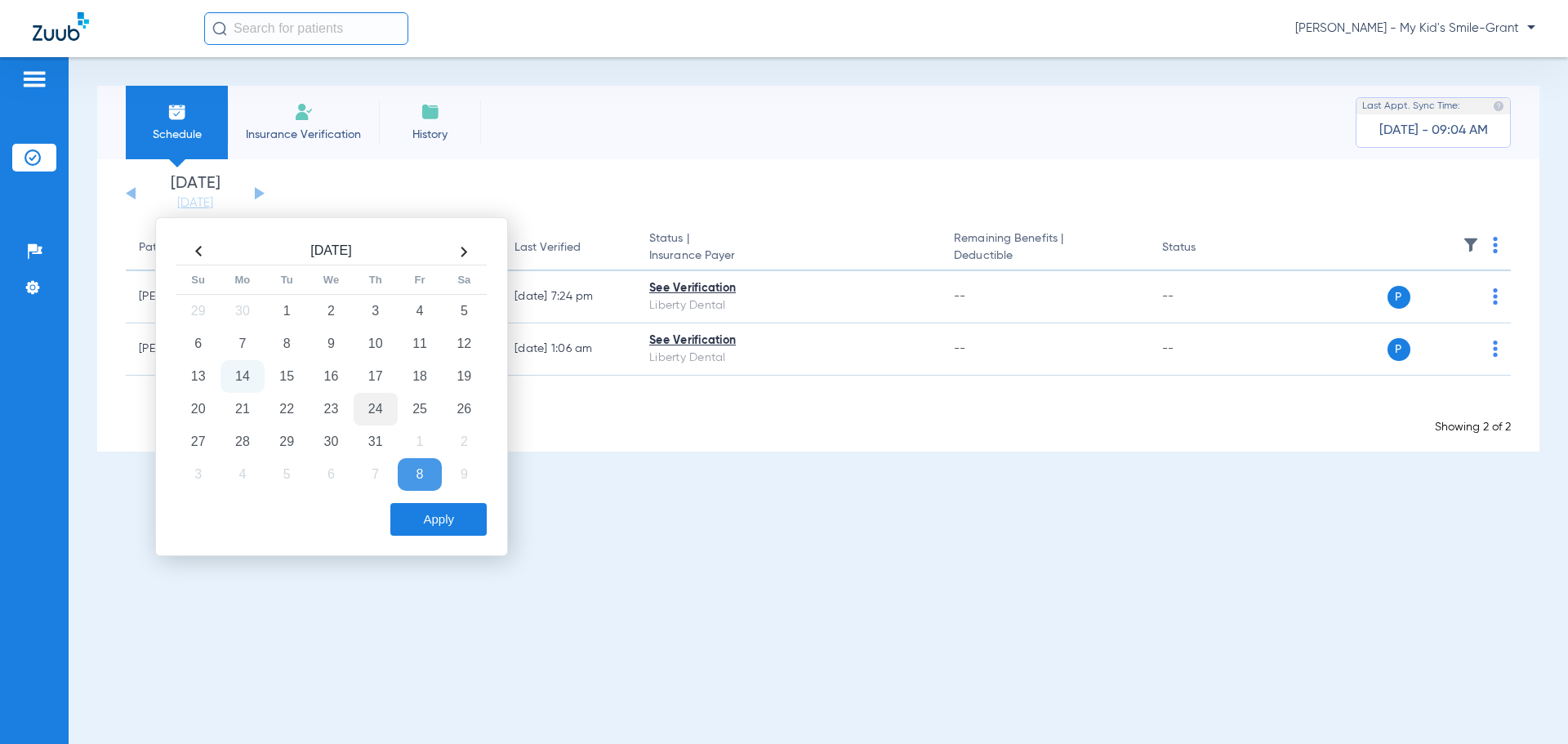 click on "24" 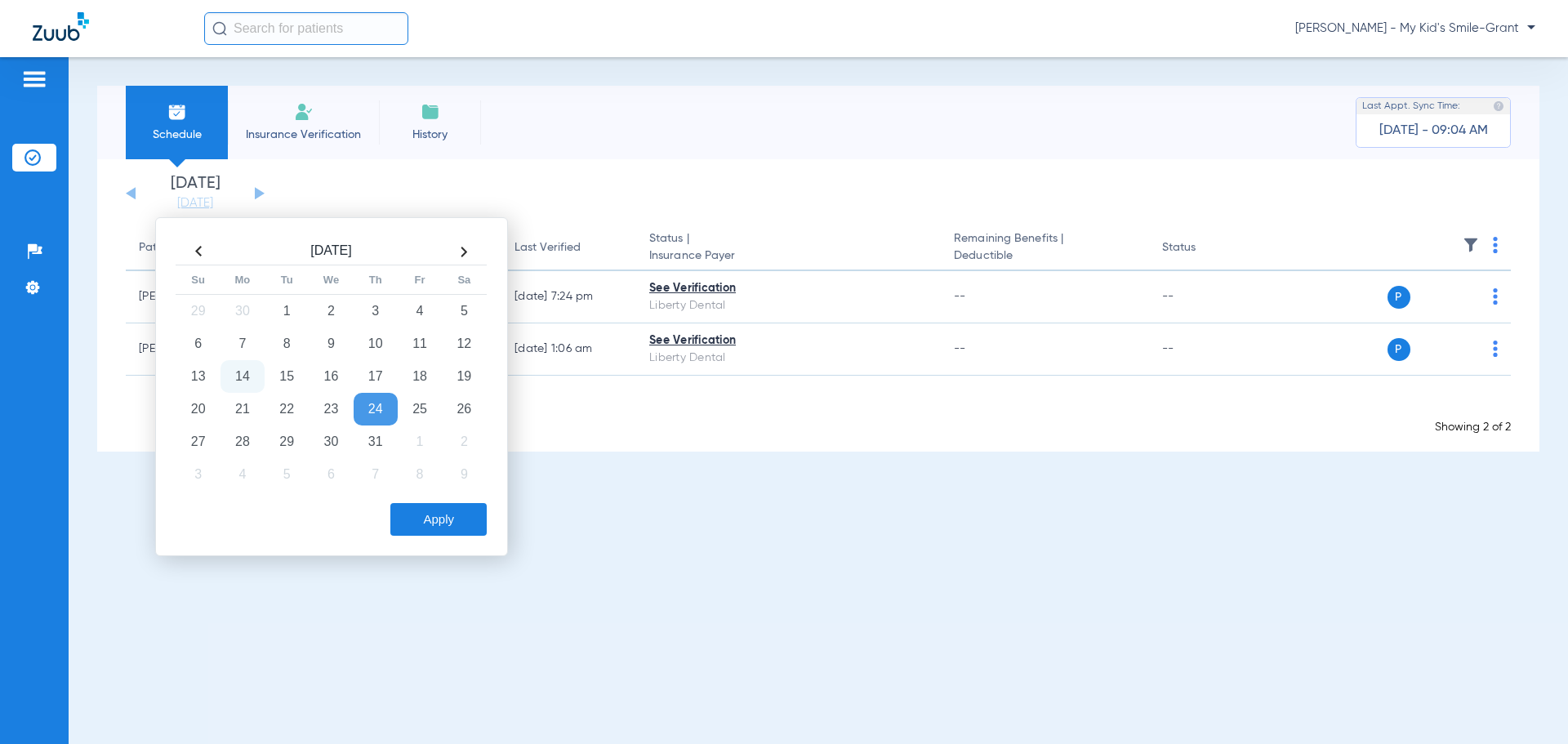 click on "Apply" 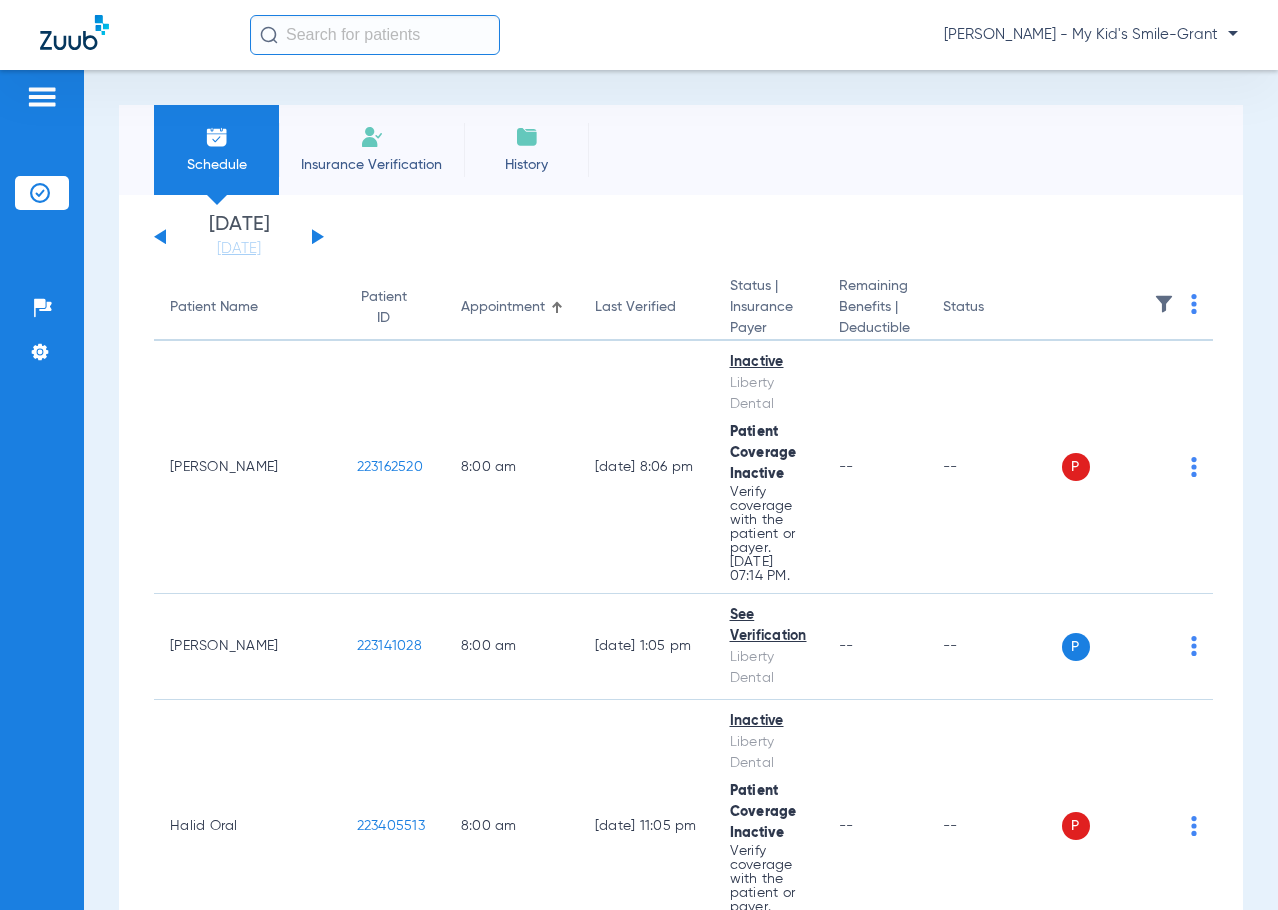 click on "[PERSON_NAME] - My Kid's Smile-Grant" 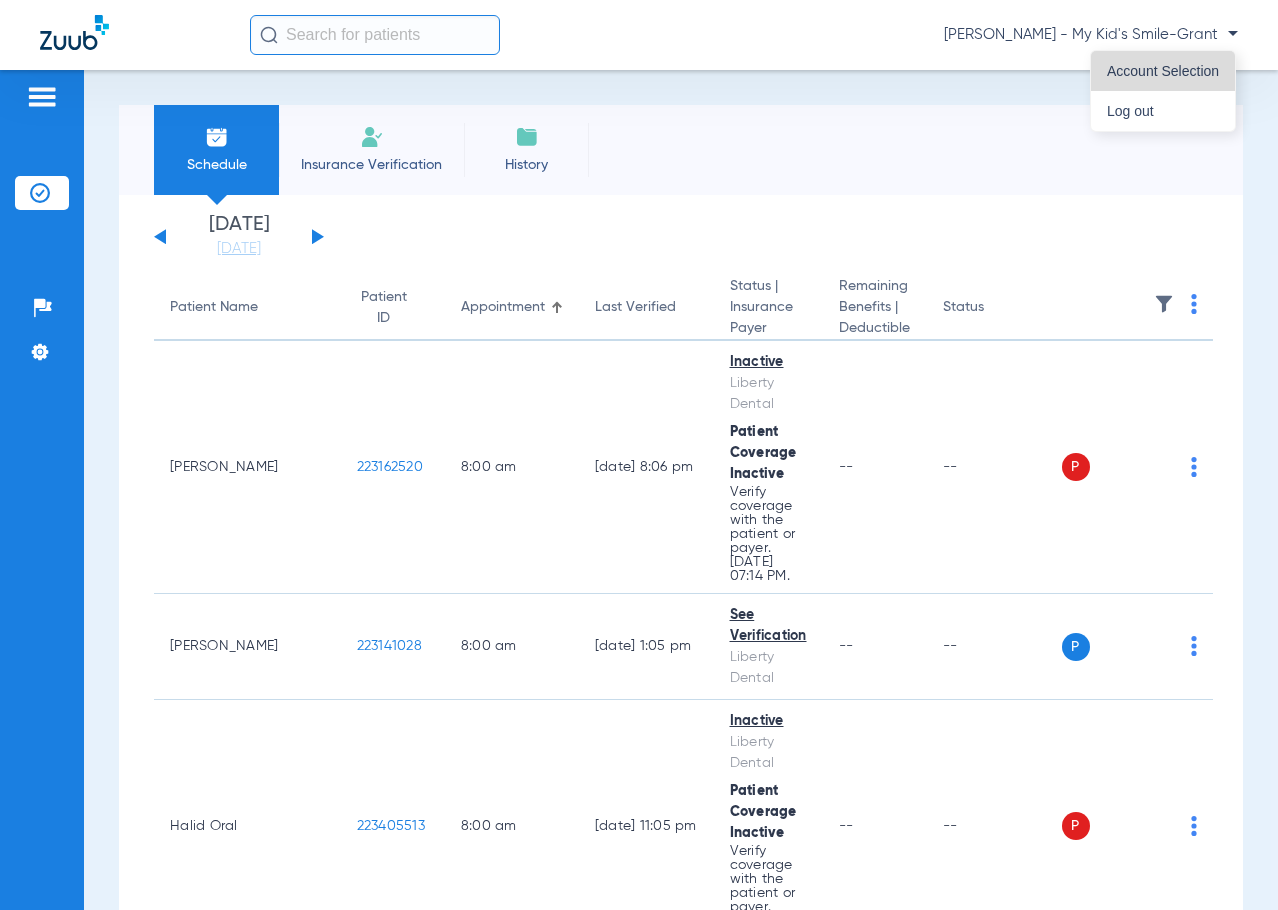 click on "Account Selection" at bounding box center (1163, 71) 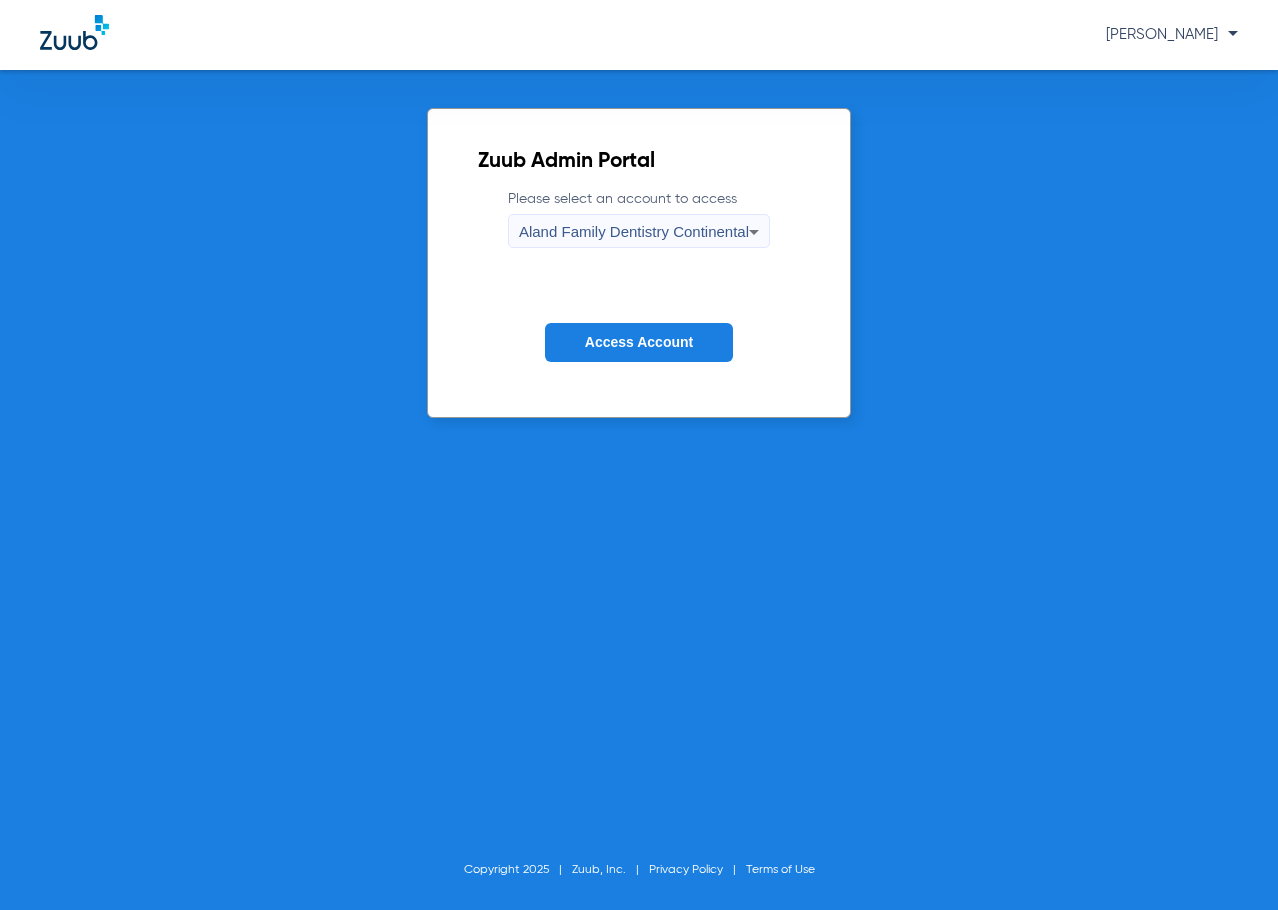 click on "Access Account" 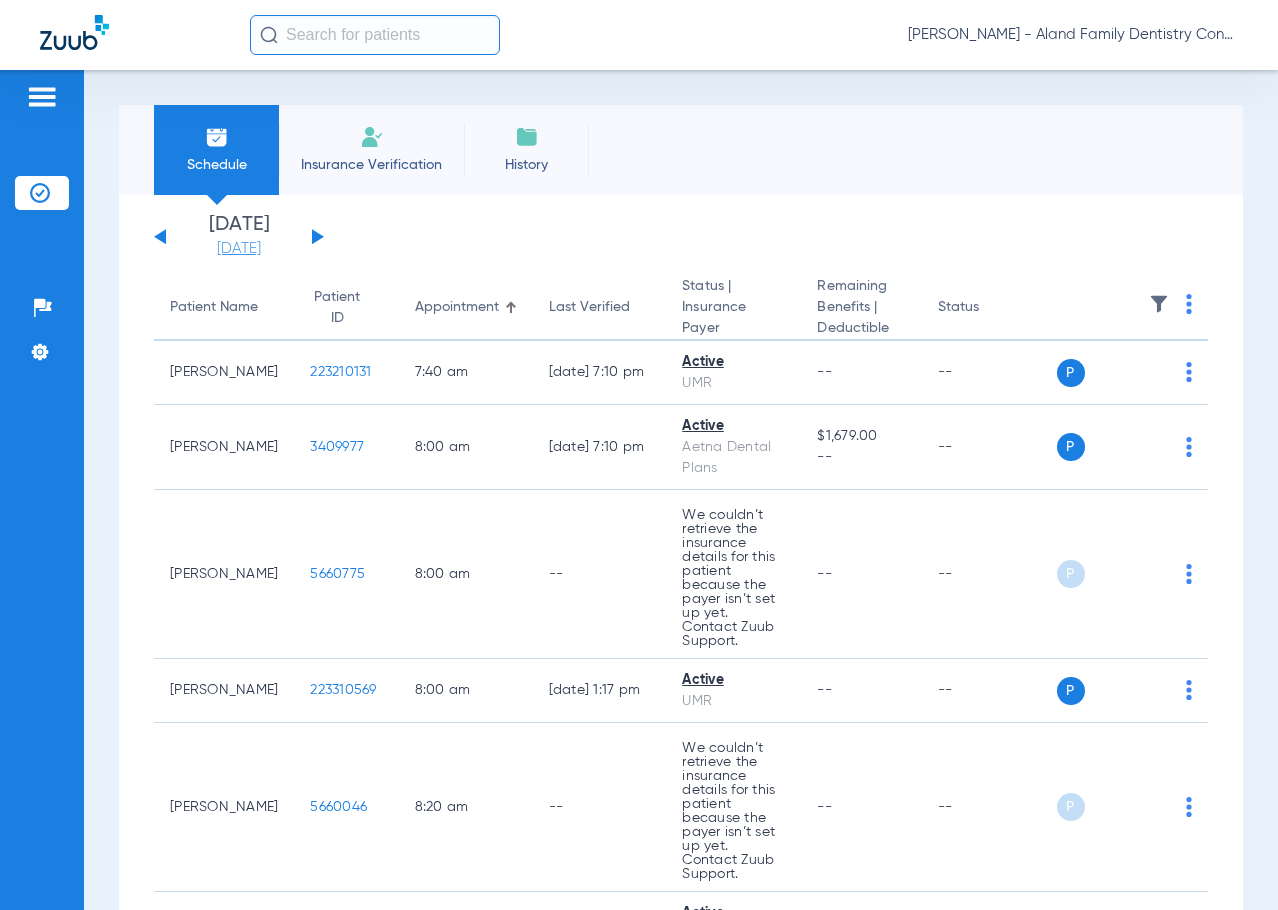 click on "[DATE]" 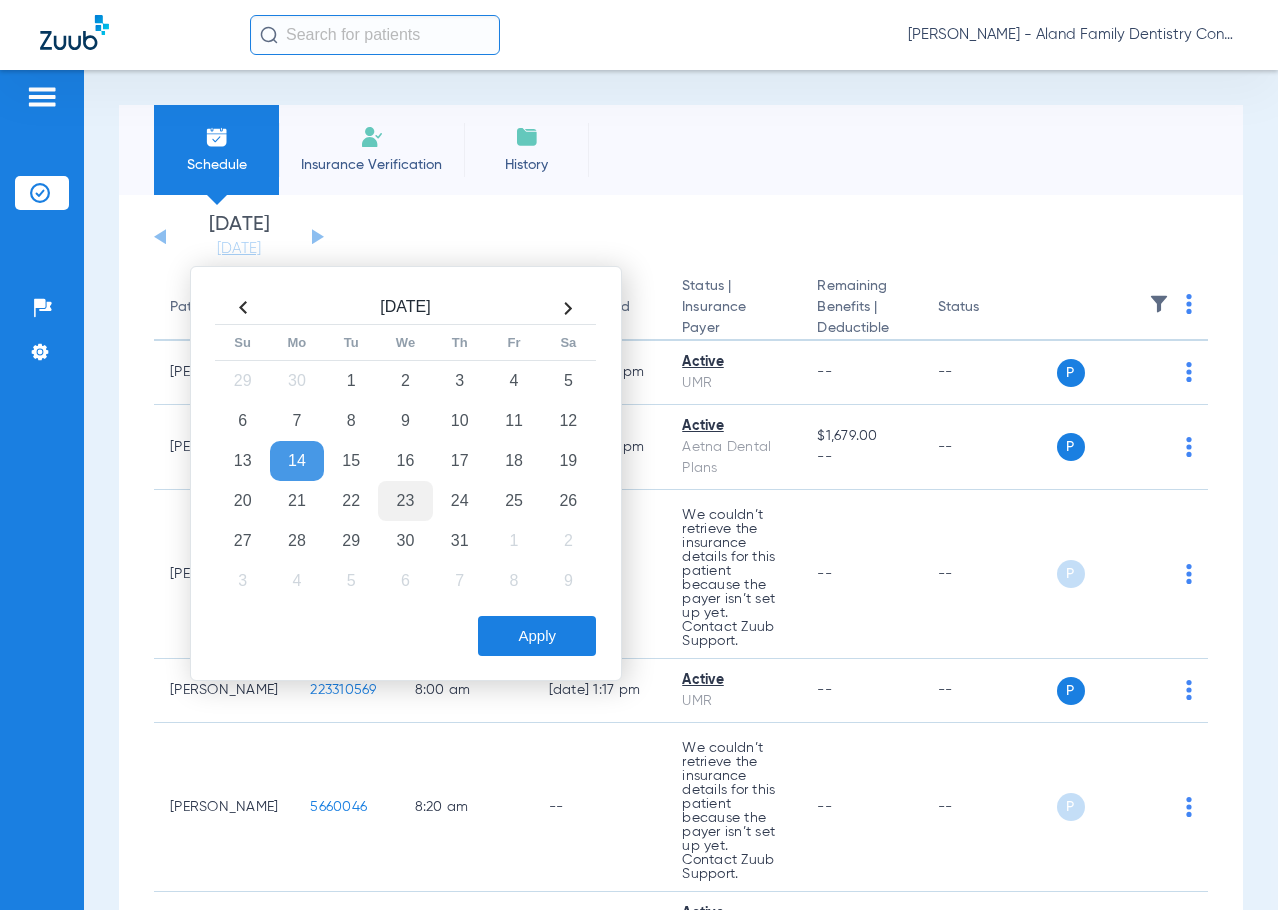 click on "23" 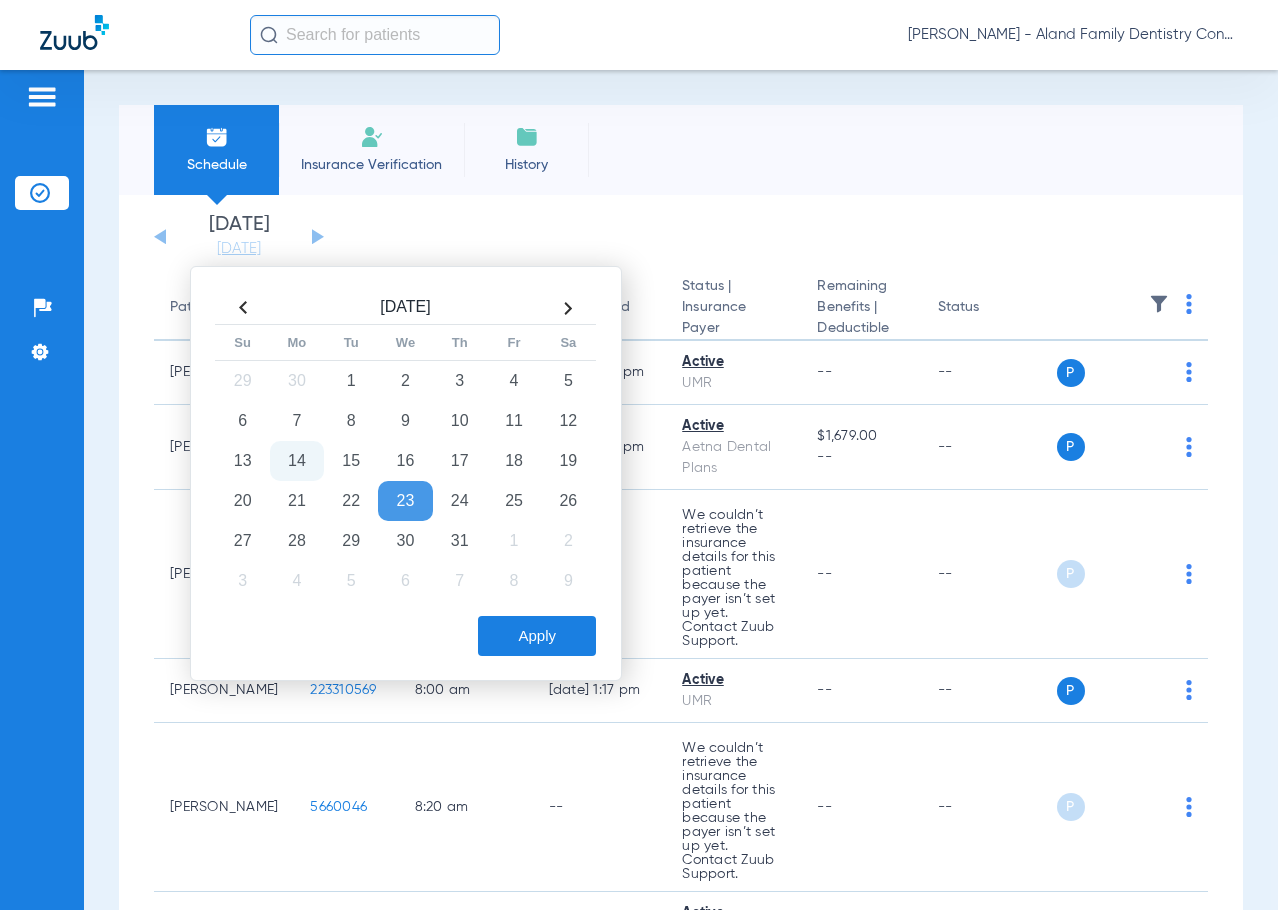 click on "[DATE]  Su Mo Tu We Th Fr Sa 29 30 1 2 3 4 5 6 7 8 9 10 11 12 13 14 15 16 17 18 19 20 21 22 23 24 25 26 27 28 29 30 31 1 2 3 4 5 6 7 8 9  Apply" 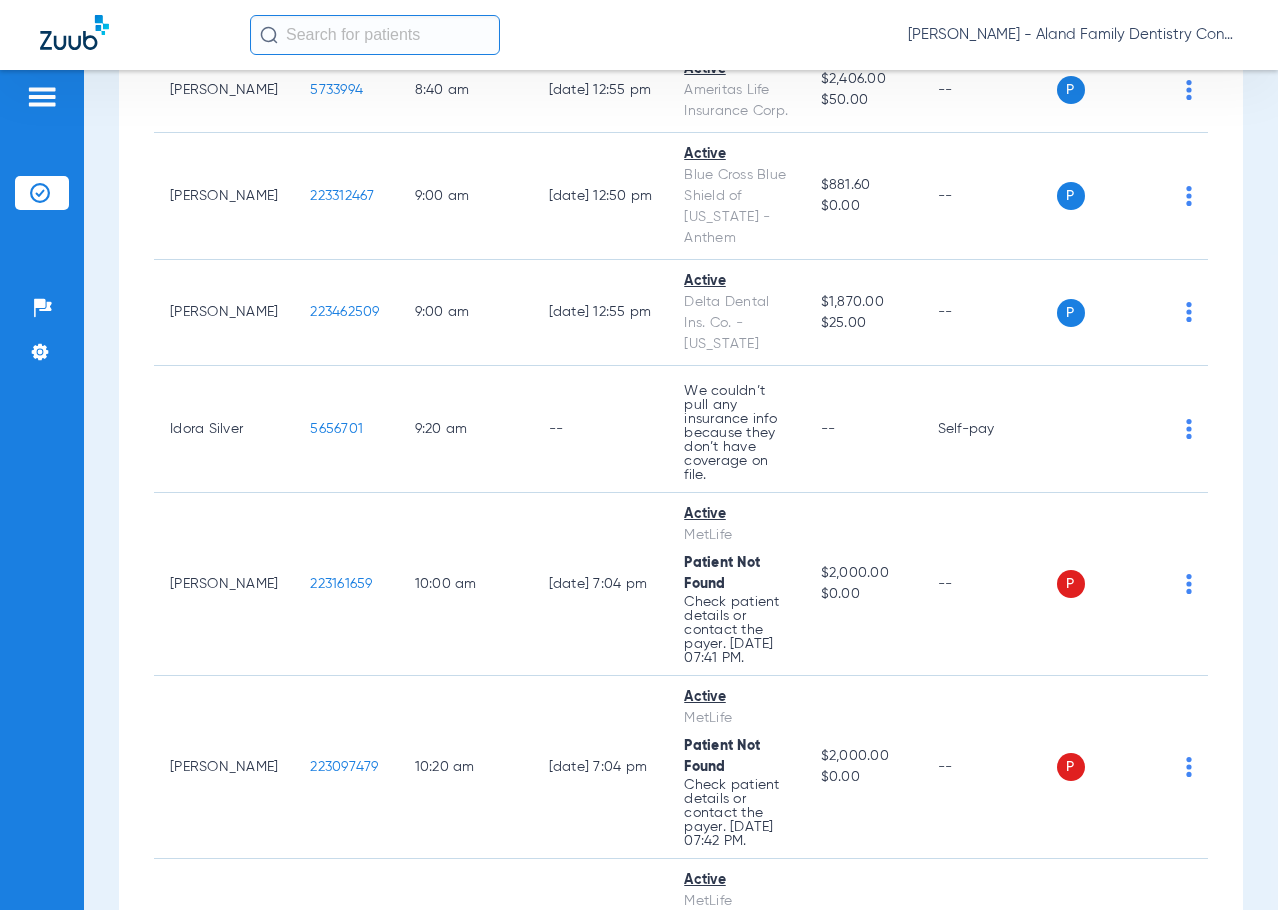 scroll, scrollTop: 1000, scrollLeft: 0, axis: vertical 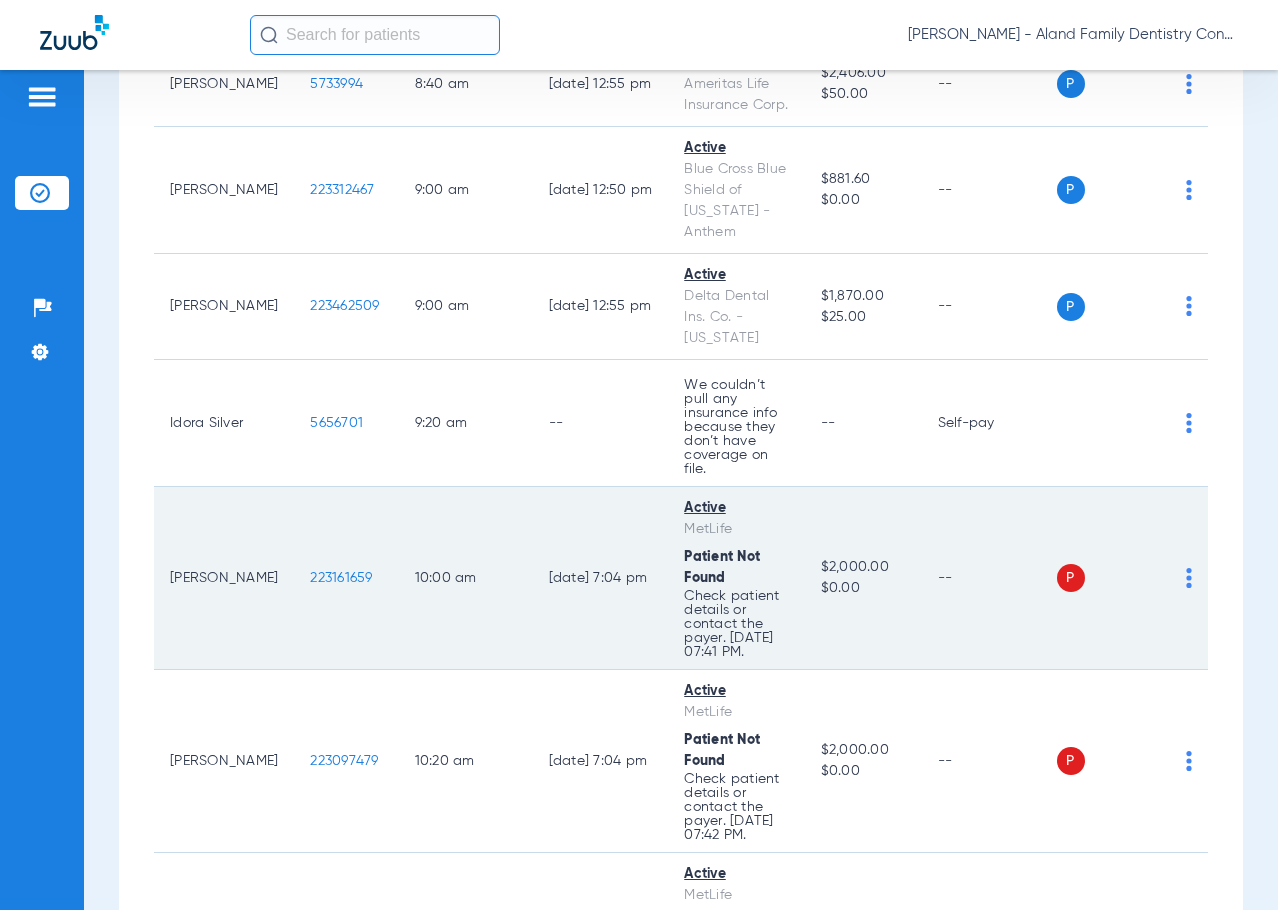 click 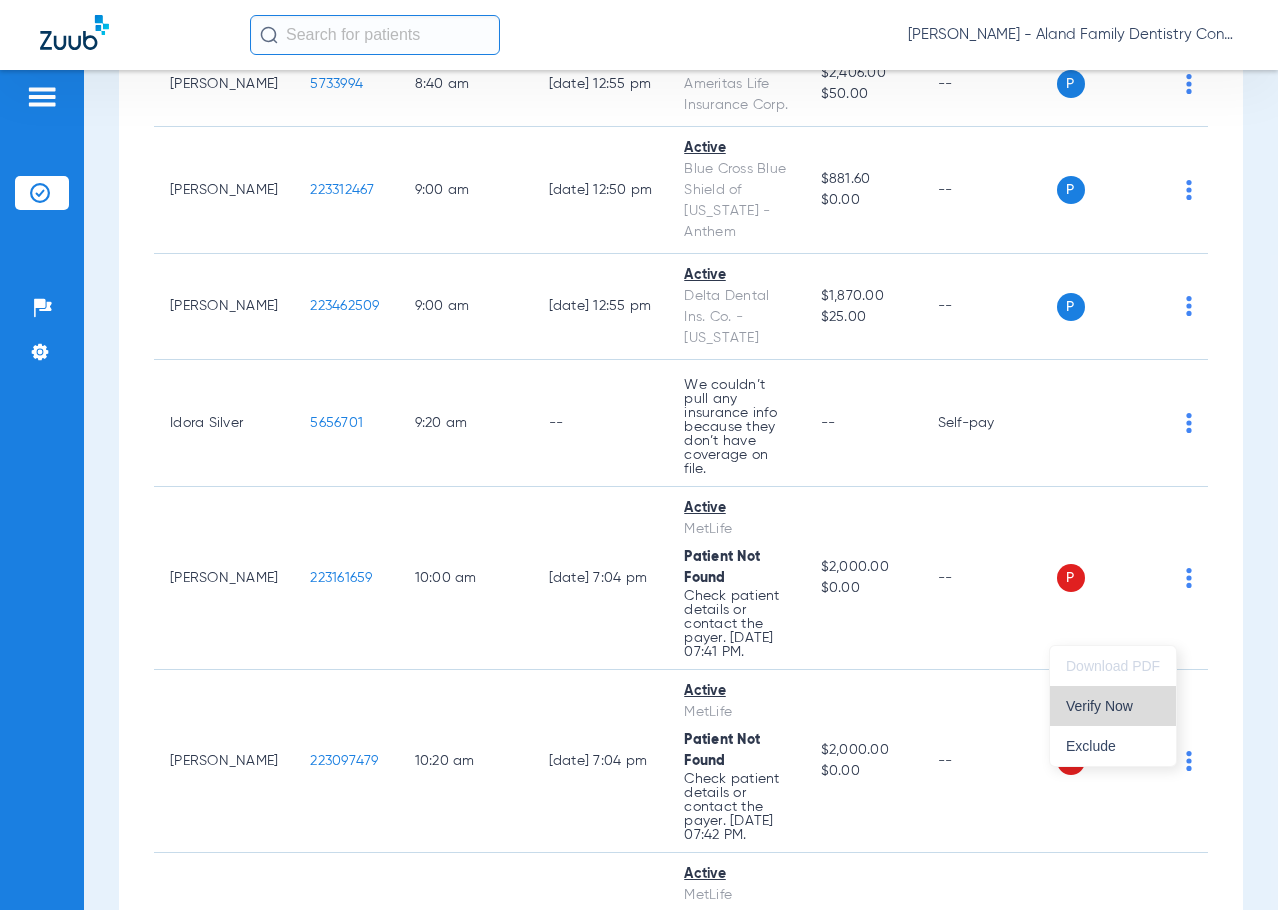 click on "Verify Now" at bounding box center [1113, 706] 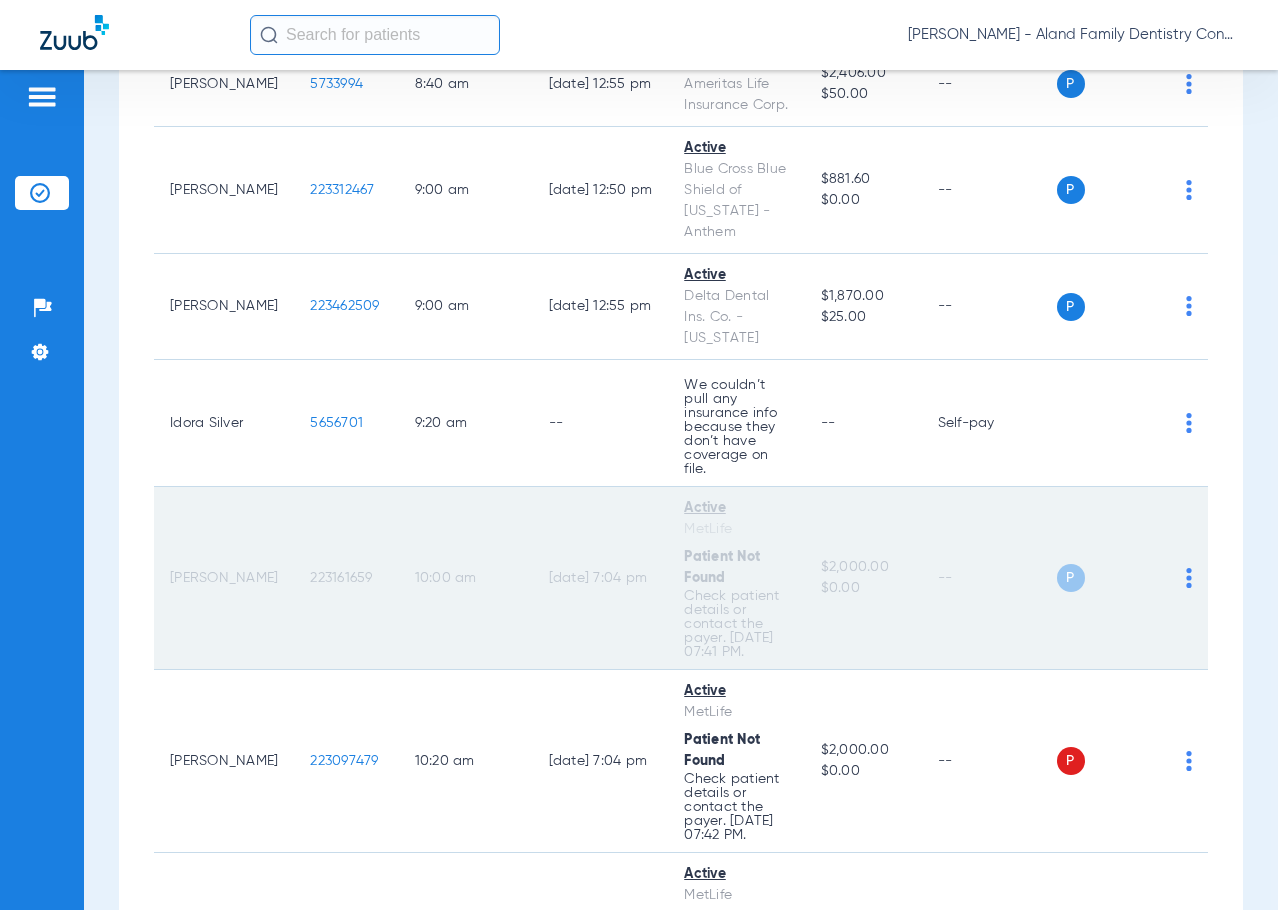 click on "223161659" 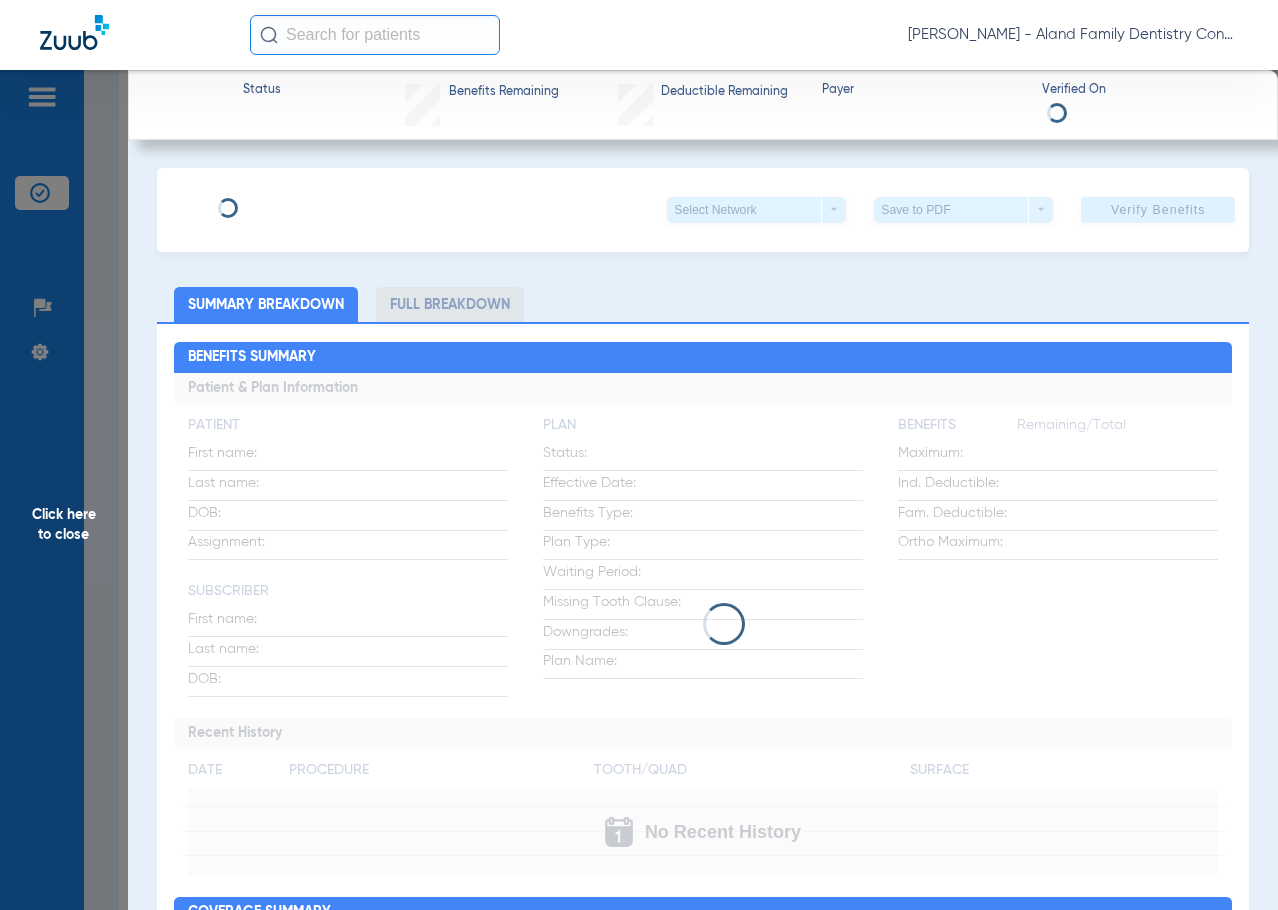 type on "[PERSON_NAME]" 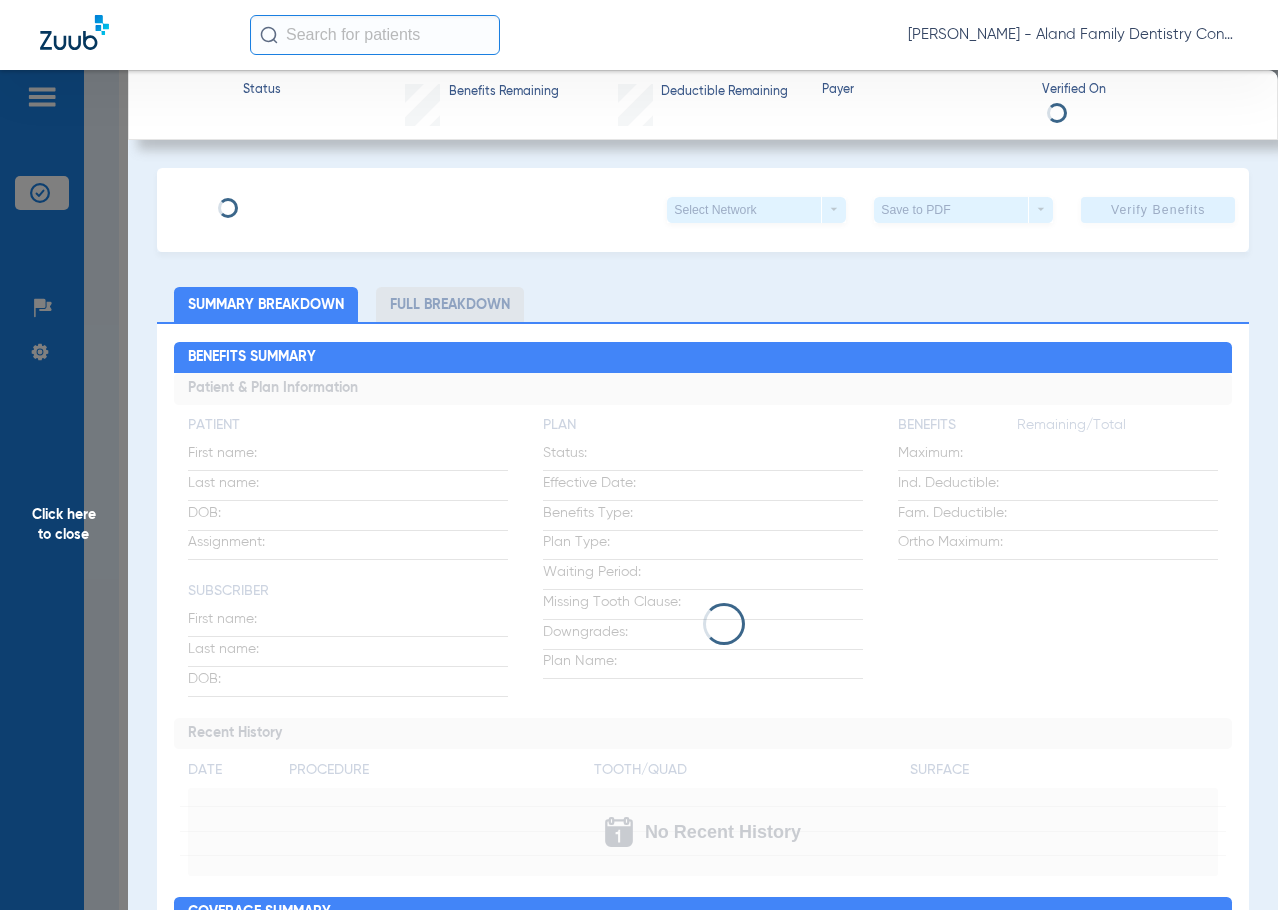 type on "[DATE]" 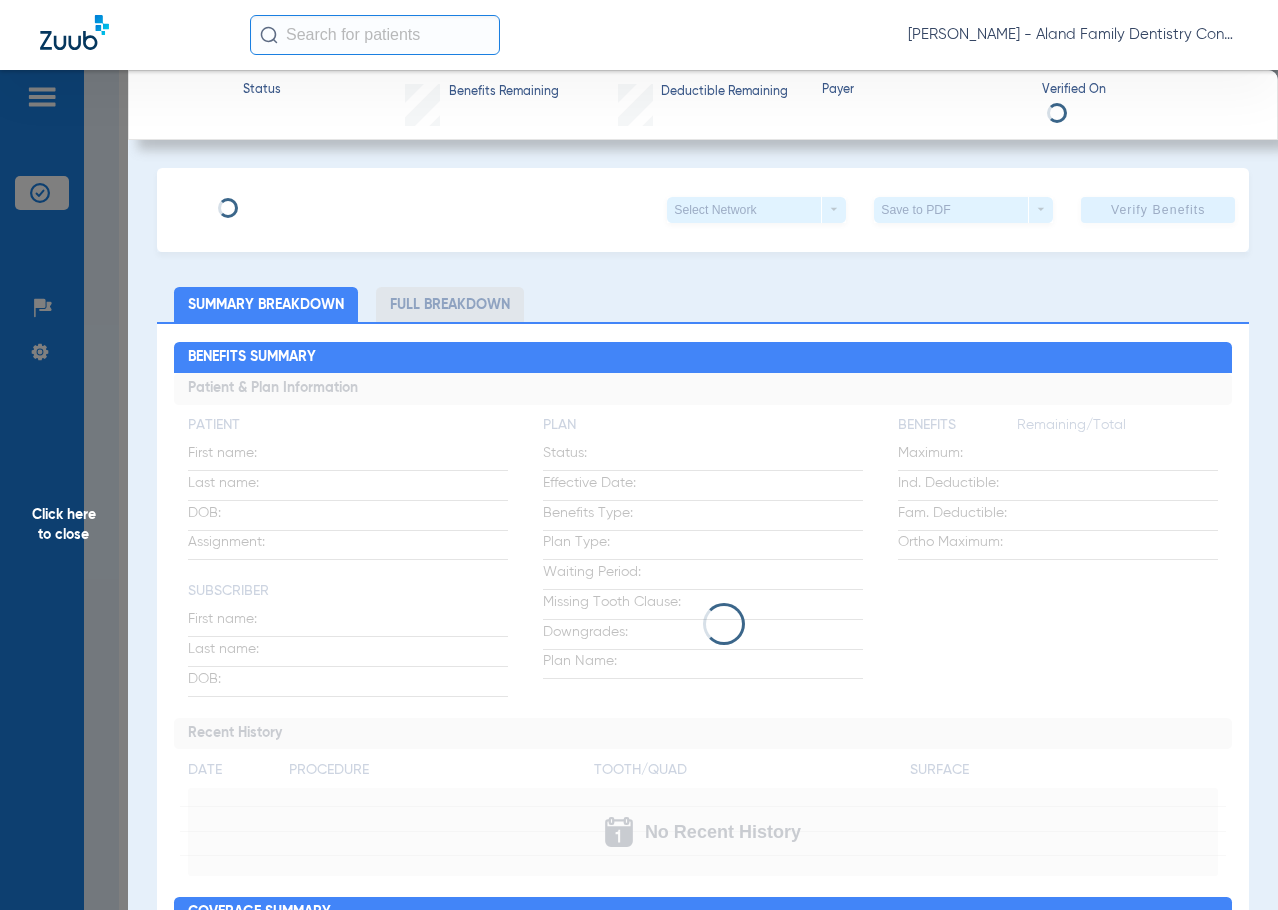 type on "530452029" 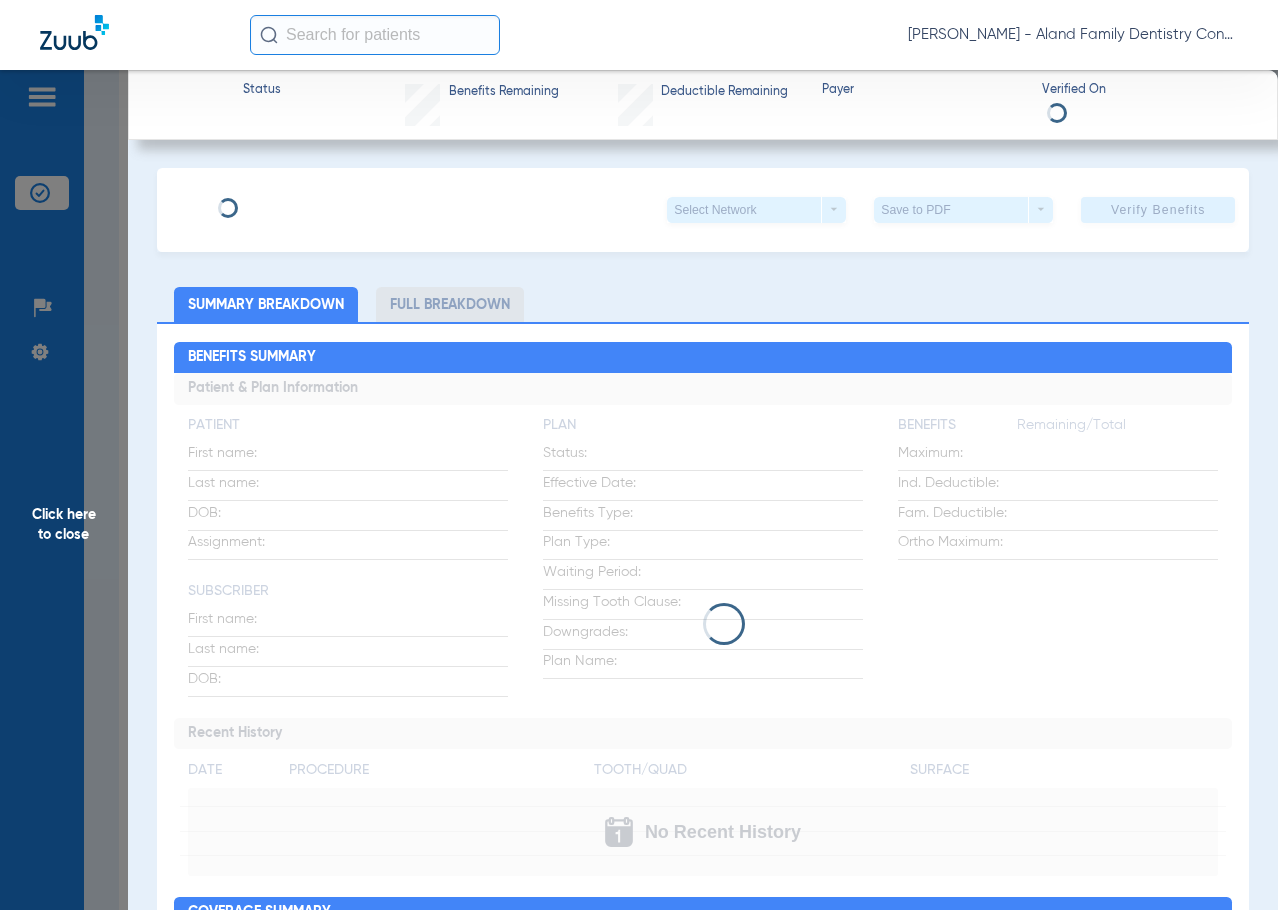 type on "317876" 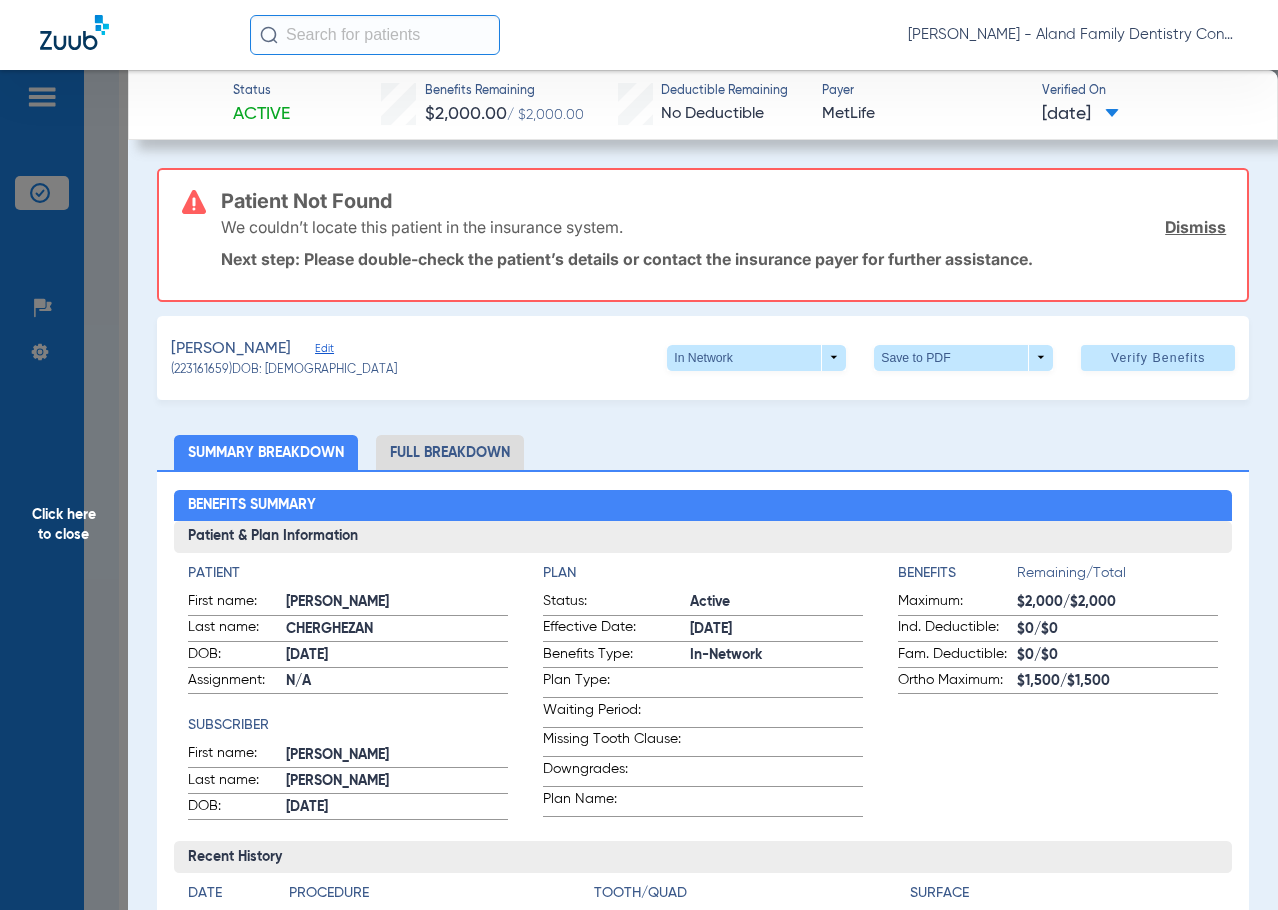click on "Edit" 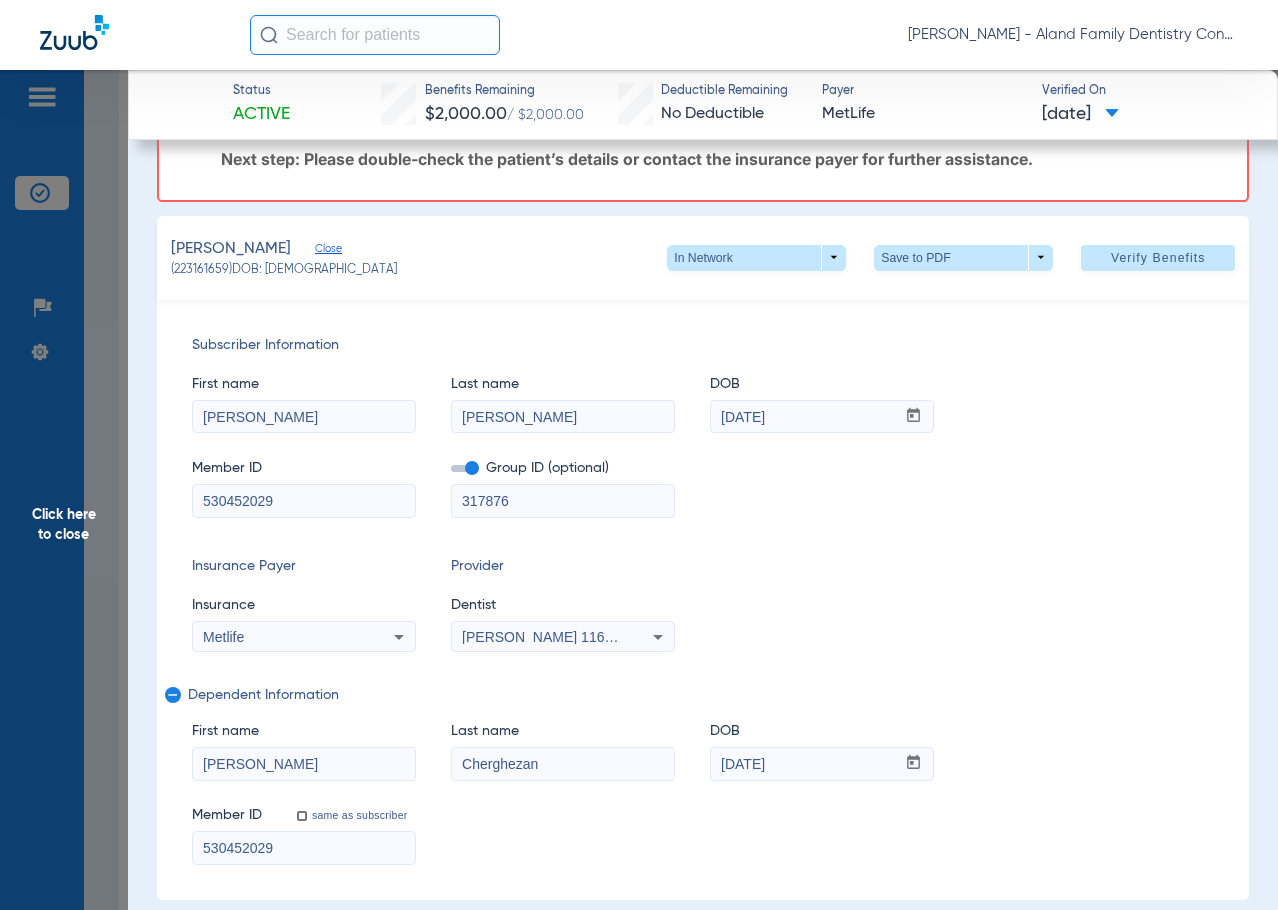 scroll, scrollTop: 200, scrollLeft: 0, axis: vertical 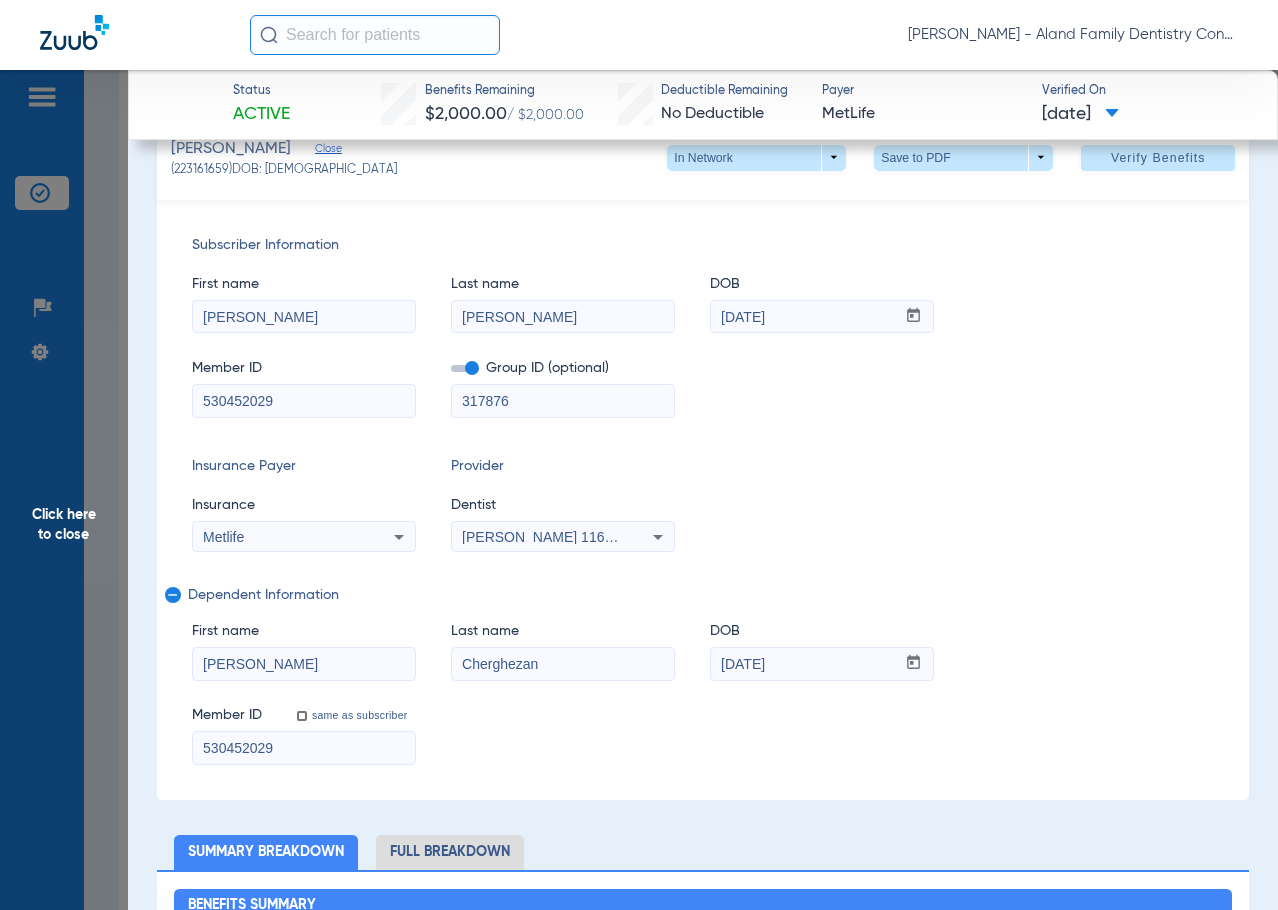 click on "Click here to close" 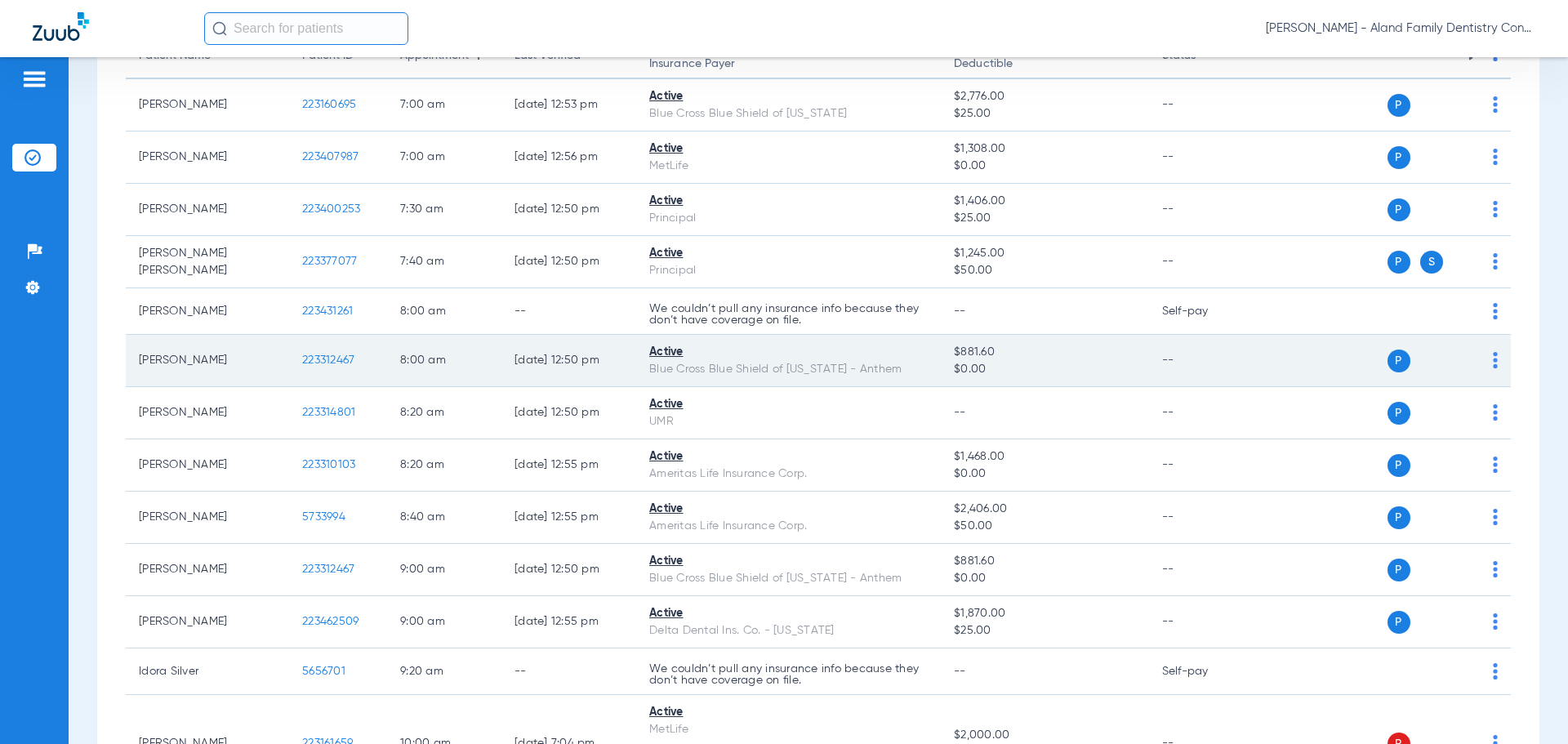 scroll, scrollTop: 0, scrollLeft: 0, axis: both 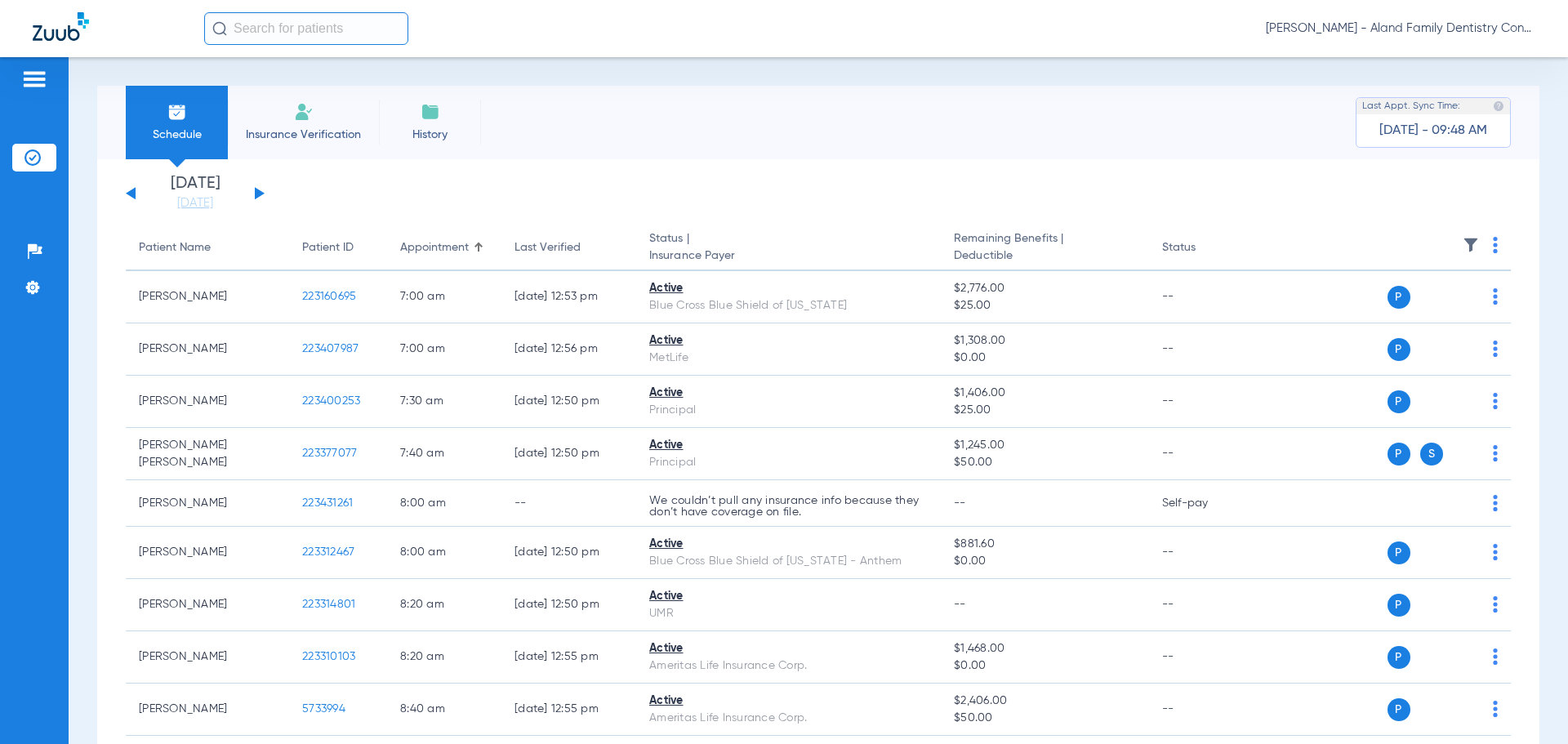 click on "[PERSON_NAME] - Aland Family Dentistry Continental" 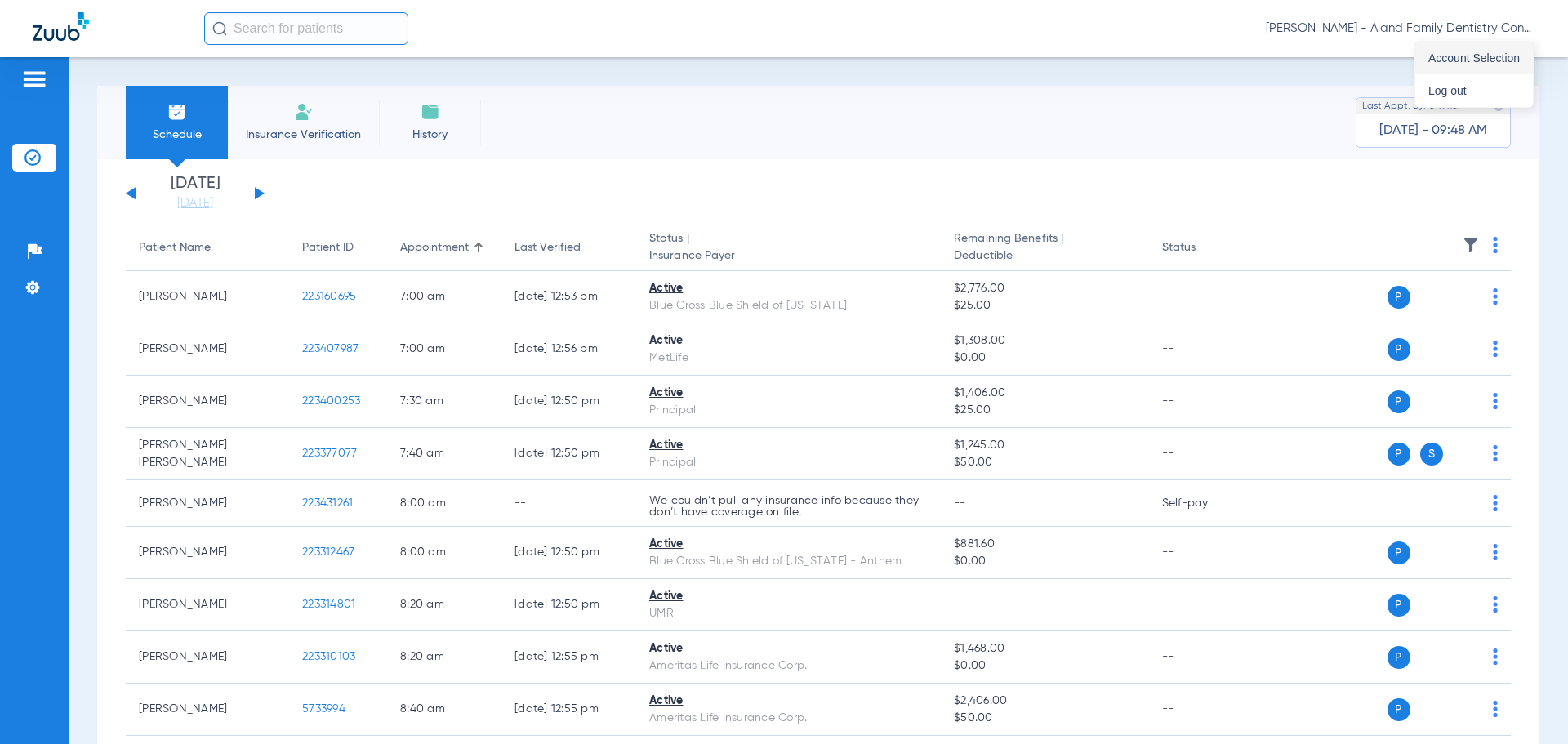 click on "Account Selection" at bounding box center [1474, 58] 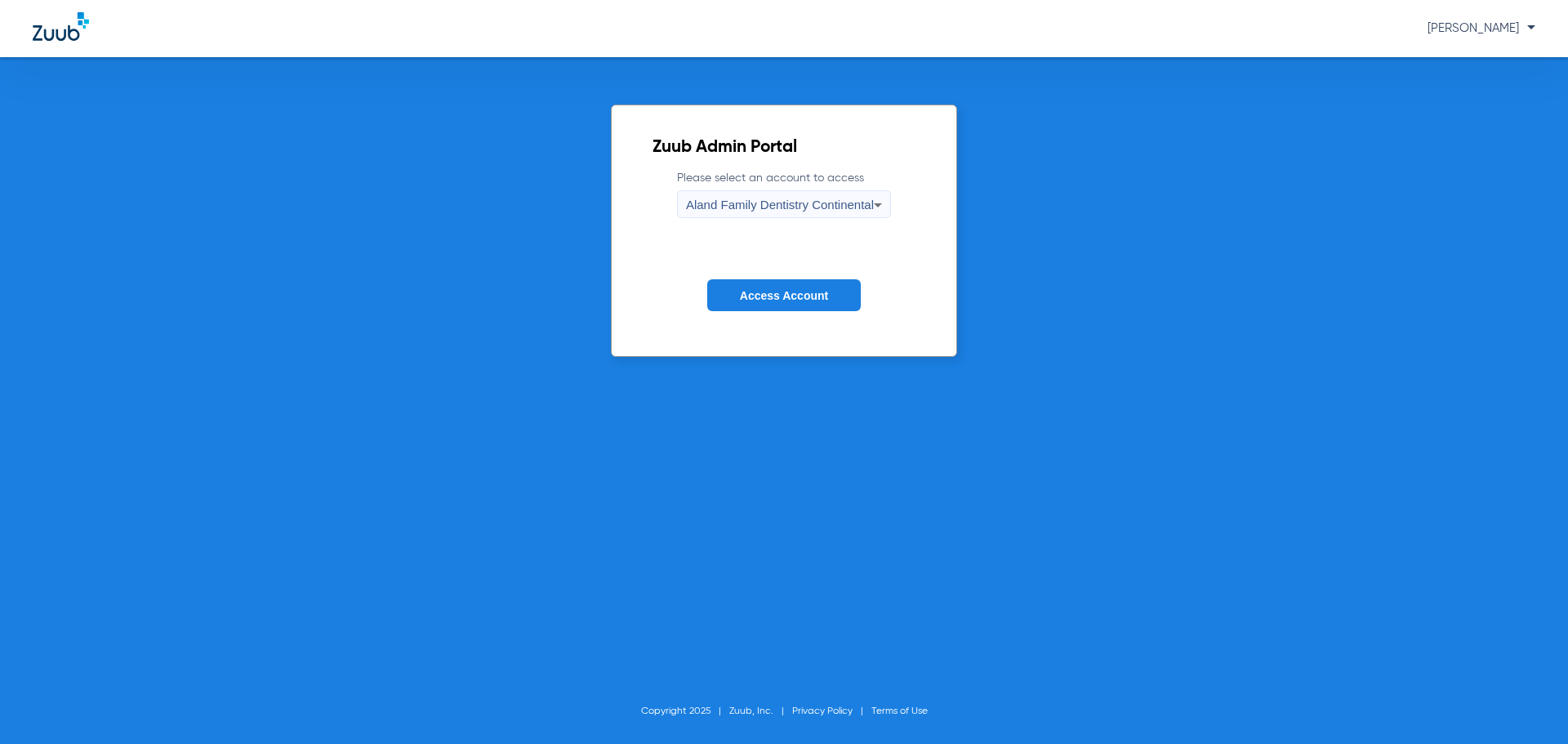 click on "Aland Family Dentistry Continental" at bounding box center (780, 205) 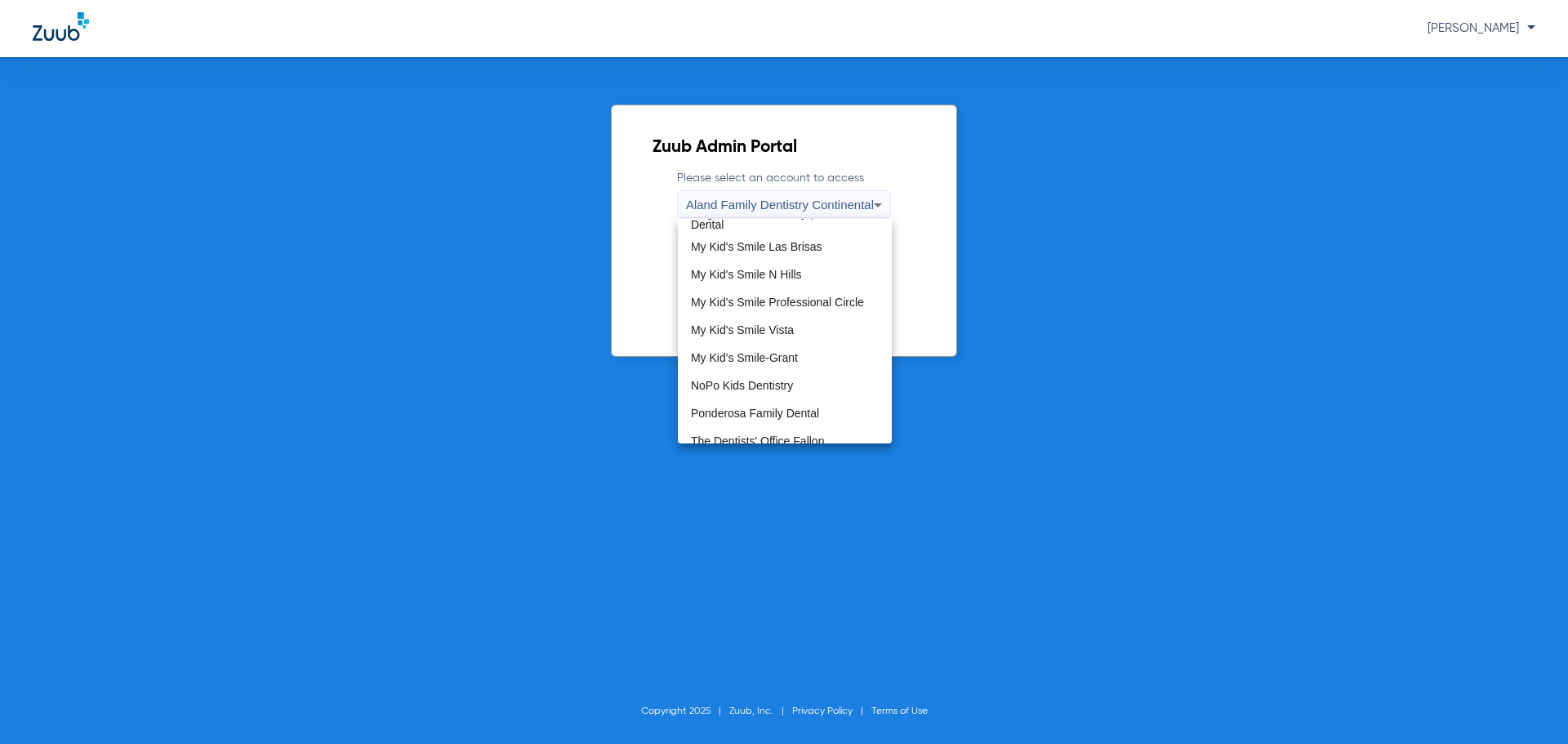 scroll, scrollTop: 408, scrollLeft: 0, axis: vertical 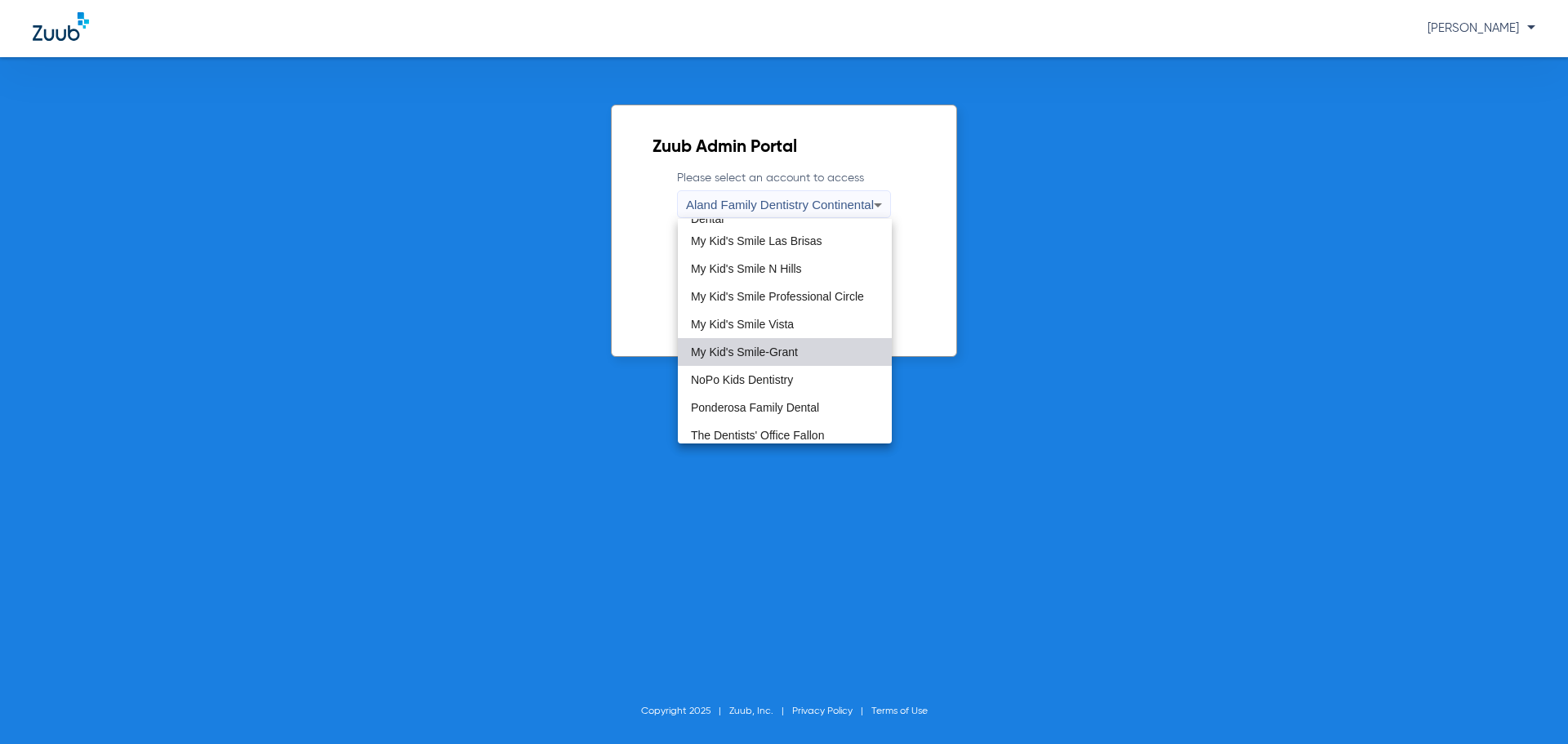 click on "My Kid's Smile-Grant" at bounding box center (785, 352) 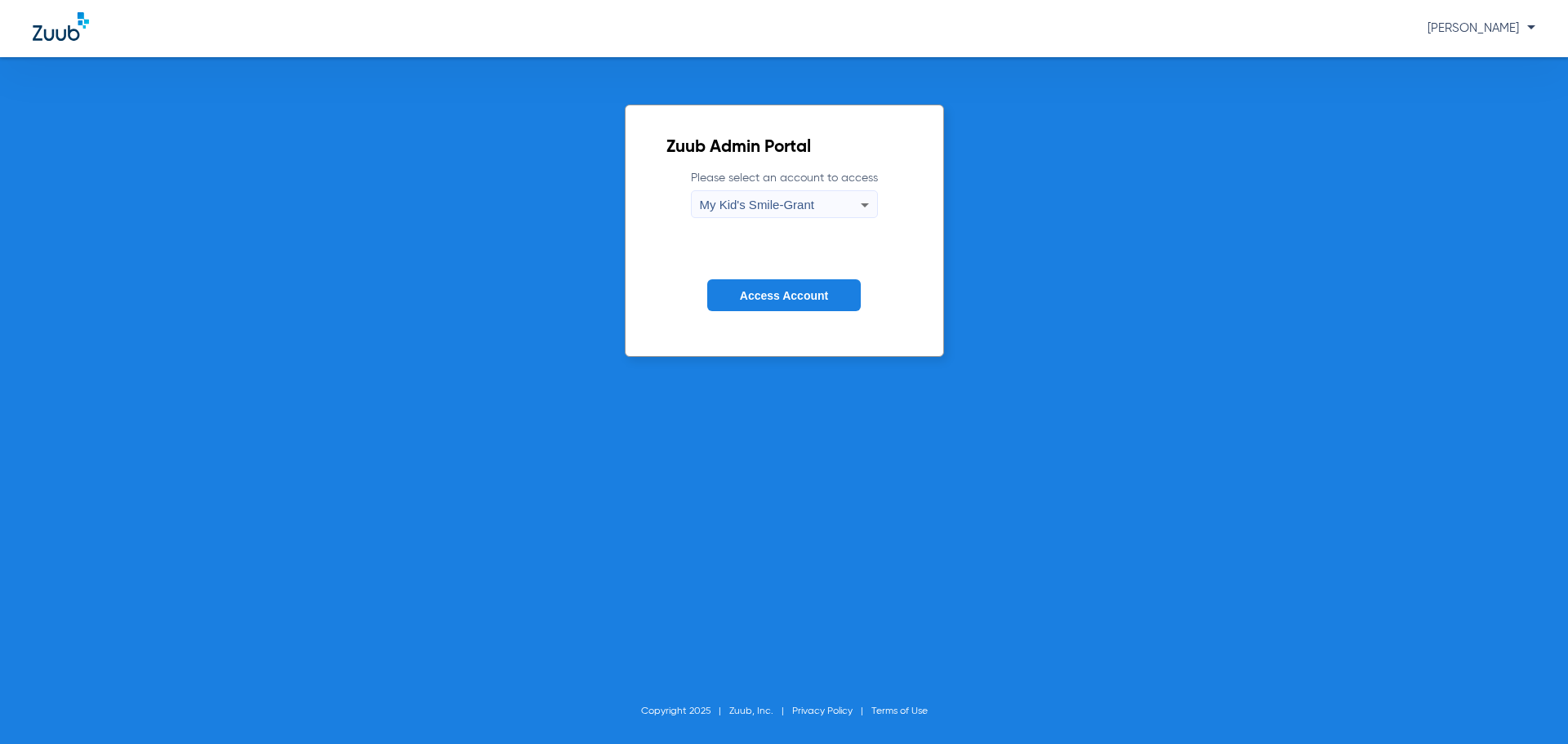 click on "Access Account" 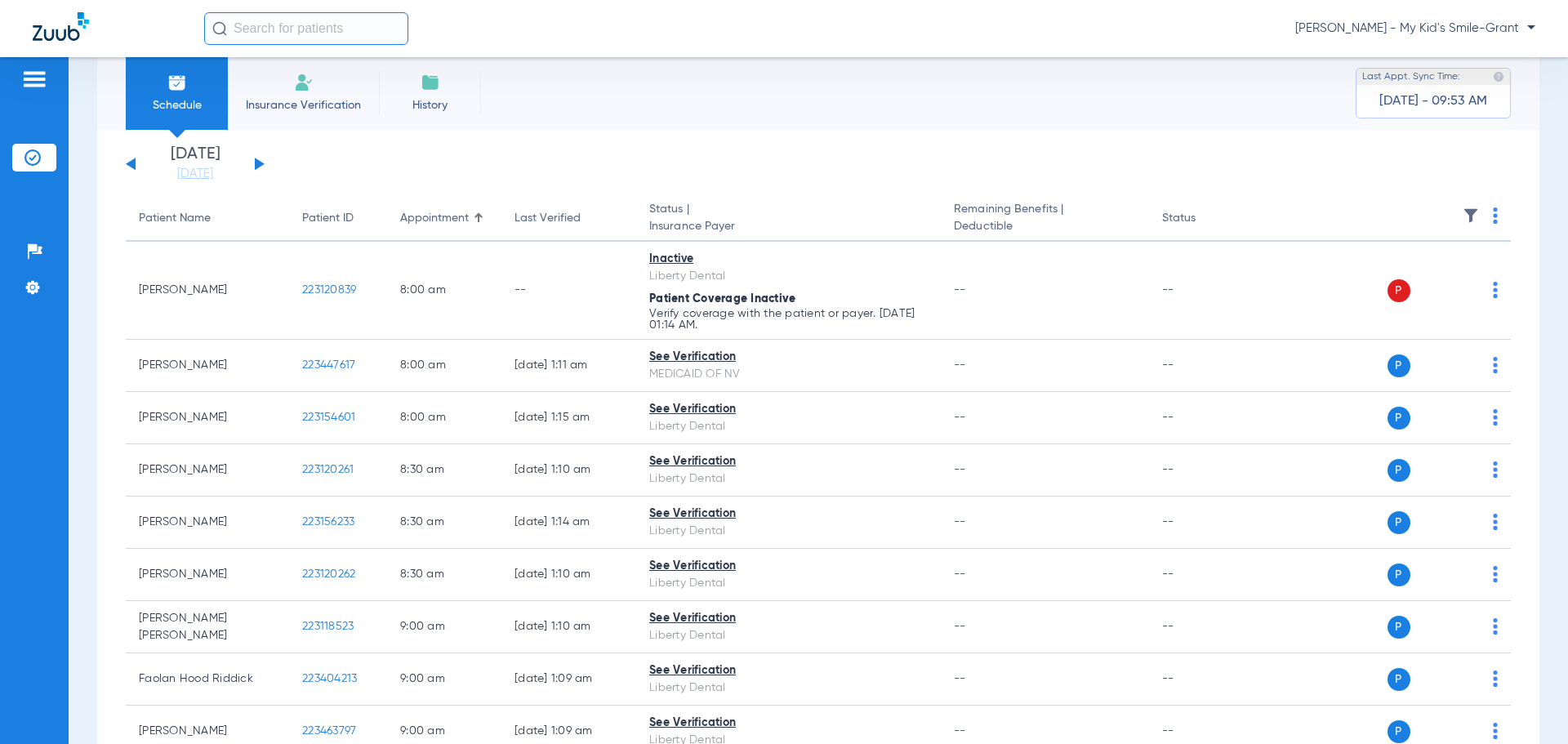 scroll, scrollTop: 0, scrollLeft: 0, axis: both 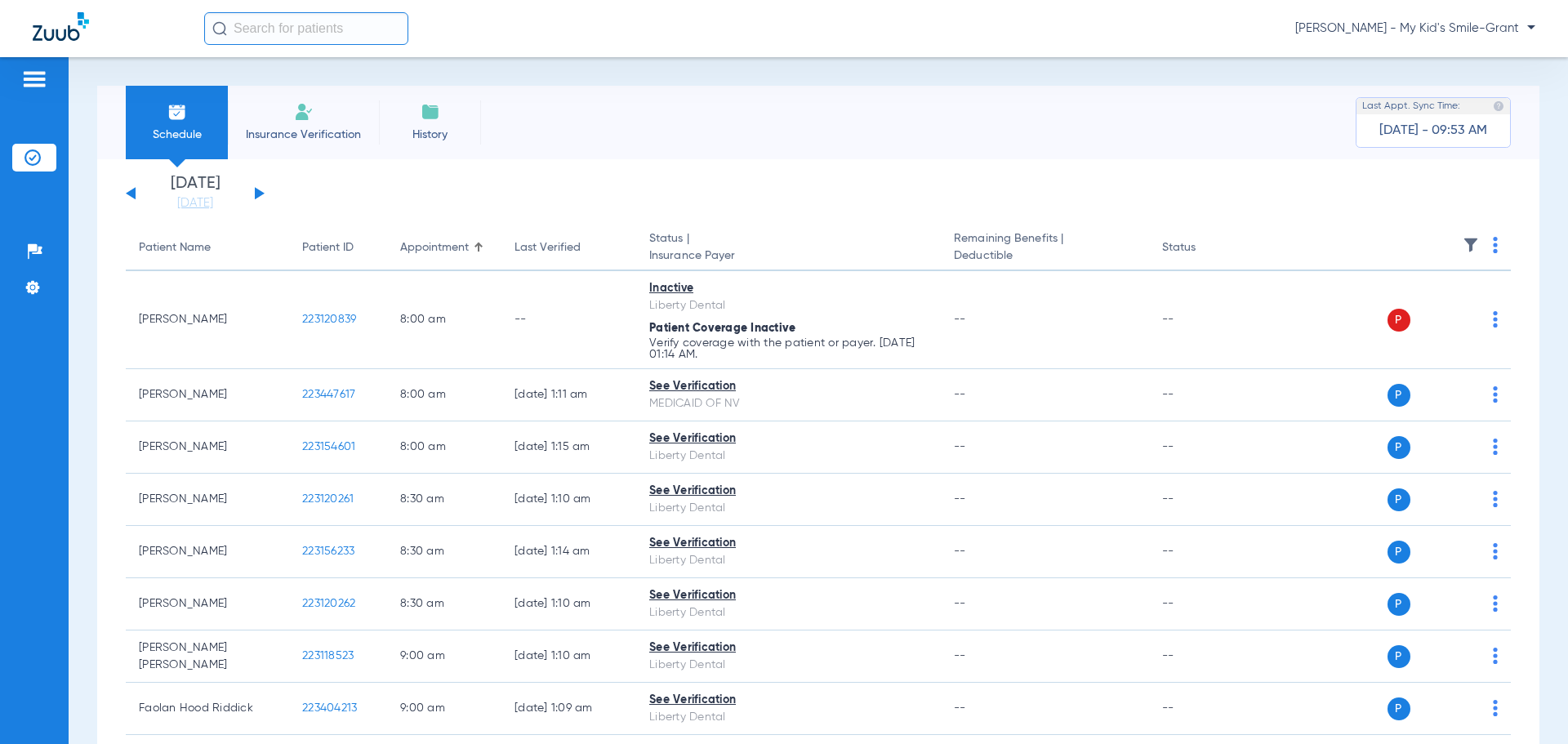 drag, startPoint x: 214, startPoint y: 207, endPoint x: 230, endPoint y: 247, distance: 43.081318 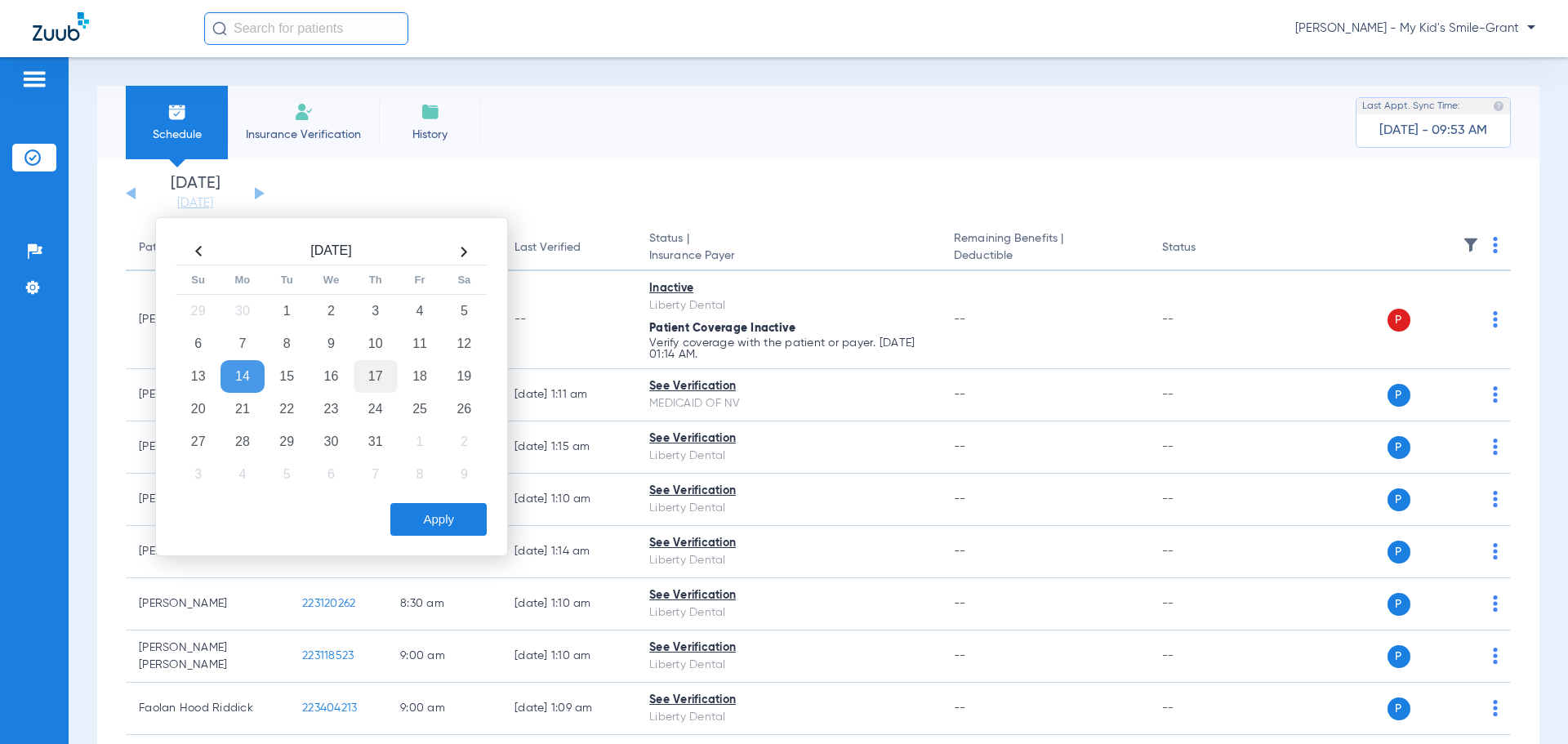 click on "17" 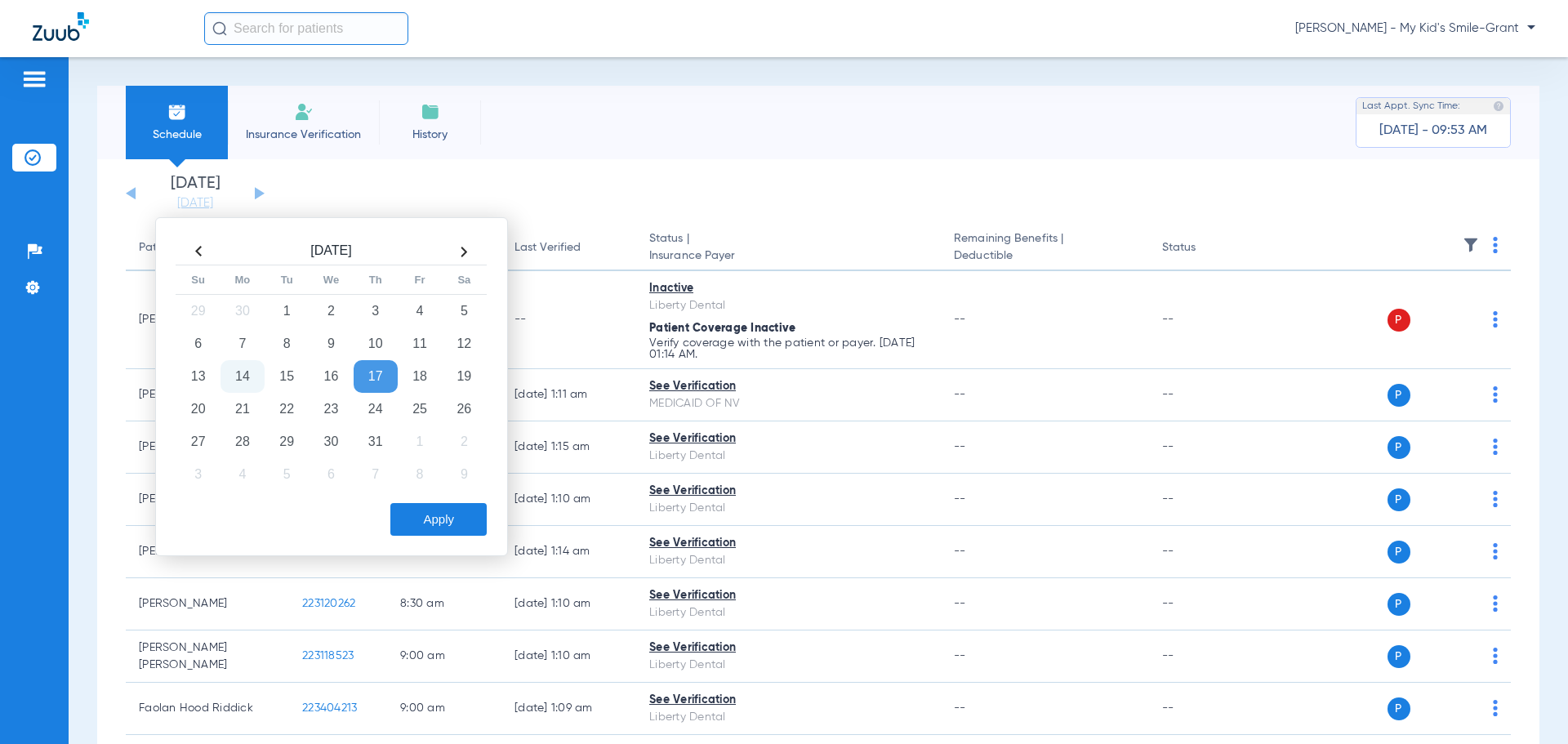 click on "Apply" 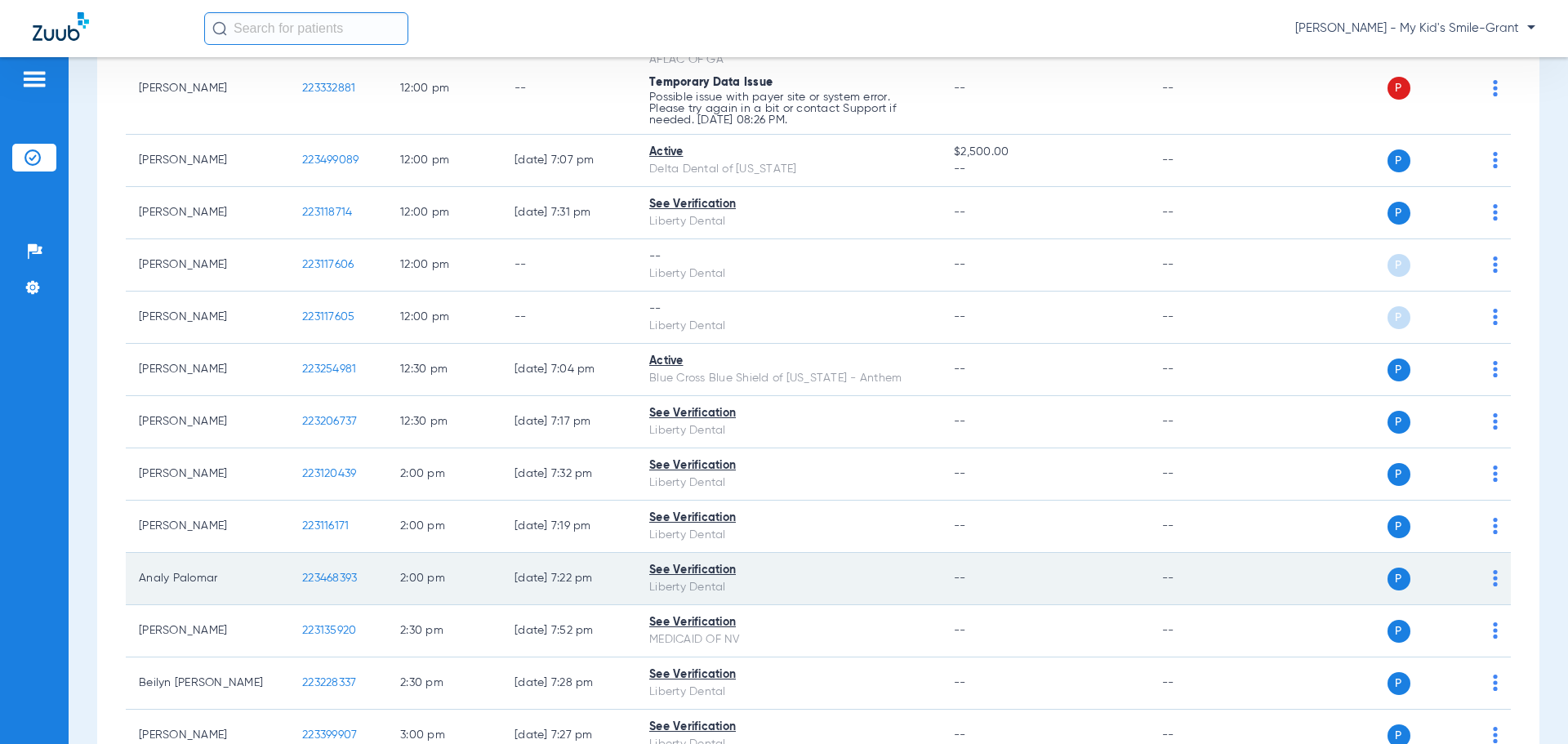 scroll, scrollTop: 2368, scrollLeft: 0, axis: vertical 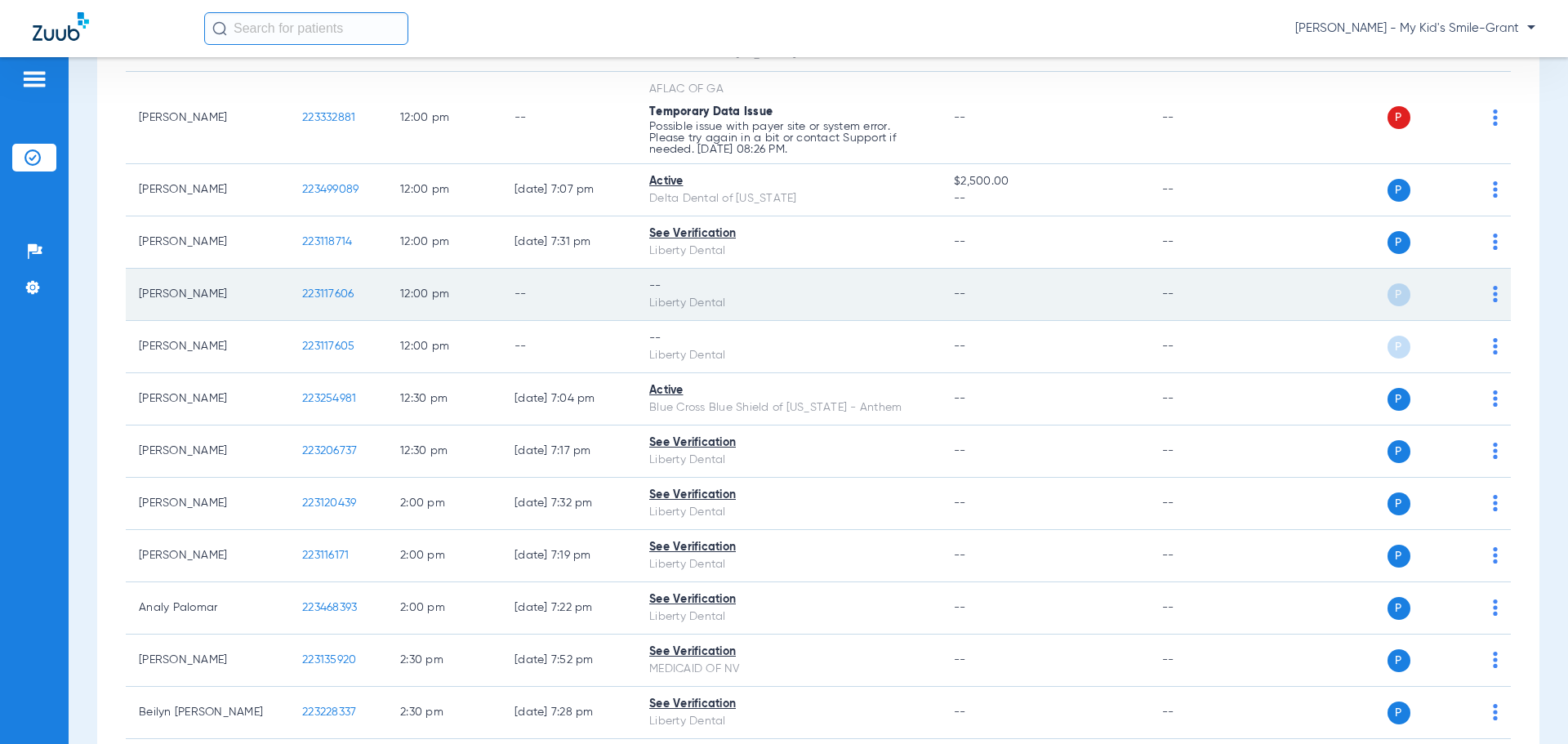 click on "P S" 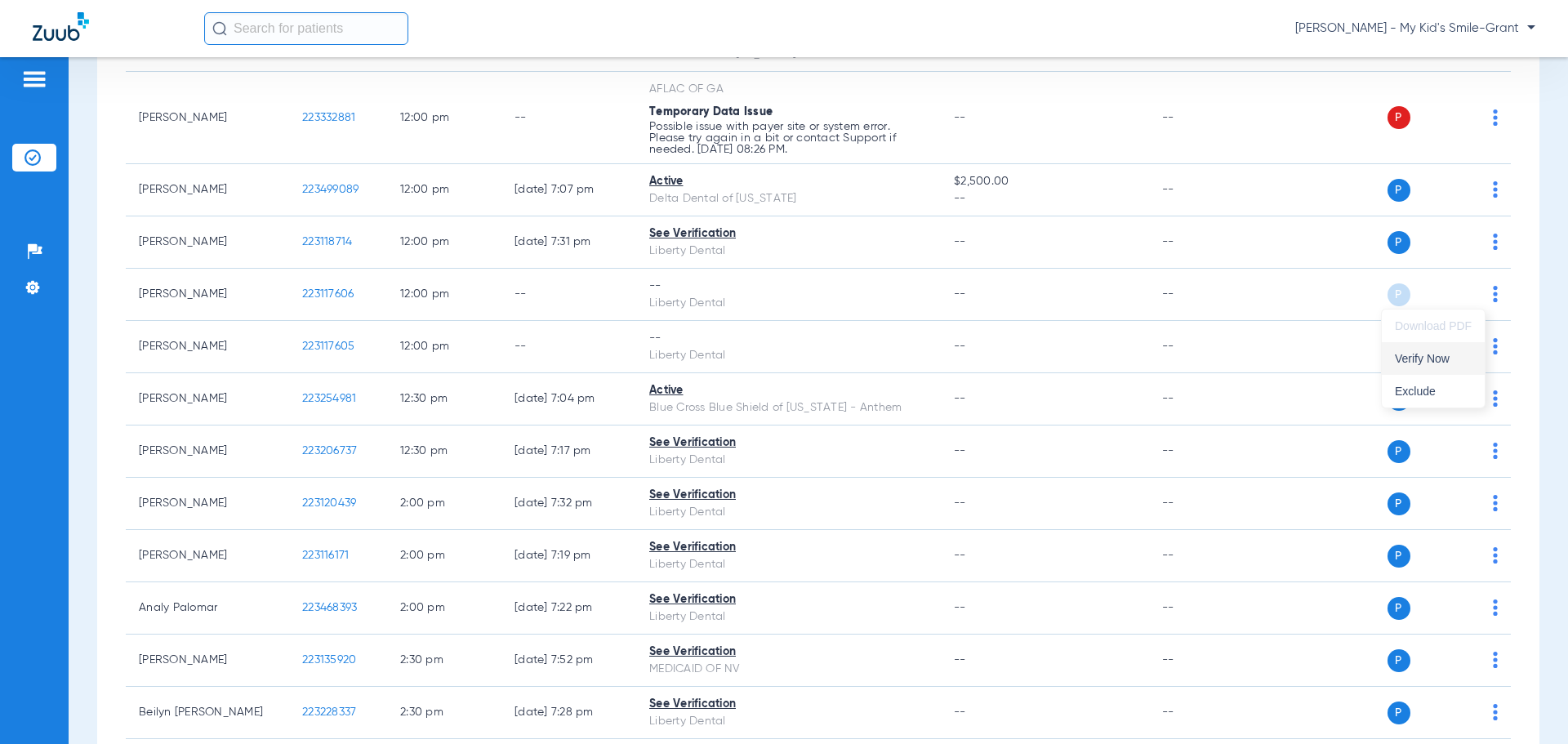 click on "Verify Now" at bounding box center [1433, 359] 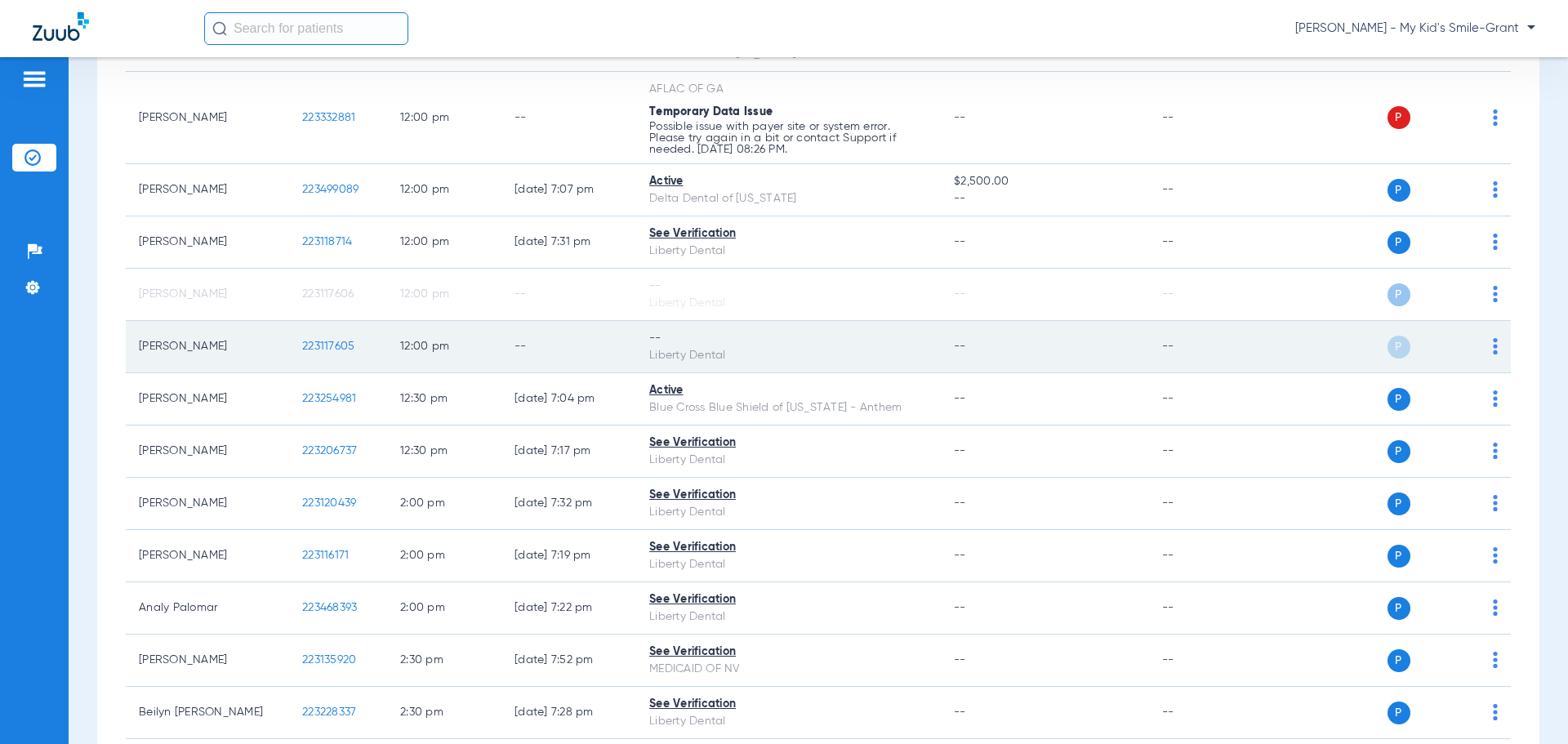click 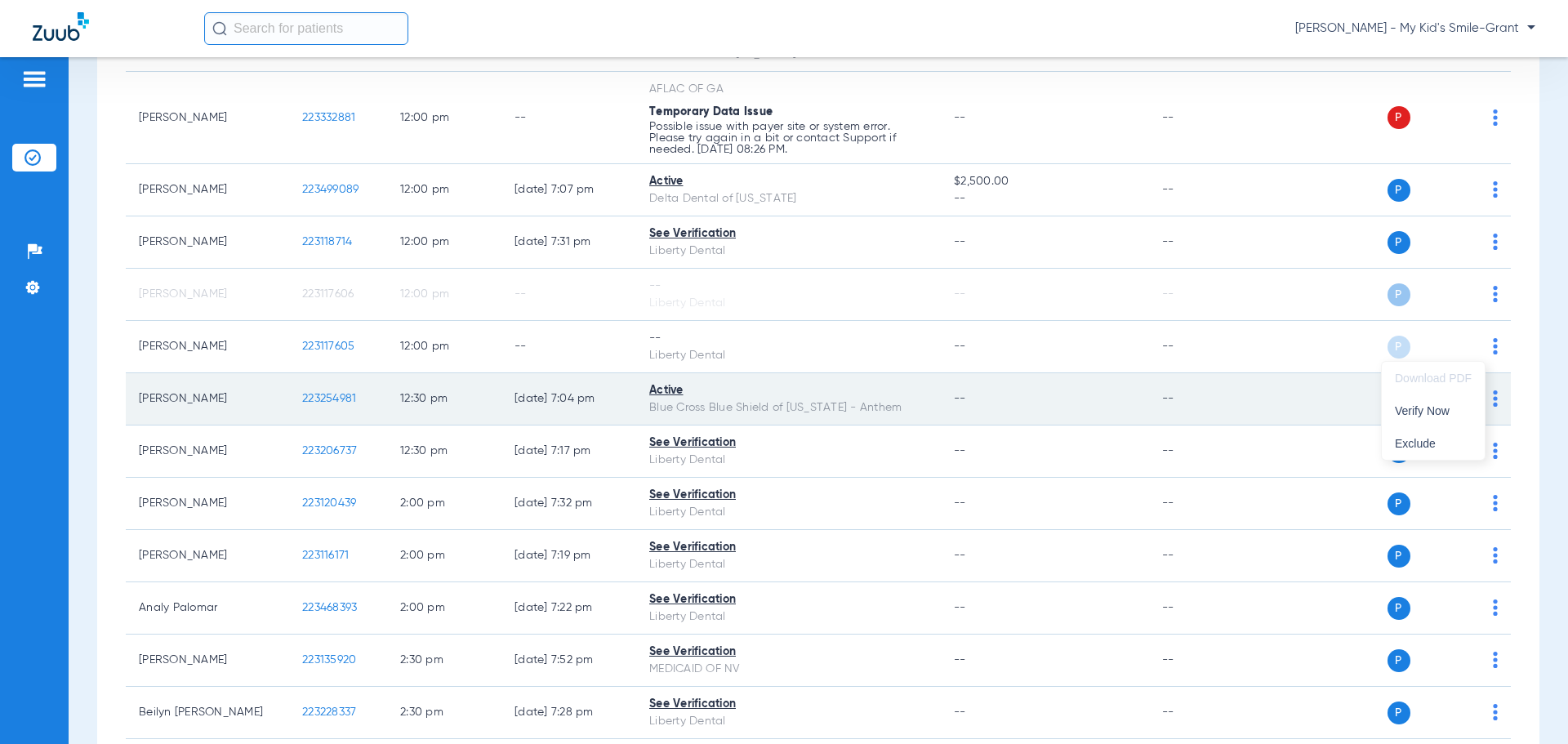 click on "Verify Now" at bounding box center [1433, 411] 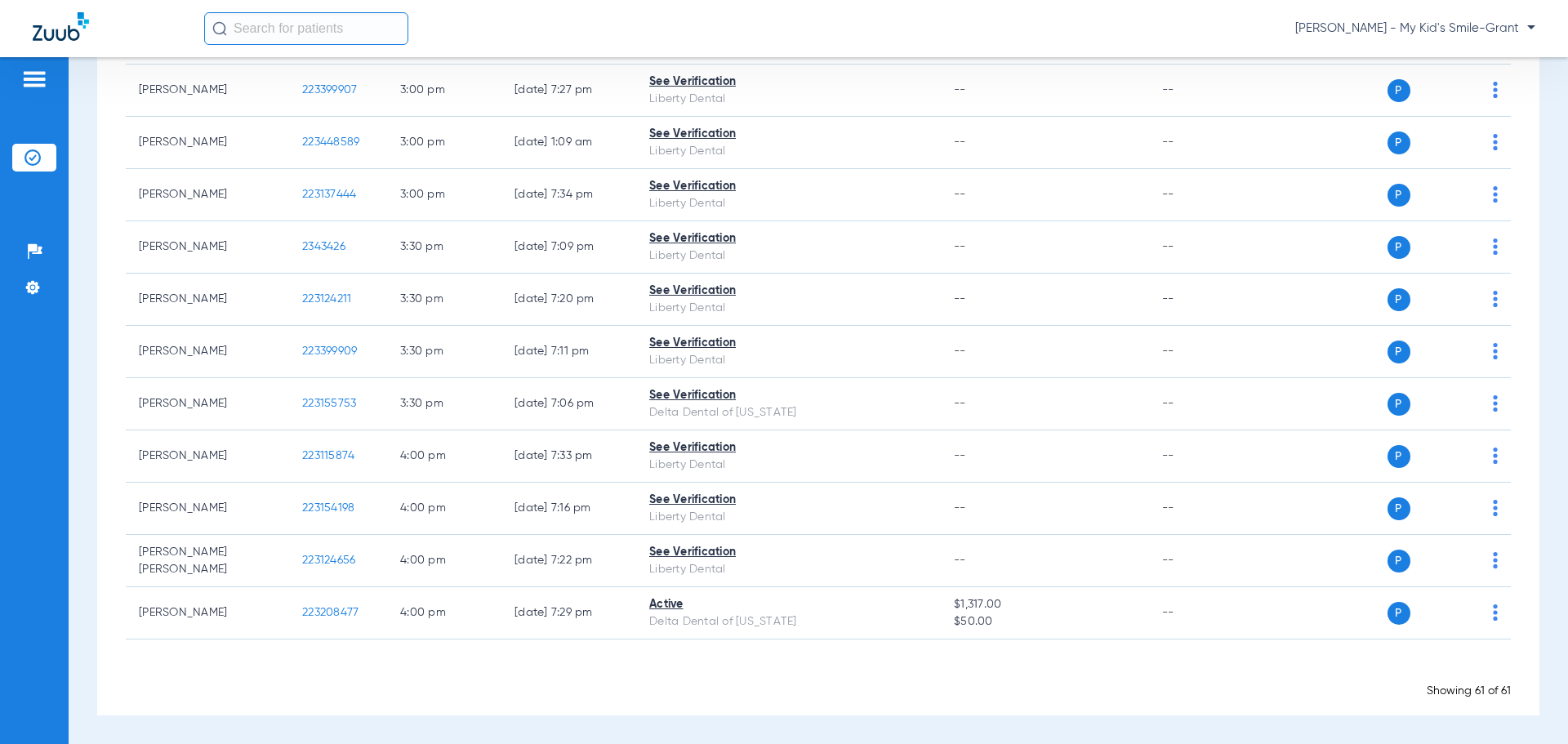 scroll, scrollTop: 2961, scrollLeft: 0, axis: vertical 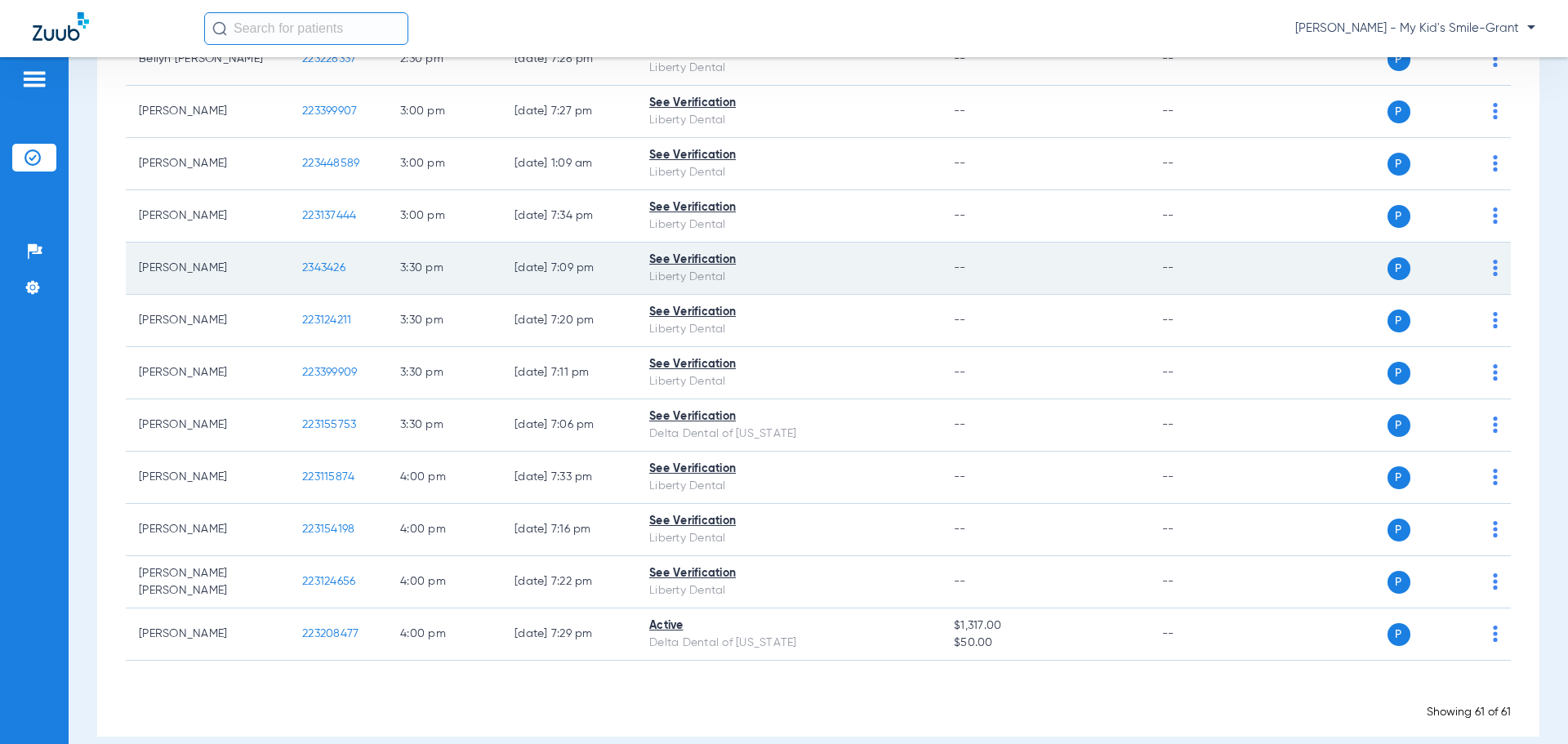 click 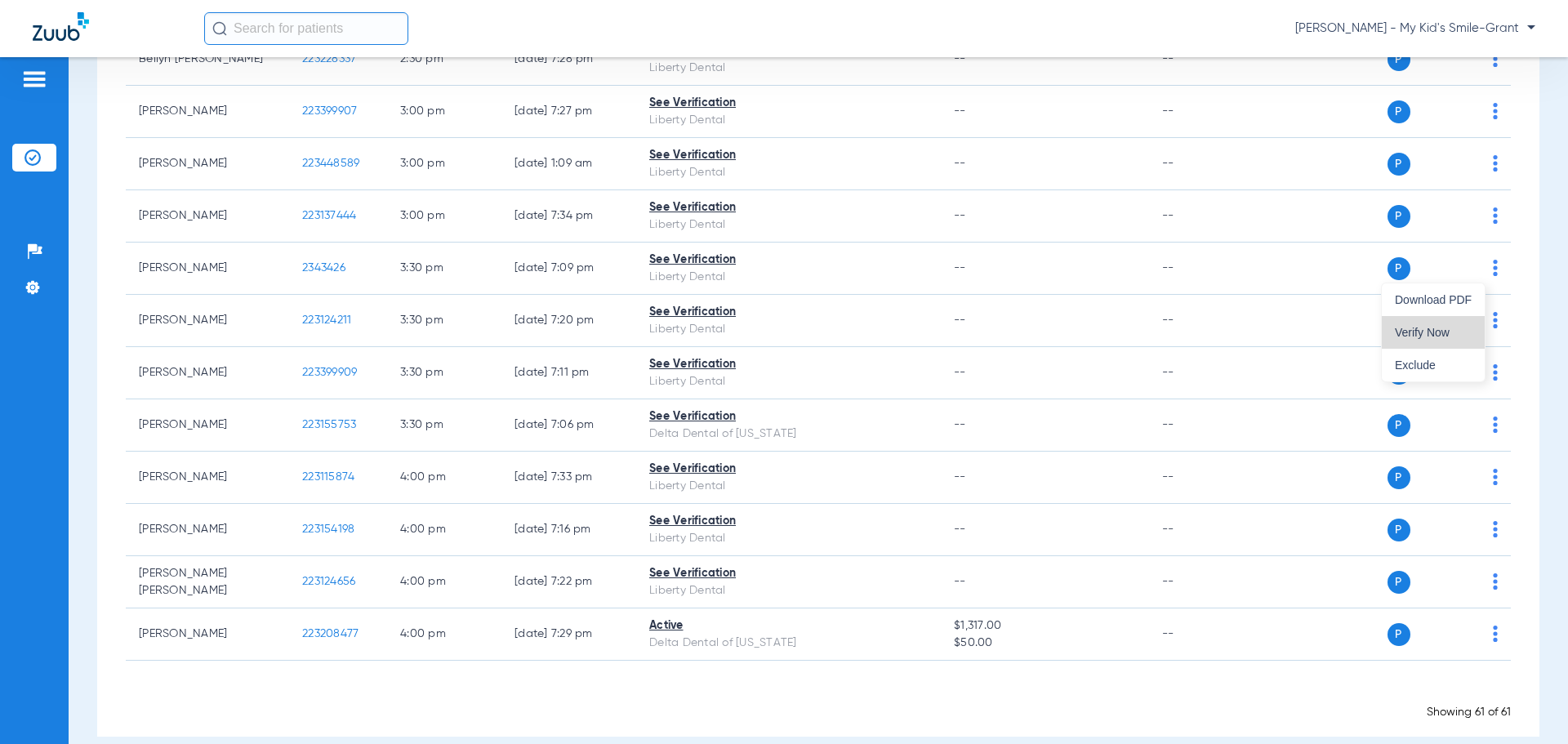 click on "Verify Now" at bounding box center (1433, 332) 